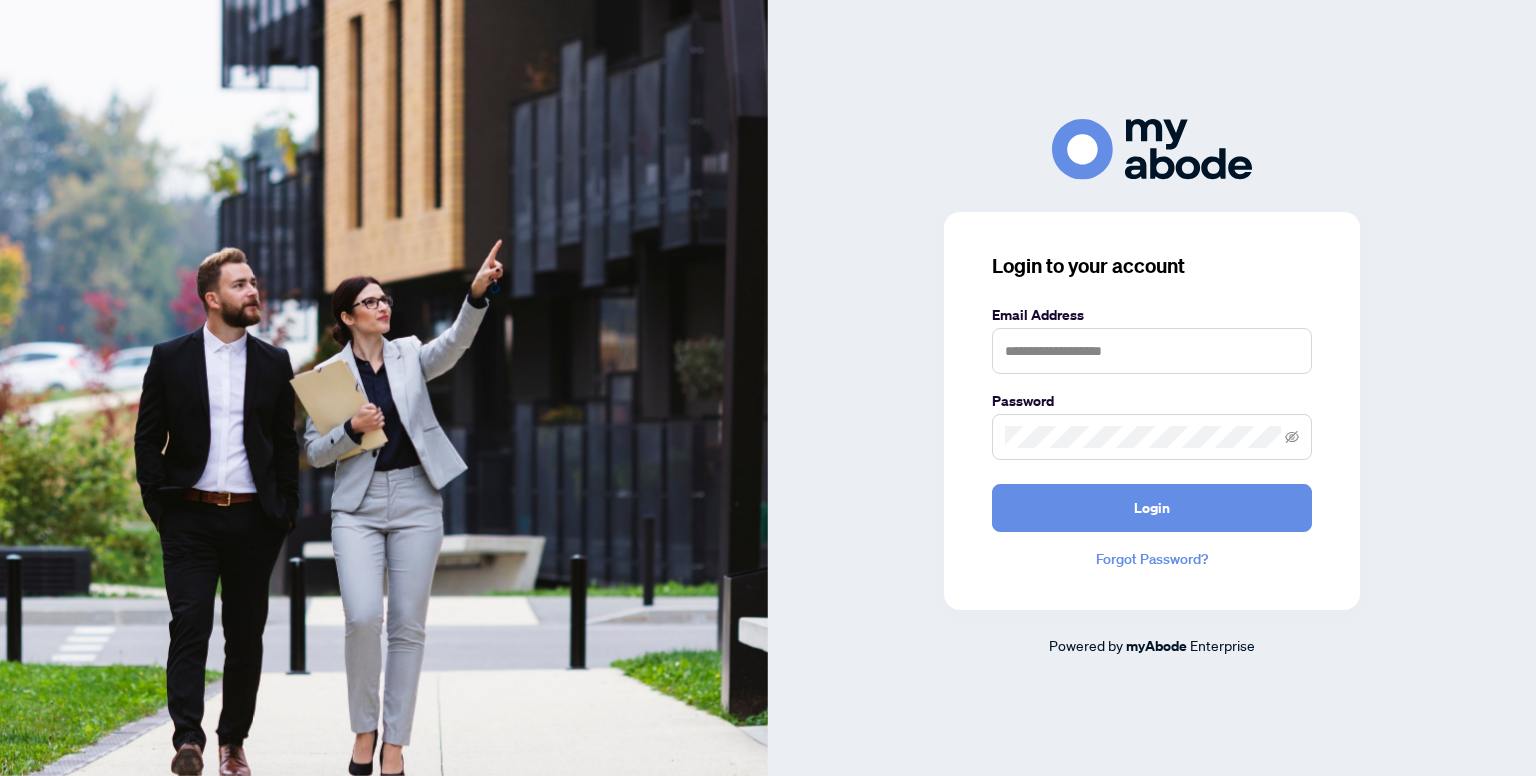 scroll, scrollTop: 0, scrollLeft: 0, axis: both 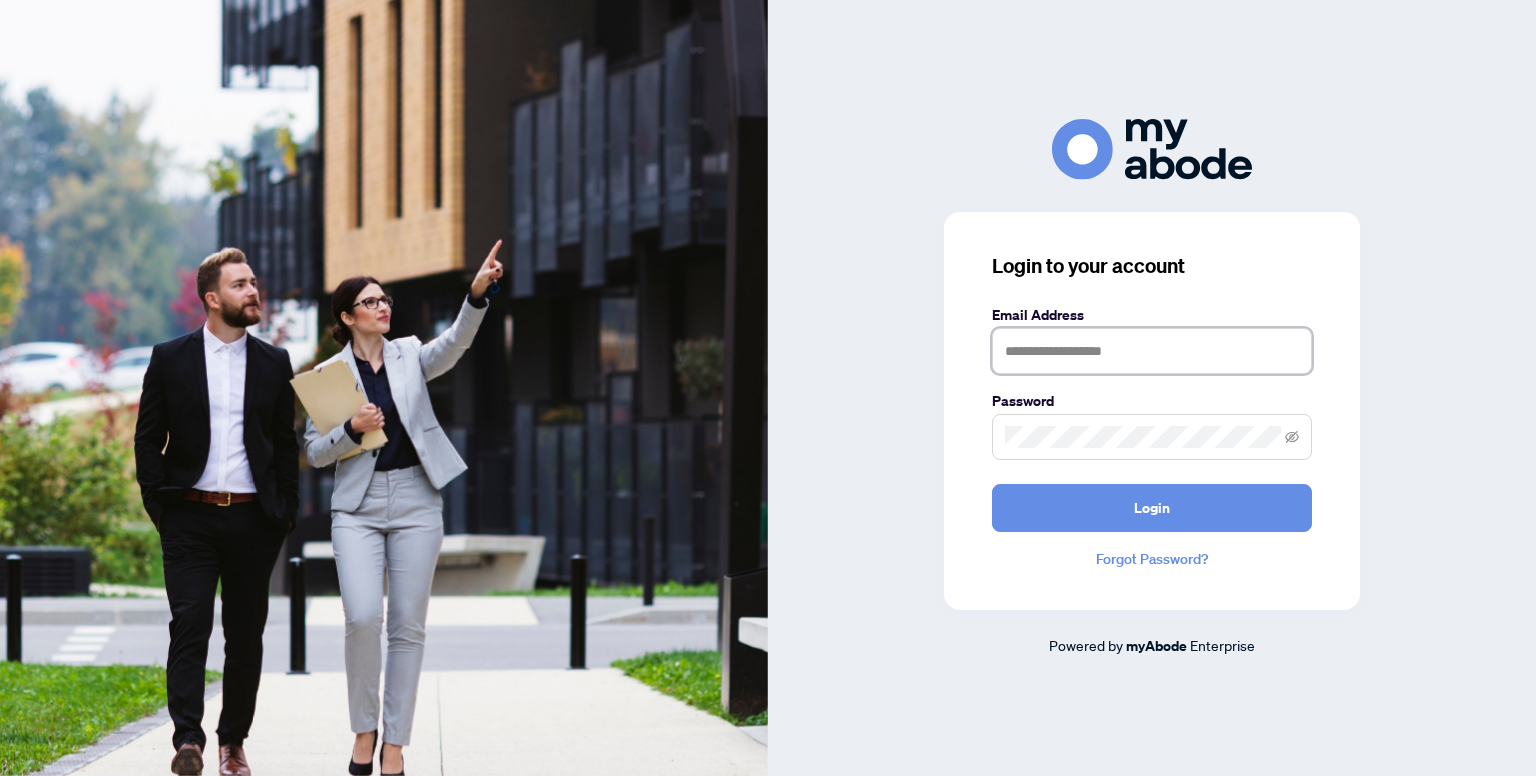 click at bounding box center [1152, 351] 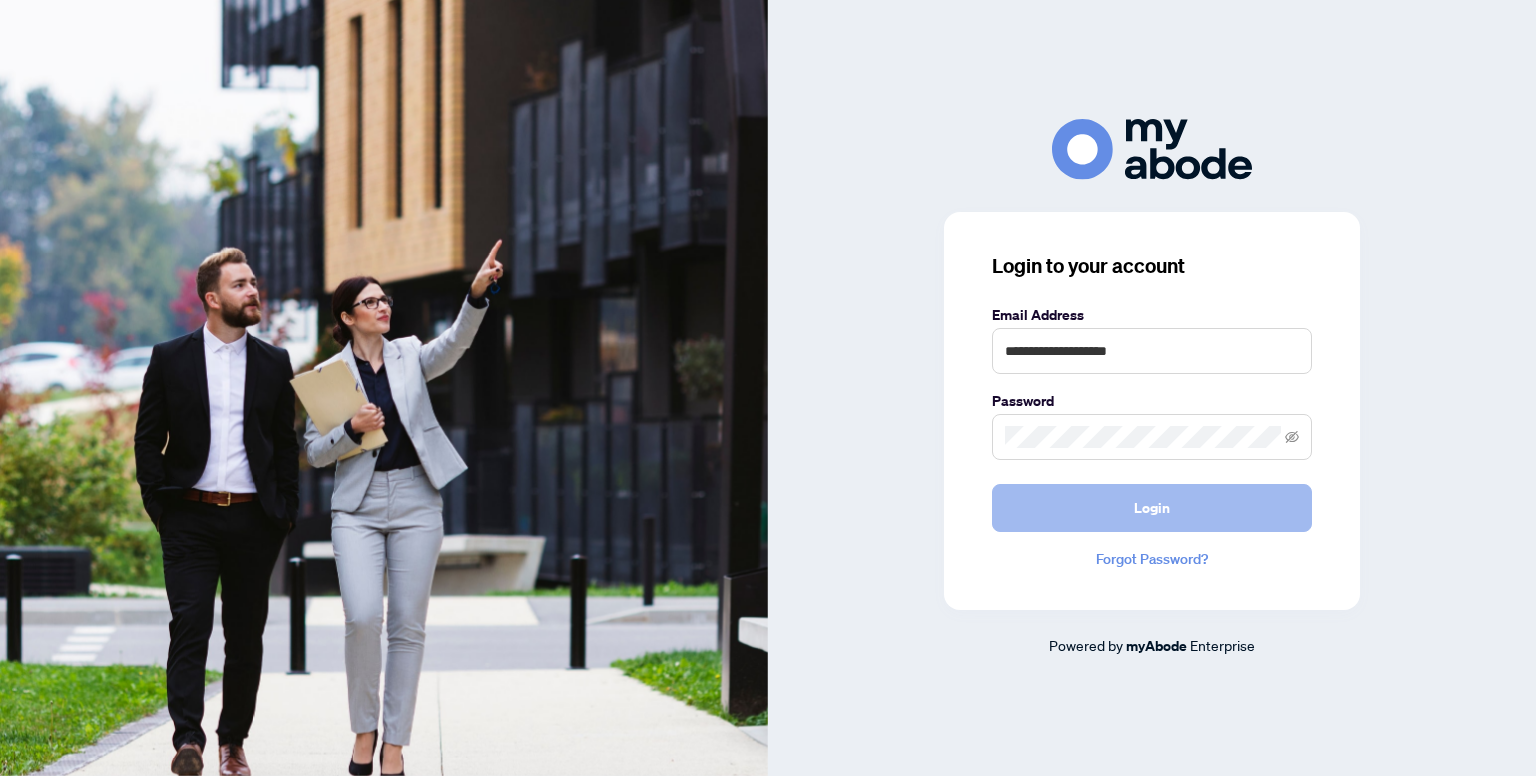 click on "Login" at bounding box center [1152, 508] 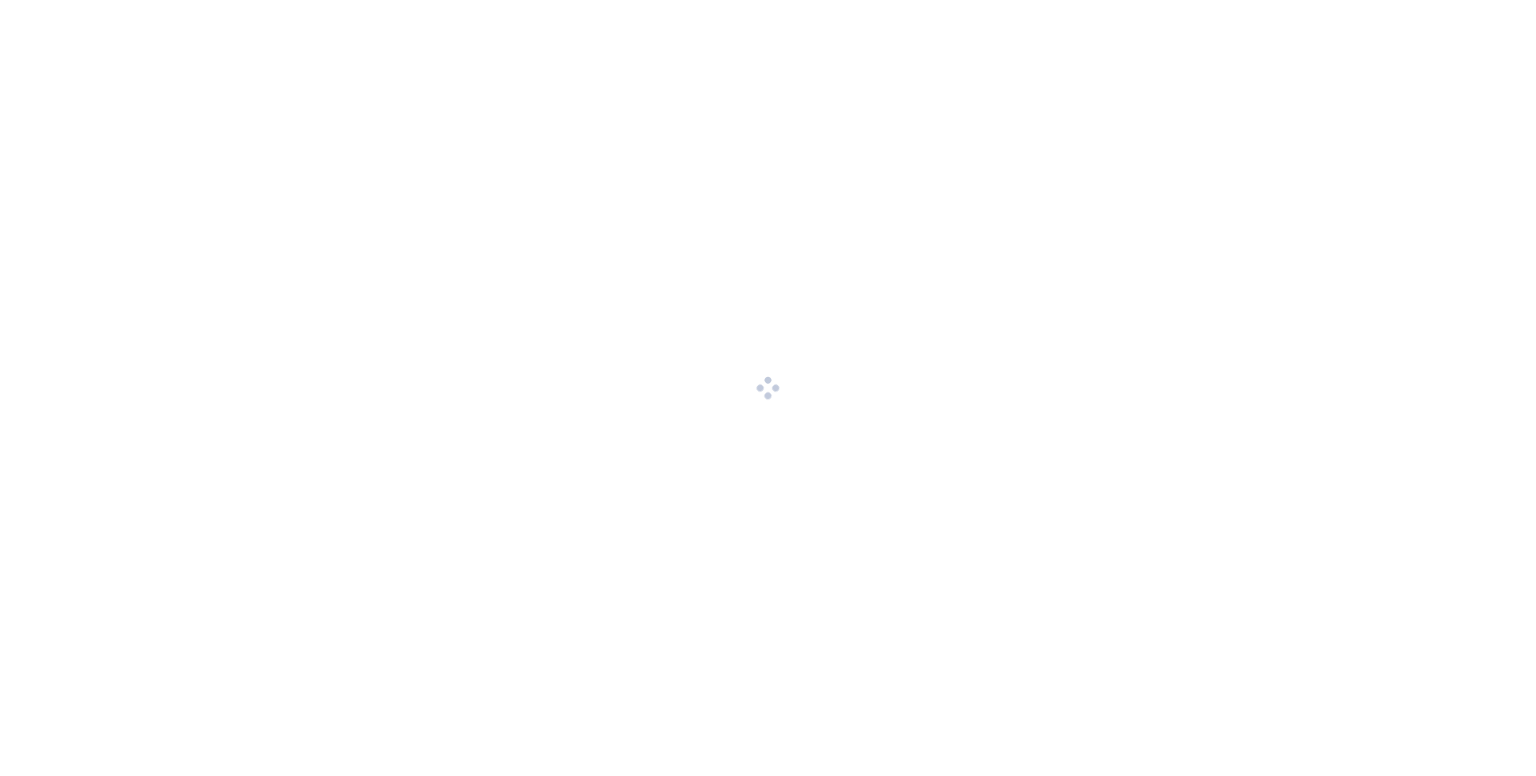 scroll, scrollTop: 0, scrollLeft: 0, axis: both 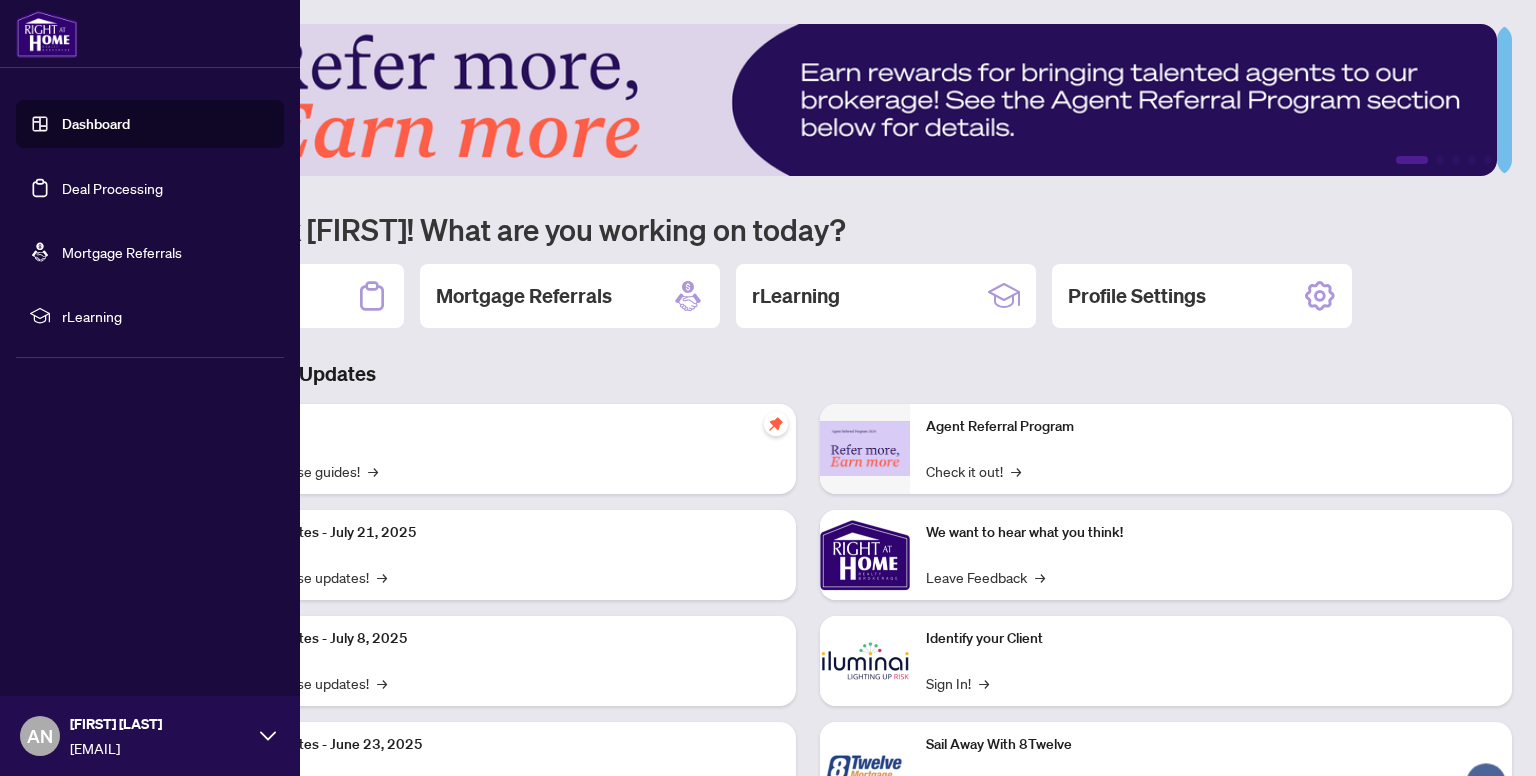 click on "Deal Processing" at bounding box center (112, 188) 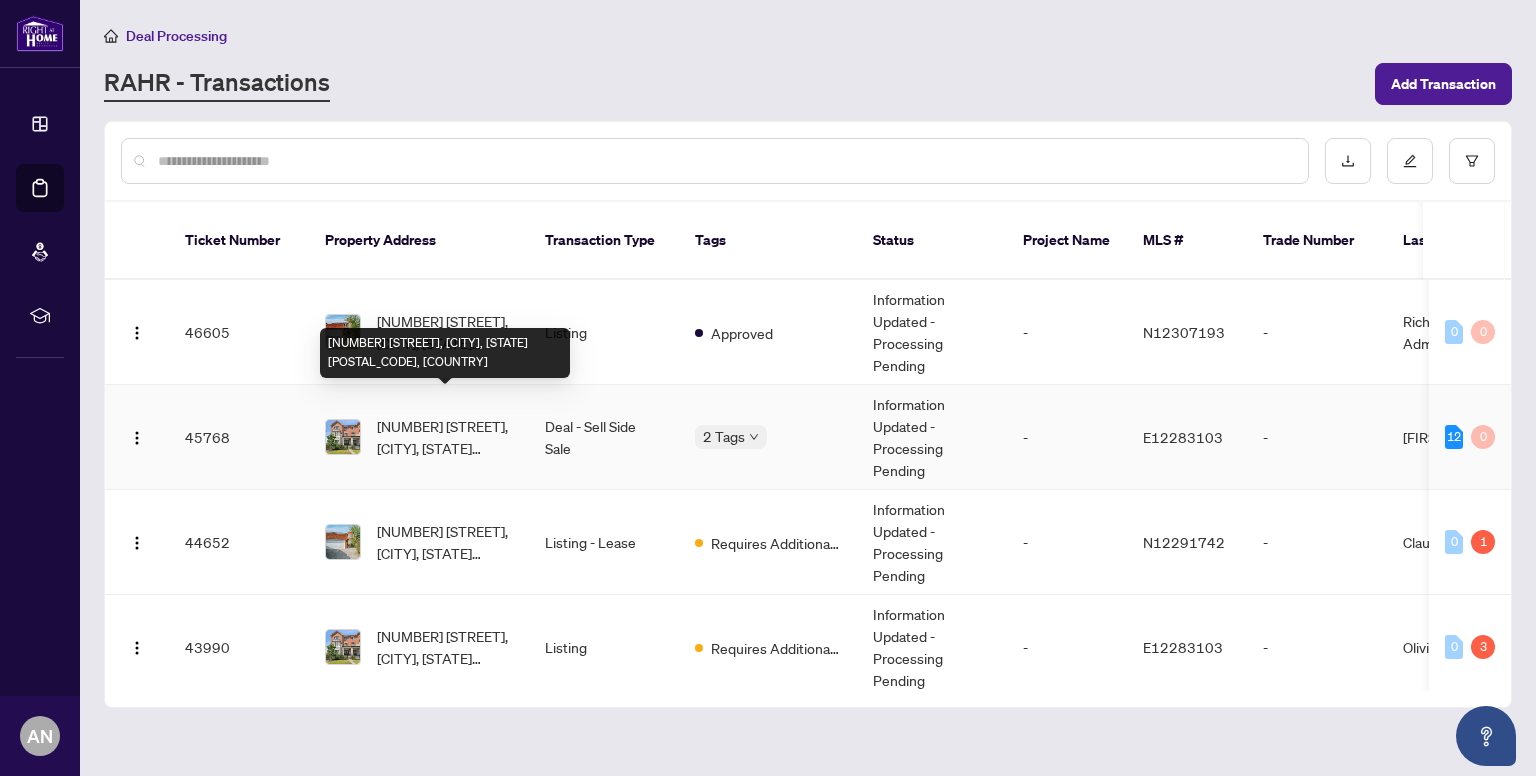 click on "[NUMBER] [STREET], [CITY], [STATE] [POSTAL_CODE], [COUNTRY]" at bounding box center (445, 437) 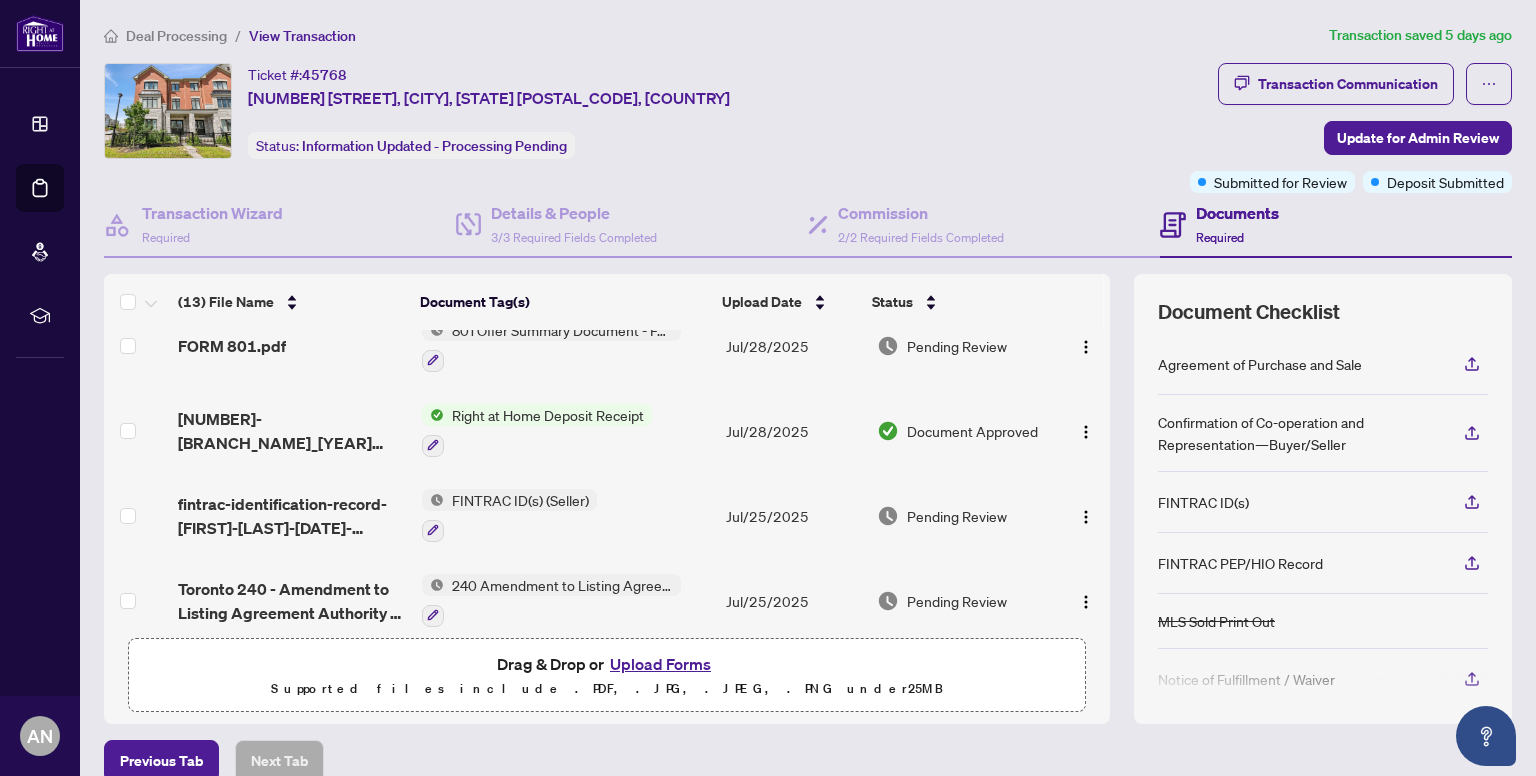 scroll, scrollTop: 200, scrollLeft: 0, axis: vertical 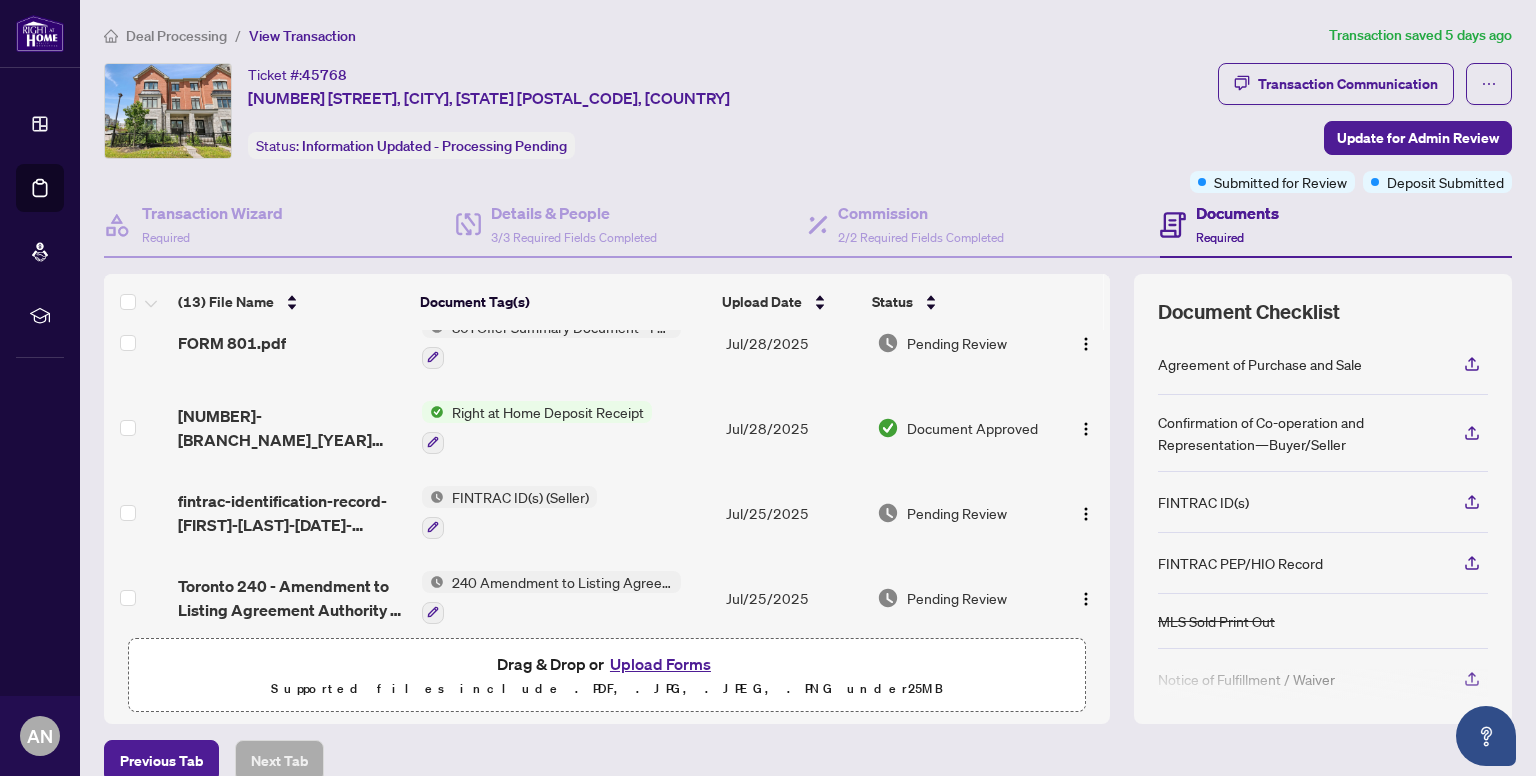 click on "Upload Forms" at bounding box center (660, 664) 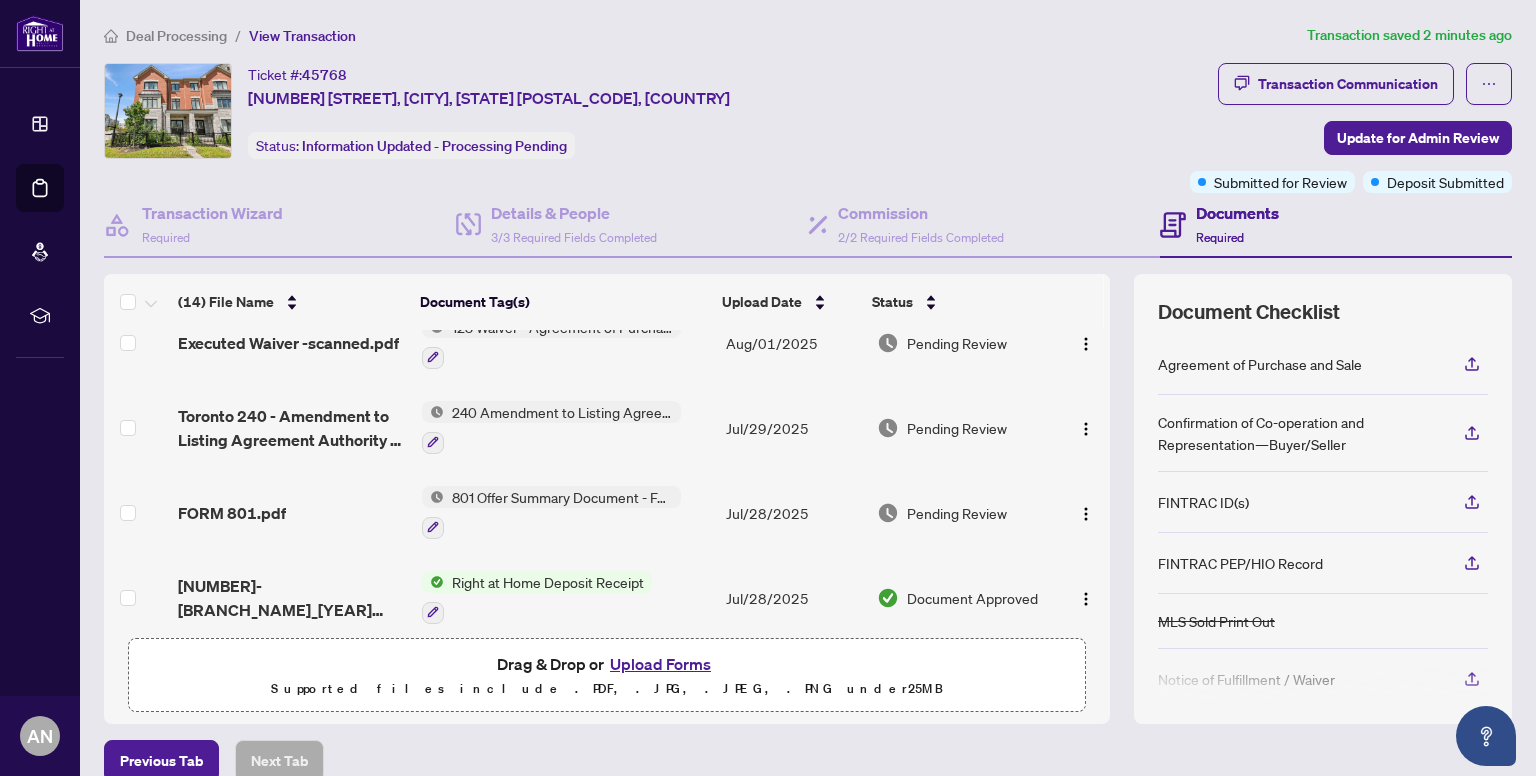 scroll, scrollTop: 0, scrollLeft: 0, axis: both 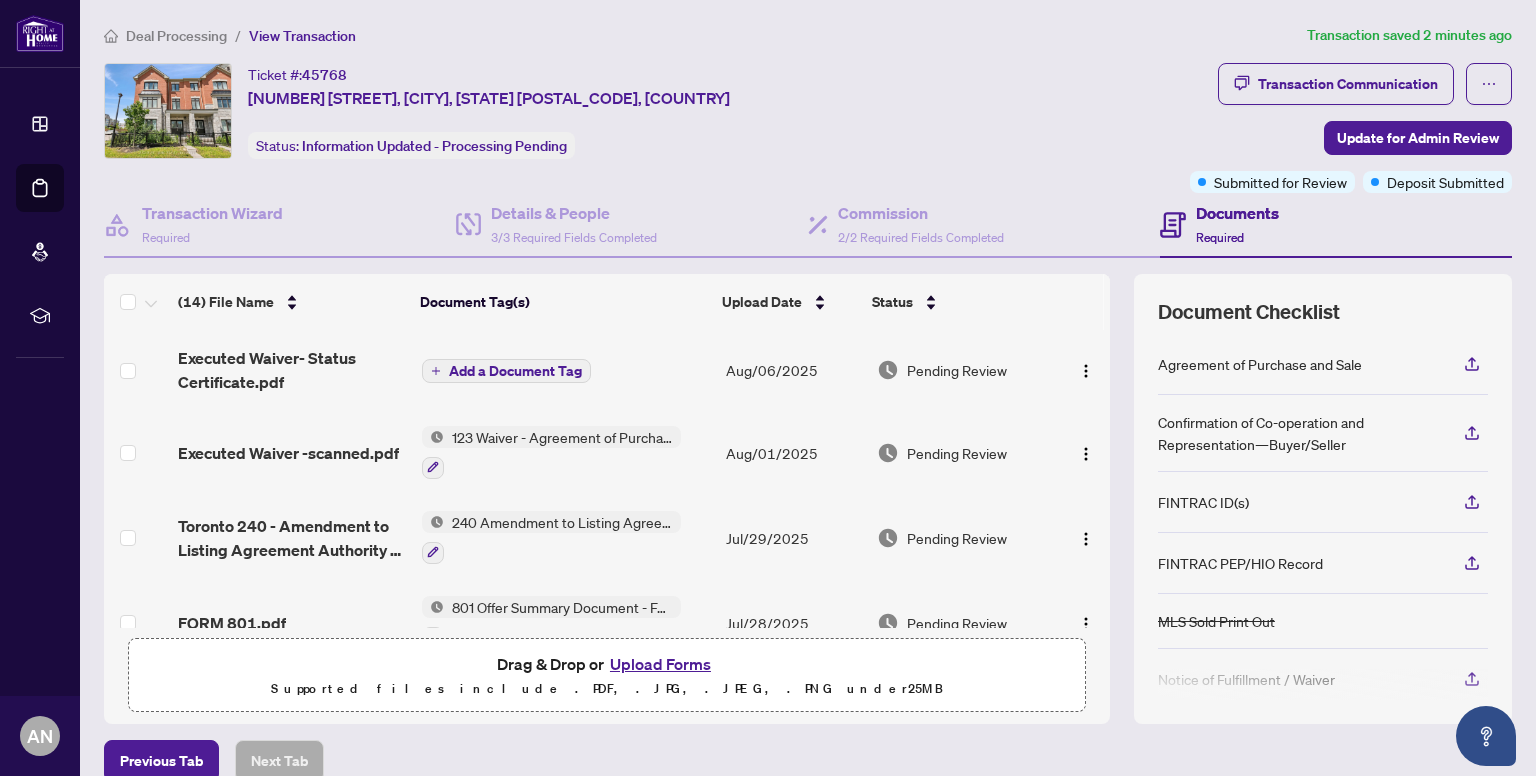 click on "Add a Document Tag" at bounding box center [515, 371] 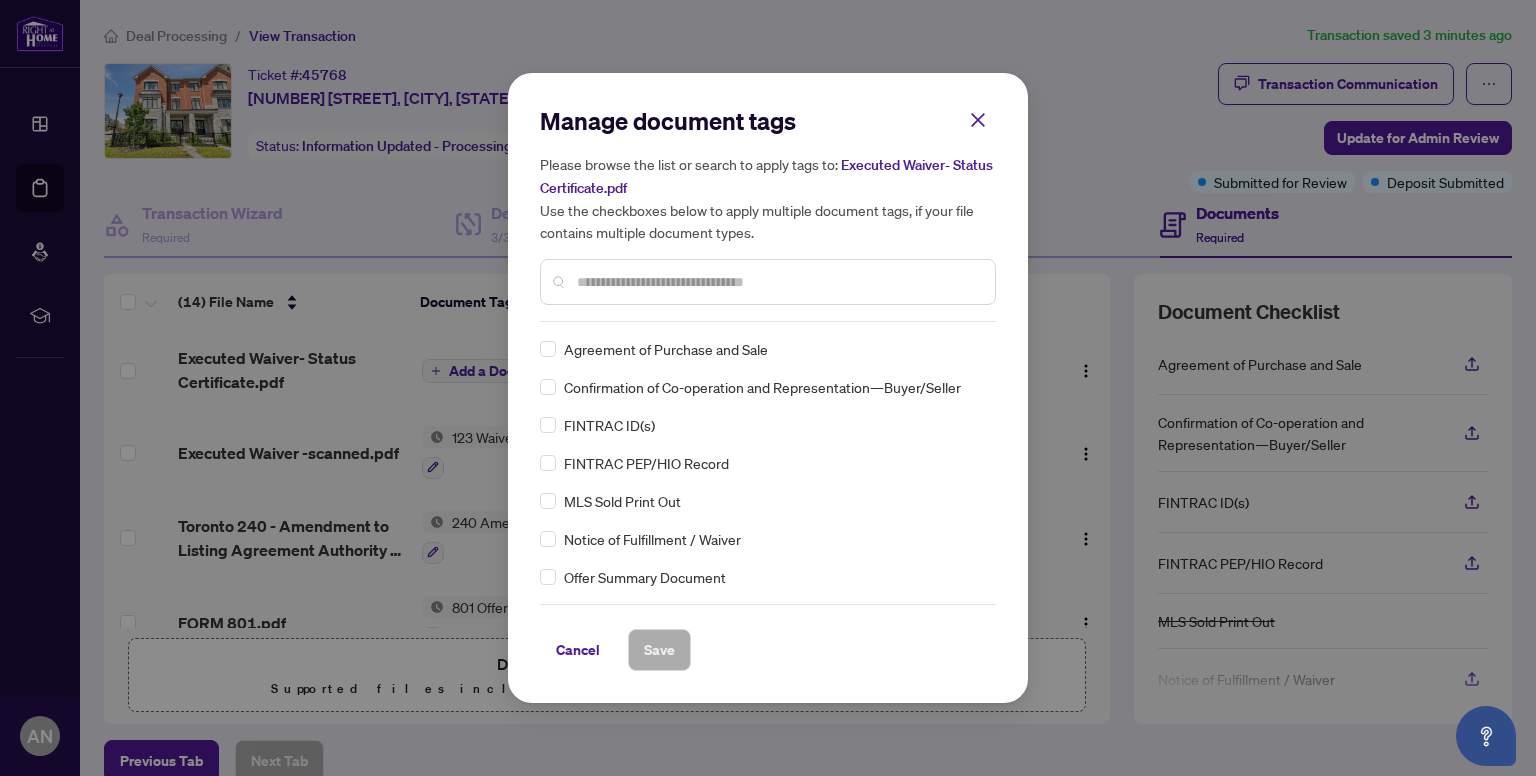click at bounding box center (778, 282) 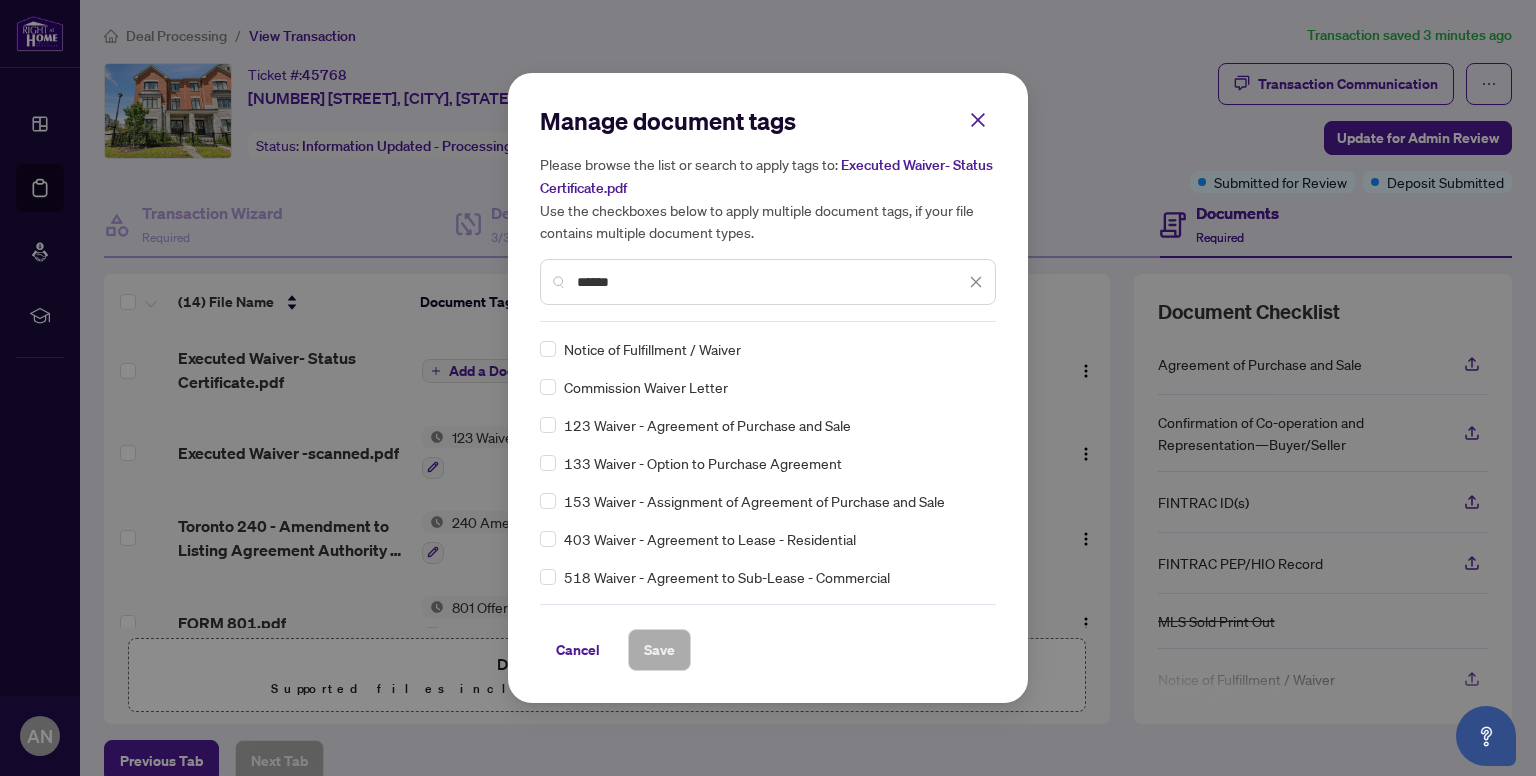 type on "******" 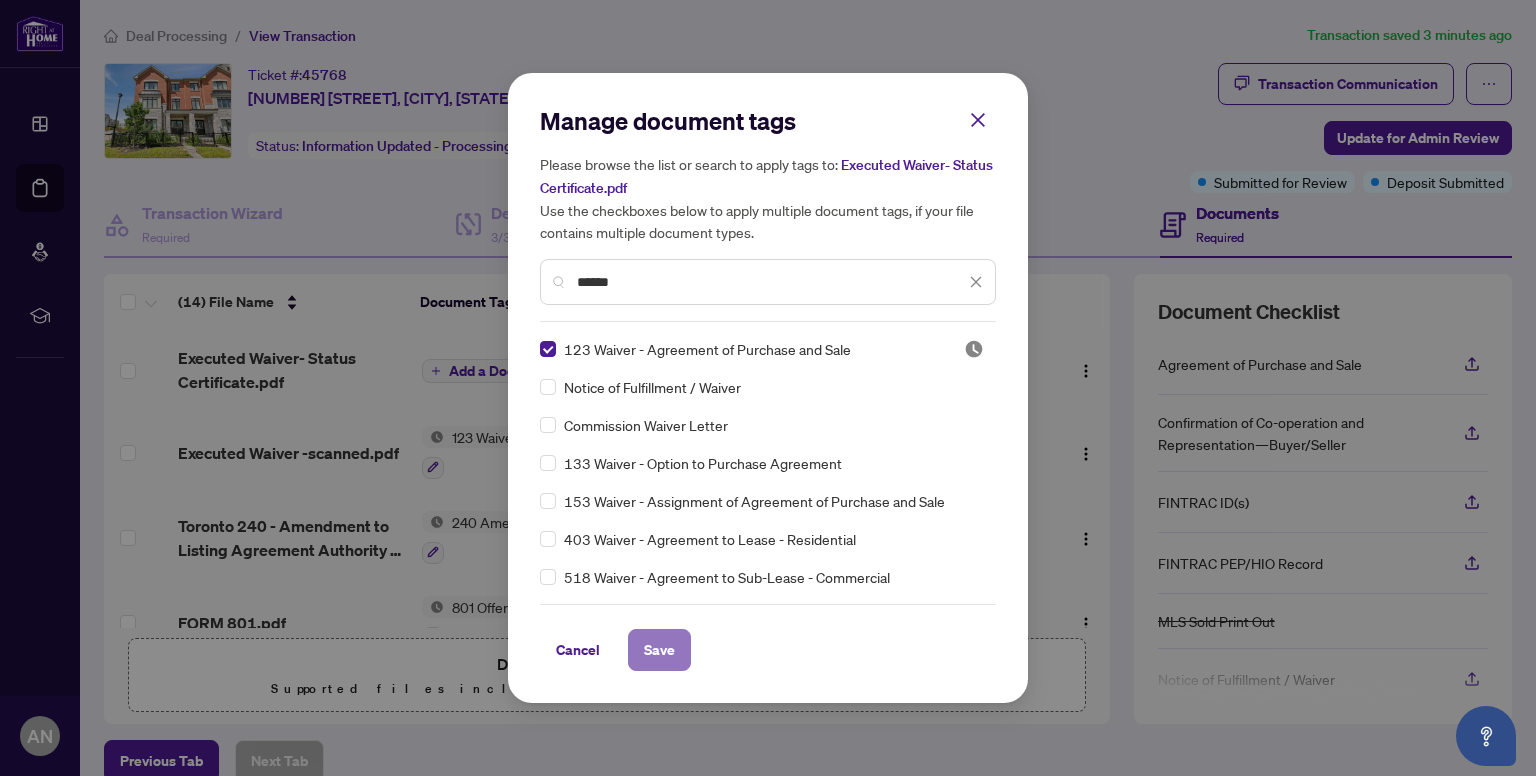 click on "Save" at bounding box center (659, 650) 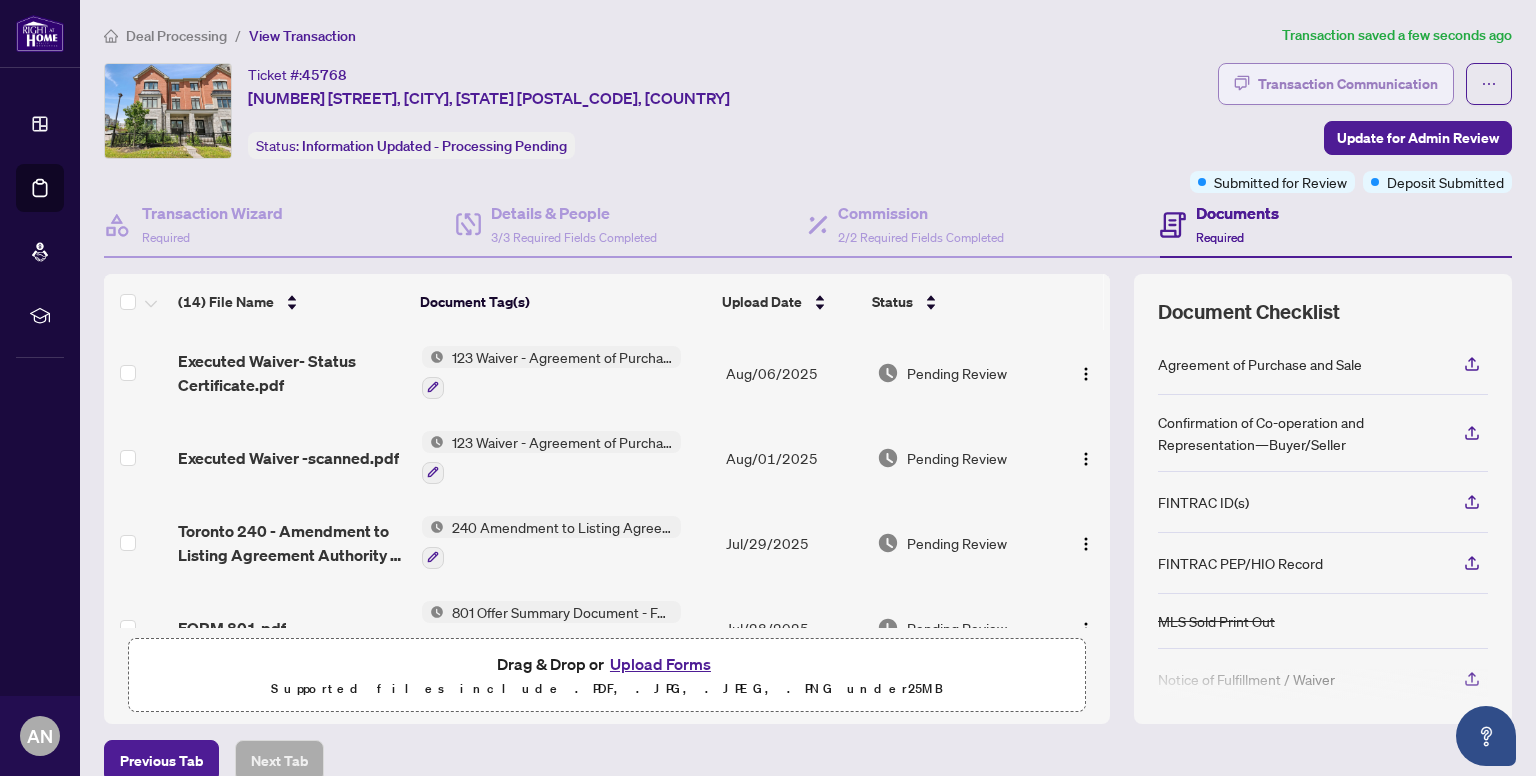 click on "Transaction Communication" at bounding box center (1348, 84) 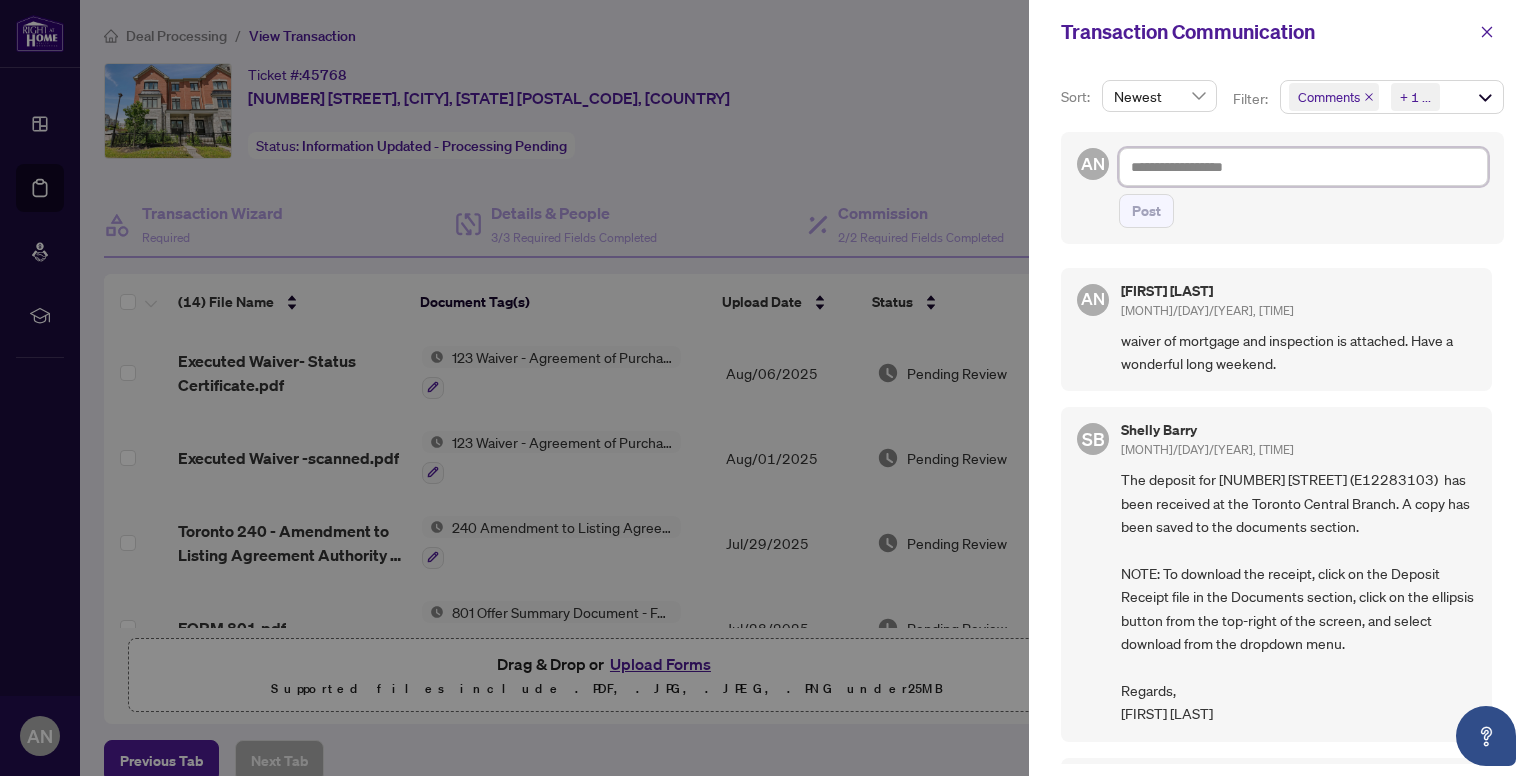 click at bounding box center (1303, 167) 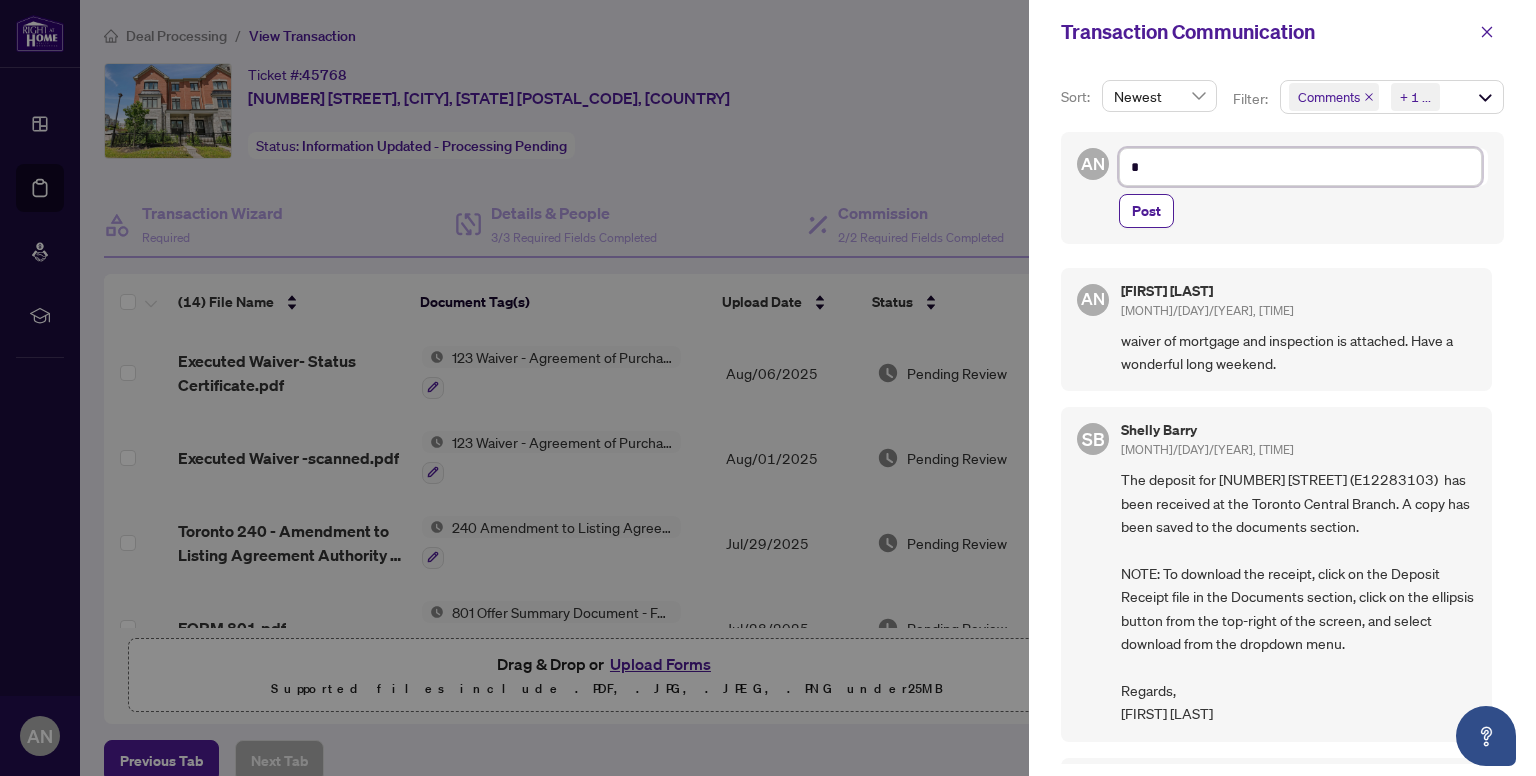 type on "**" 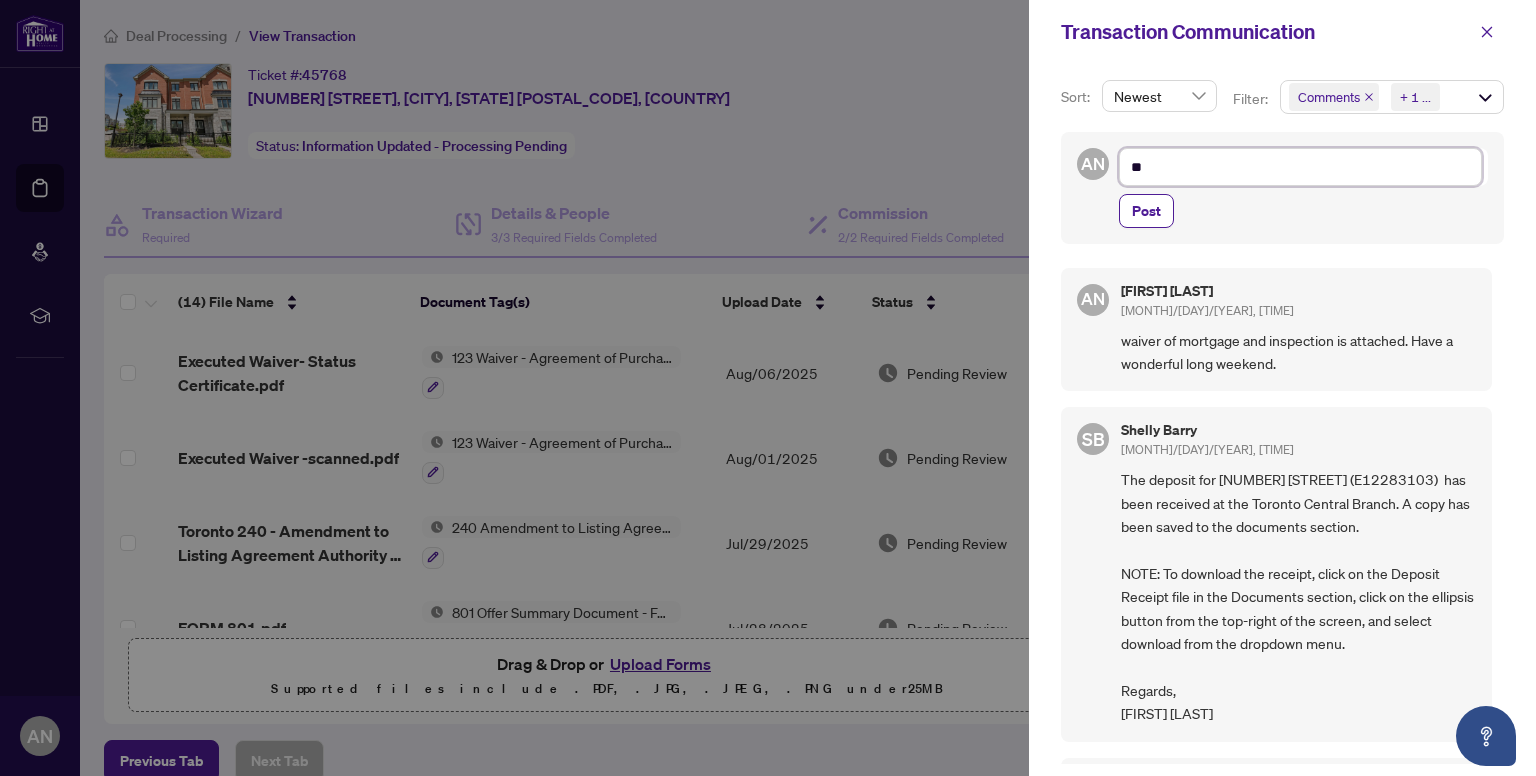 type on "**" 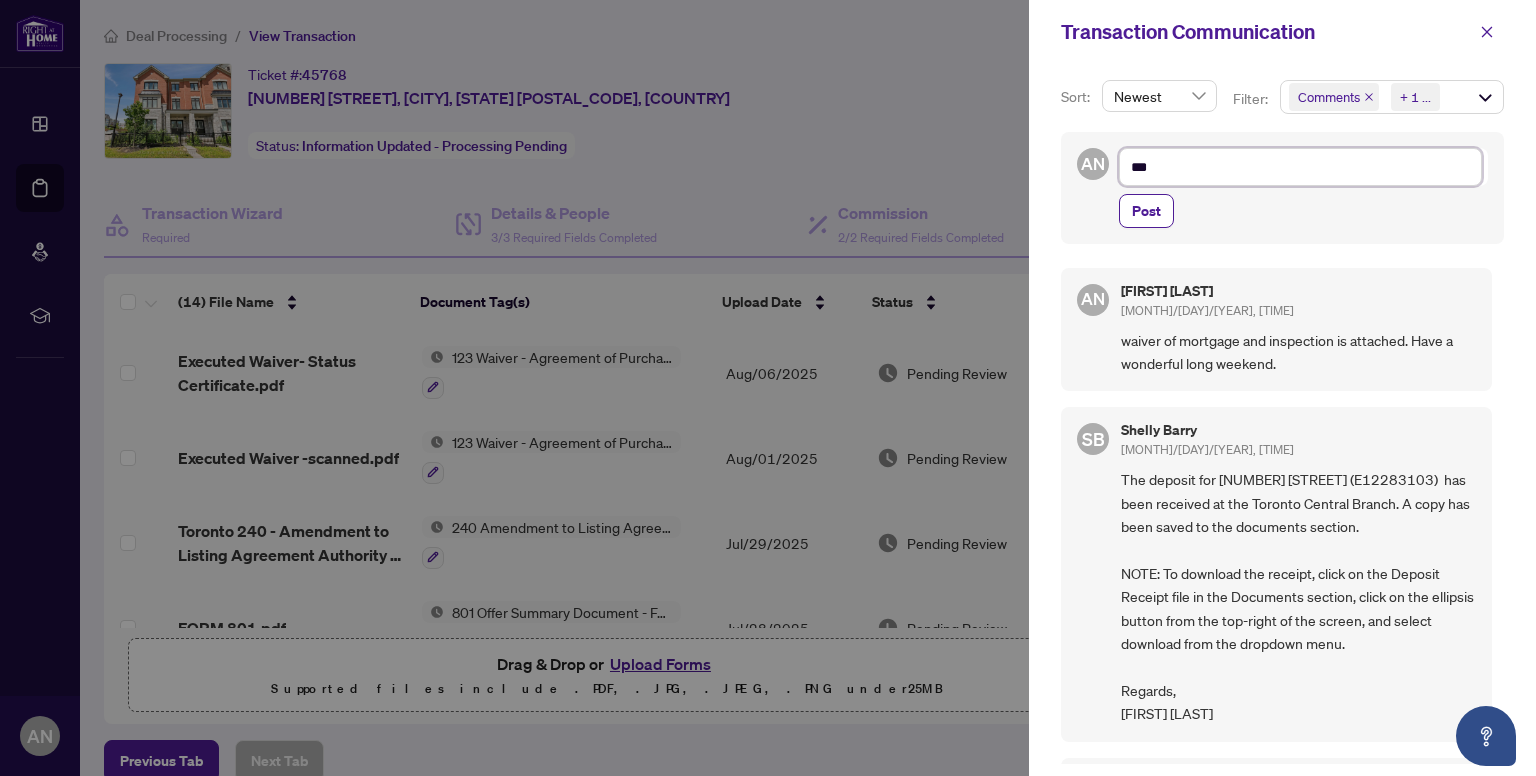 type on "****" 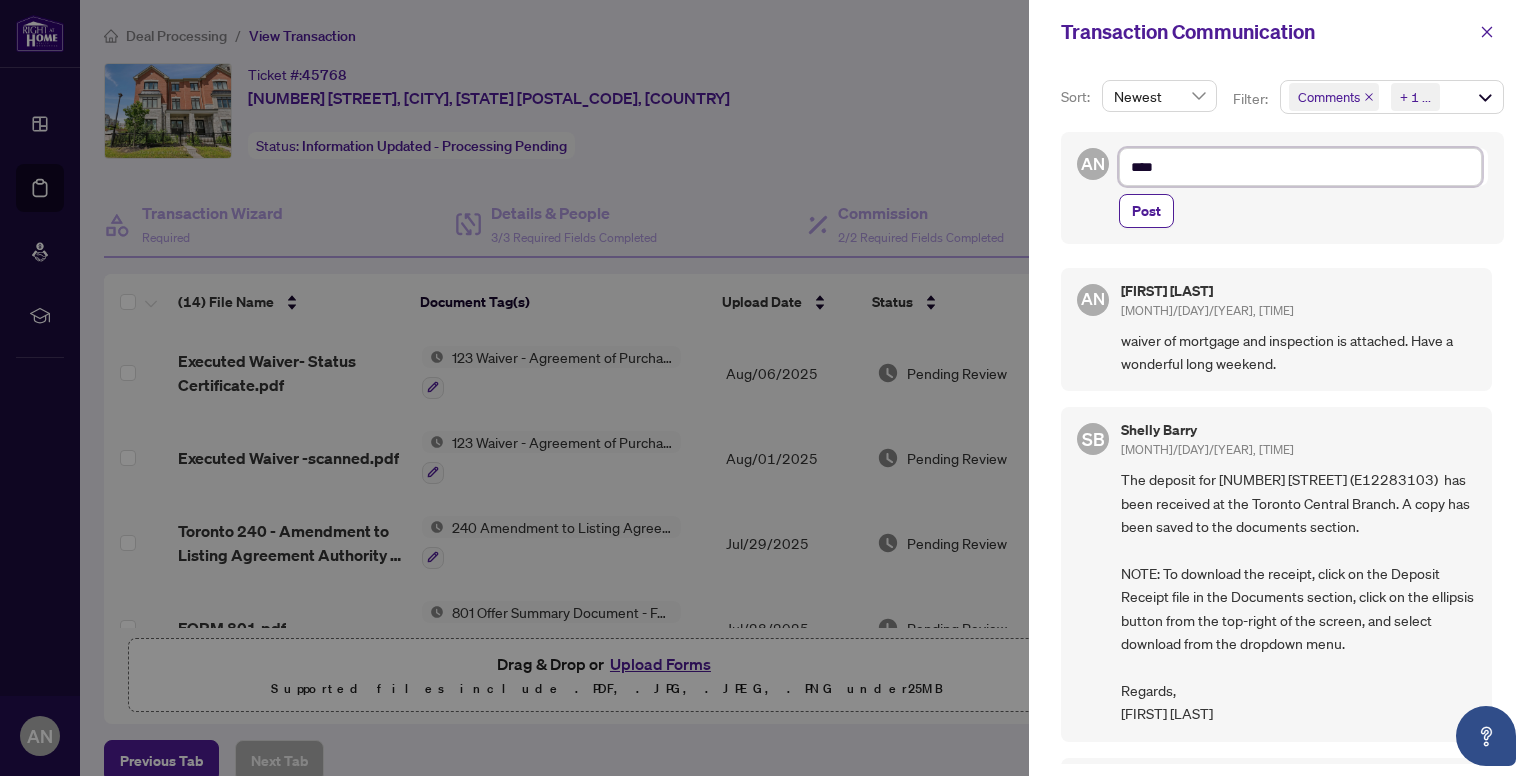type on "****" 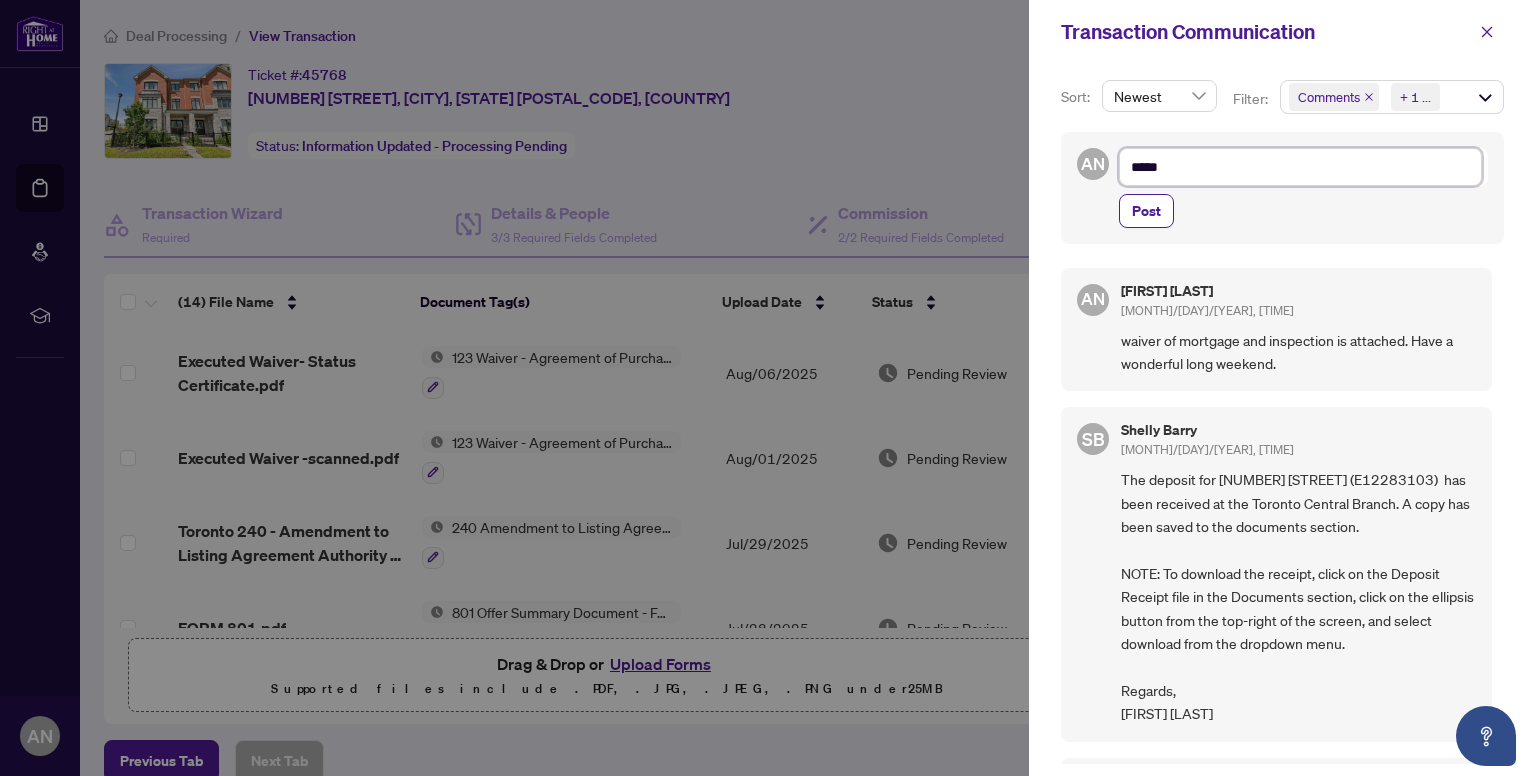 type on "******" 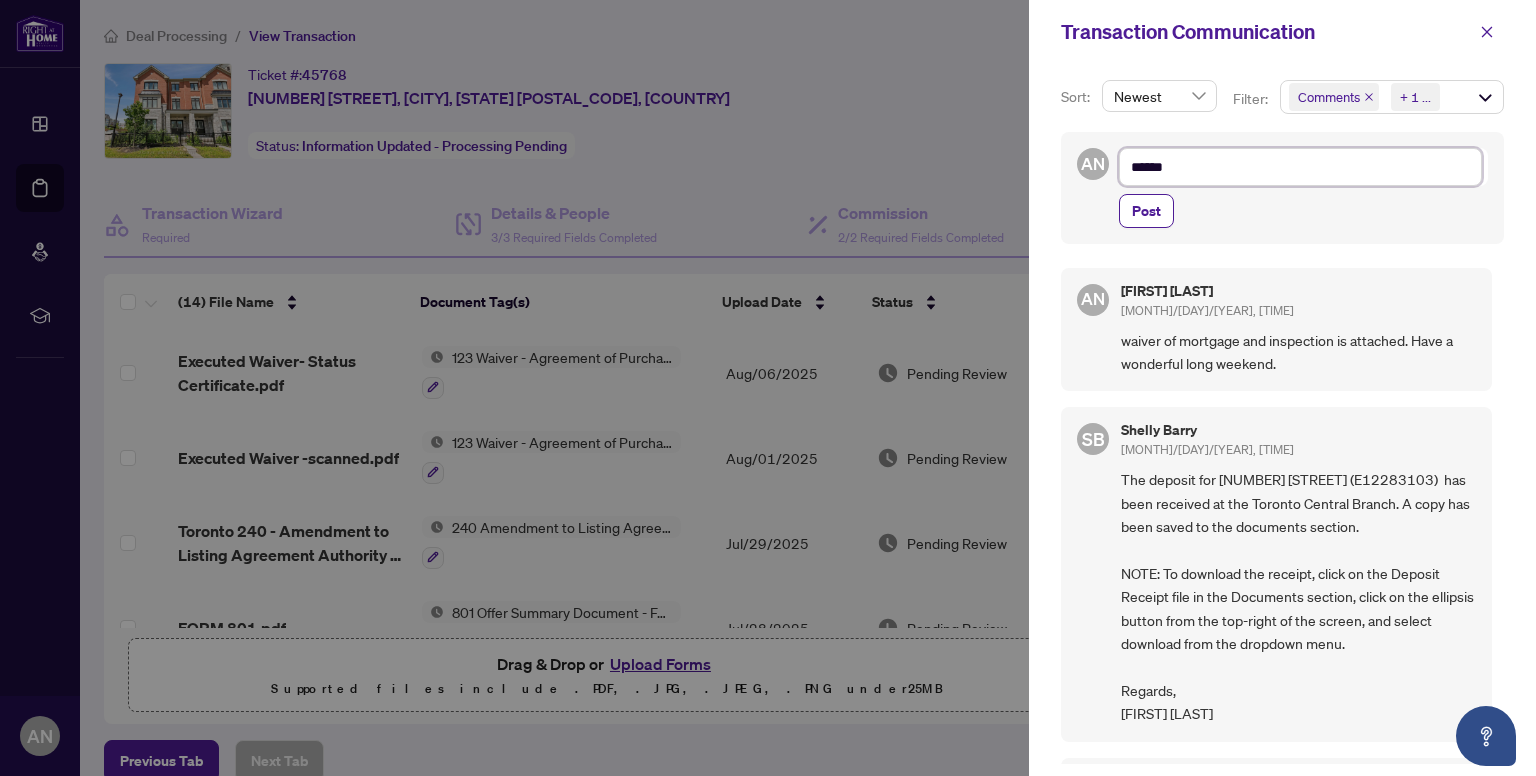 type on "*******" 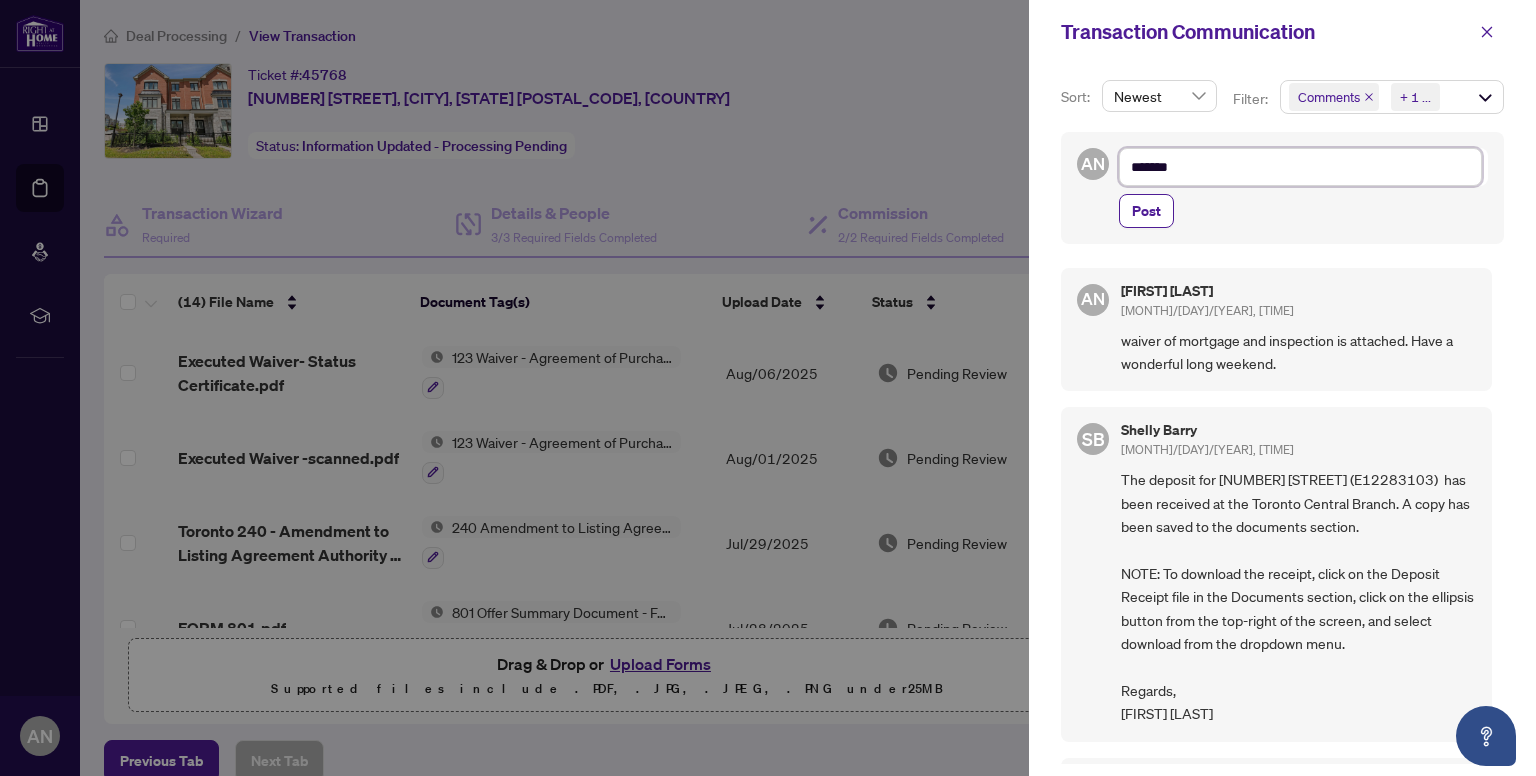 type on "********" 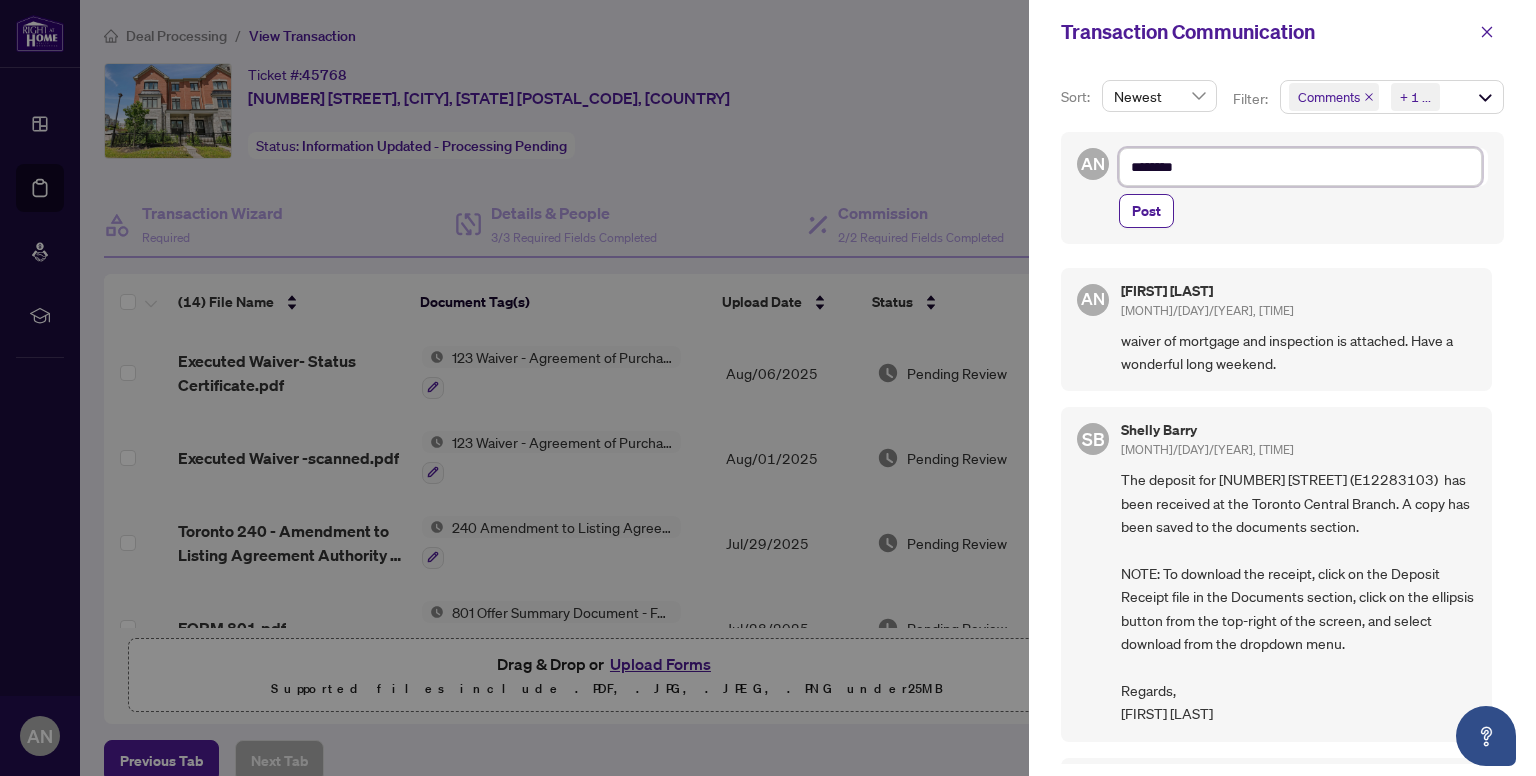 type on "********" 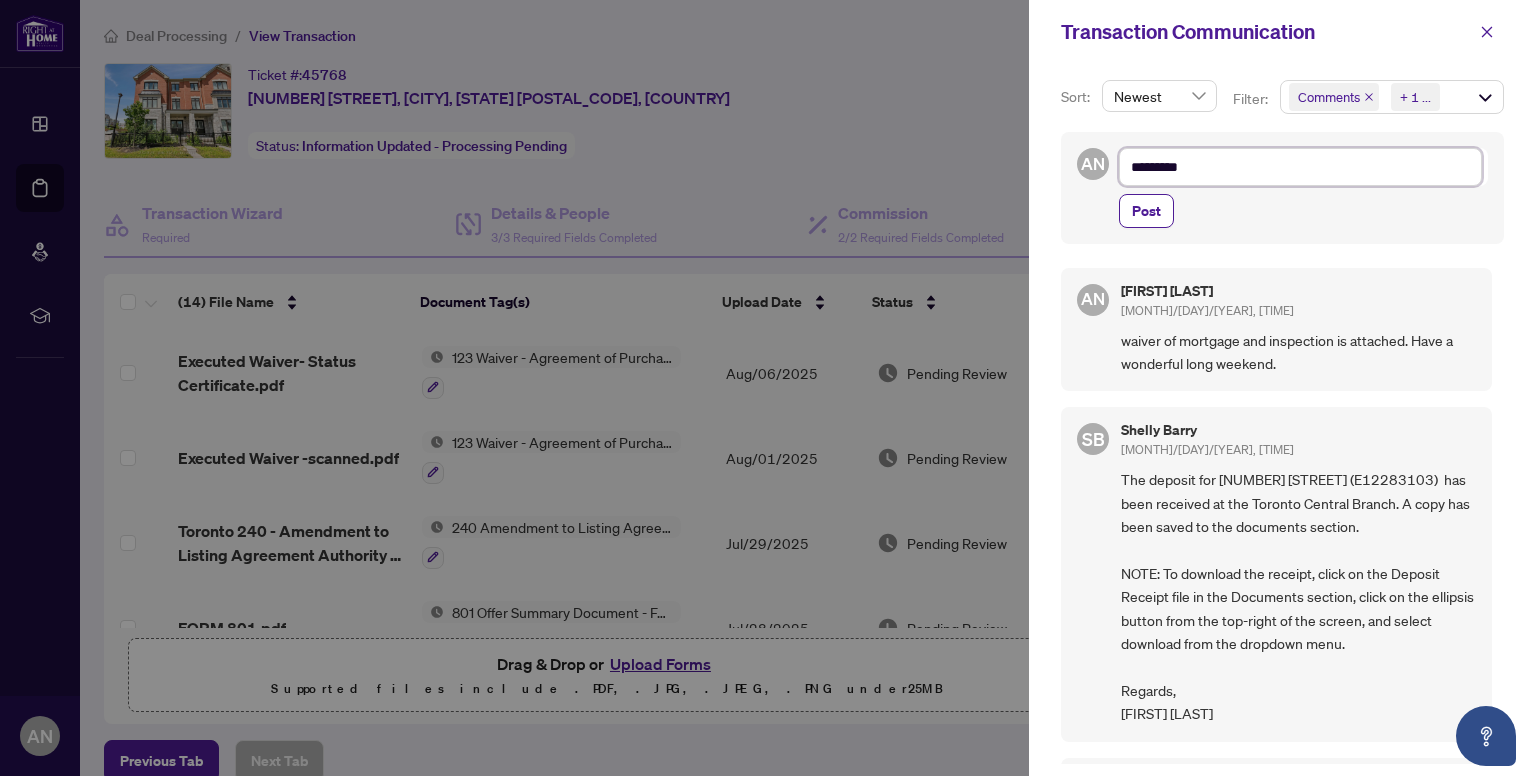 type on "**********" 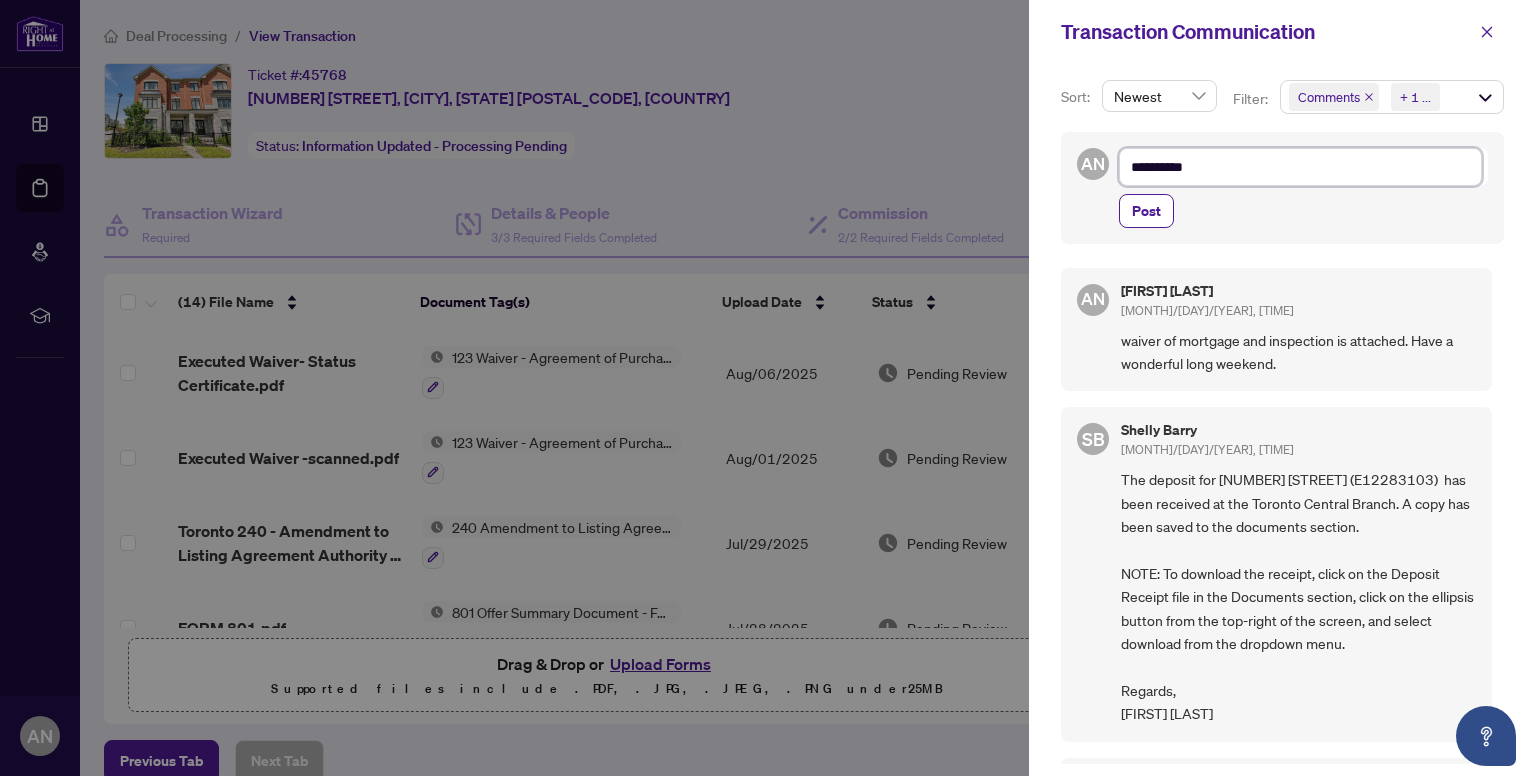 type on "**********" 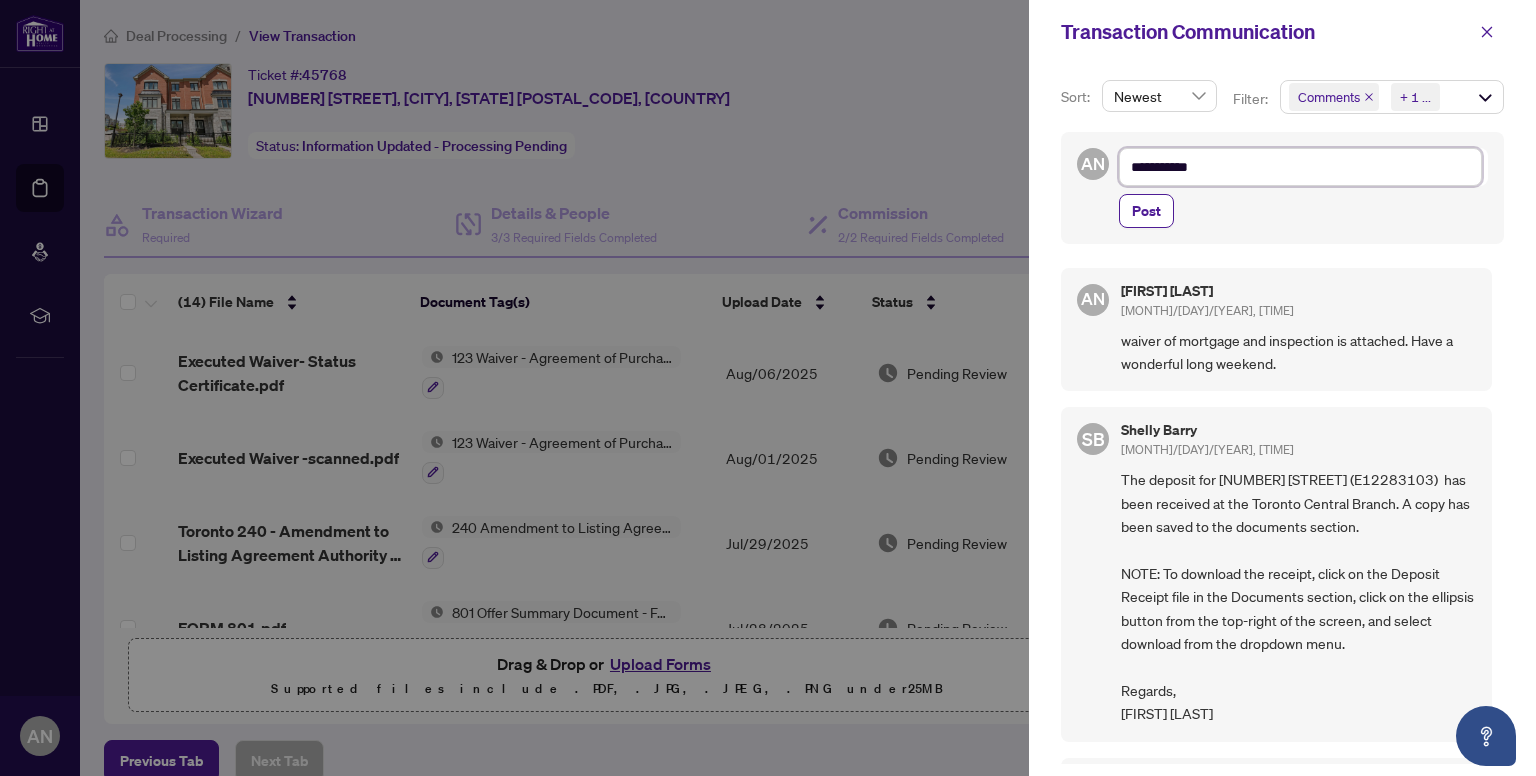 type on "**********" 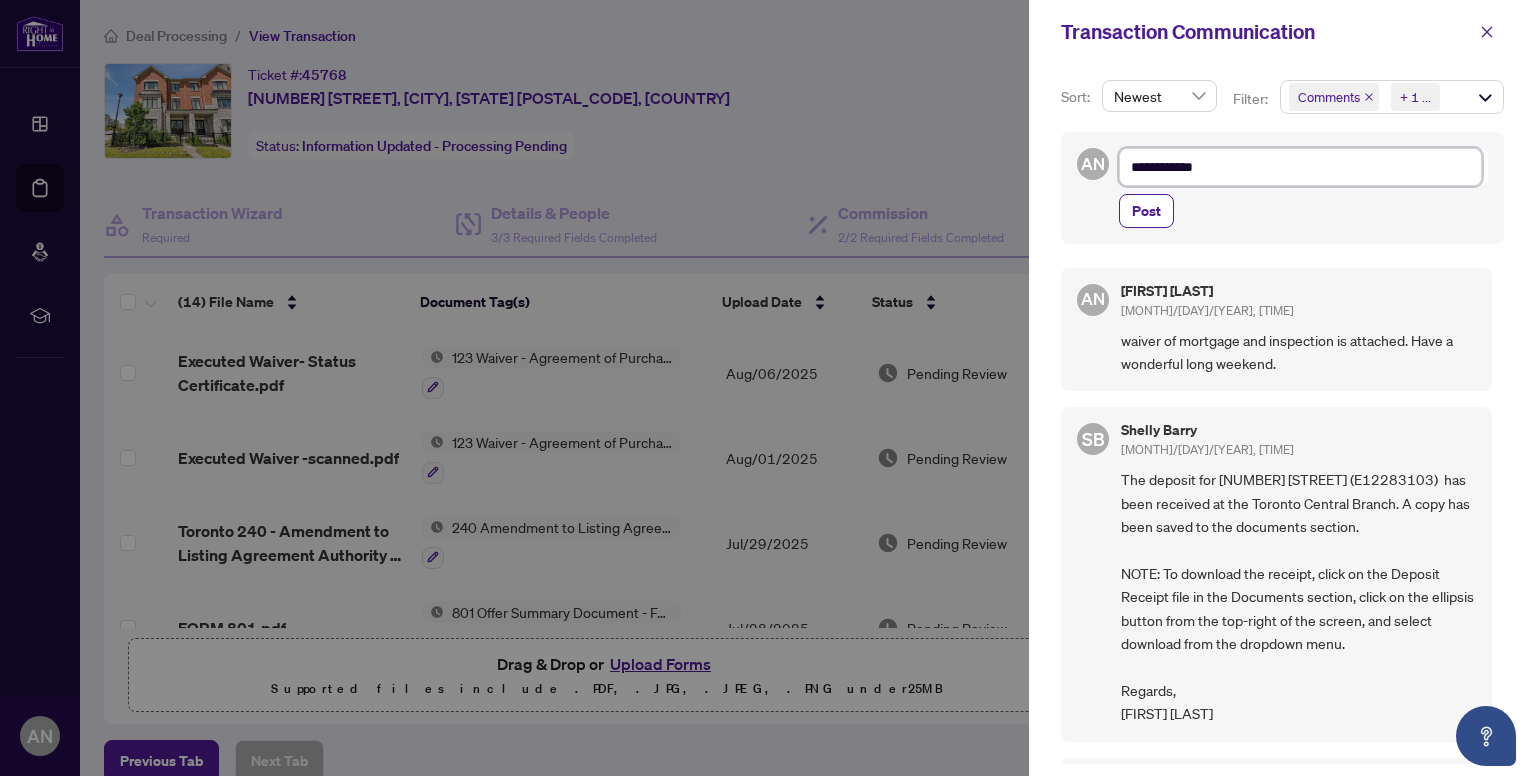 type on "**********" 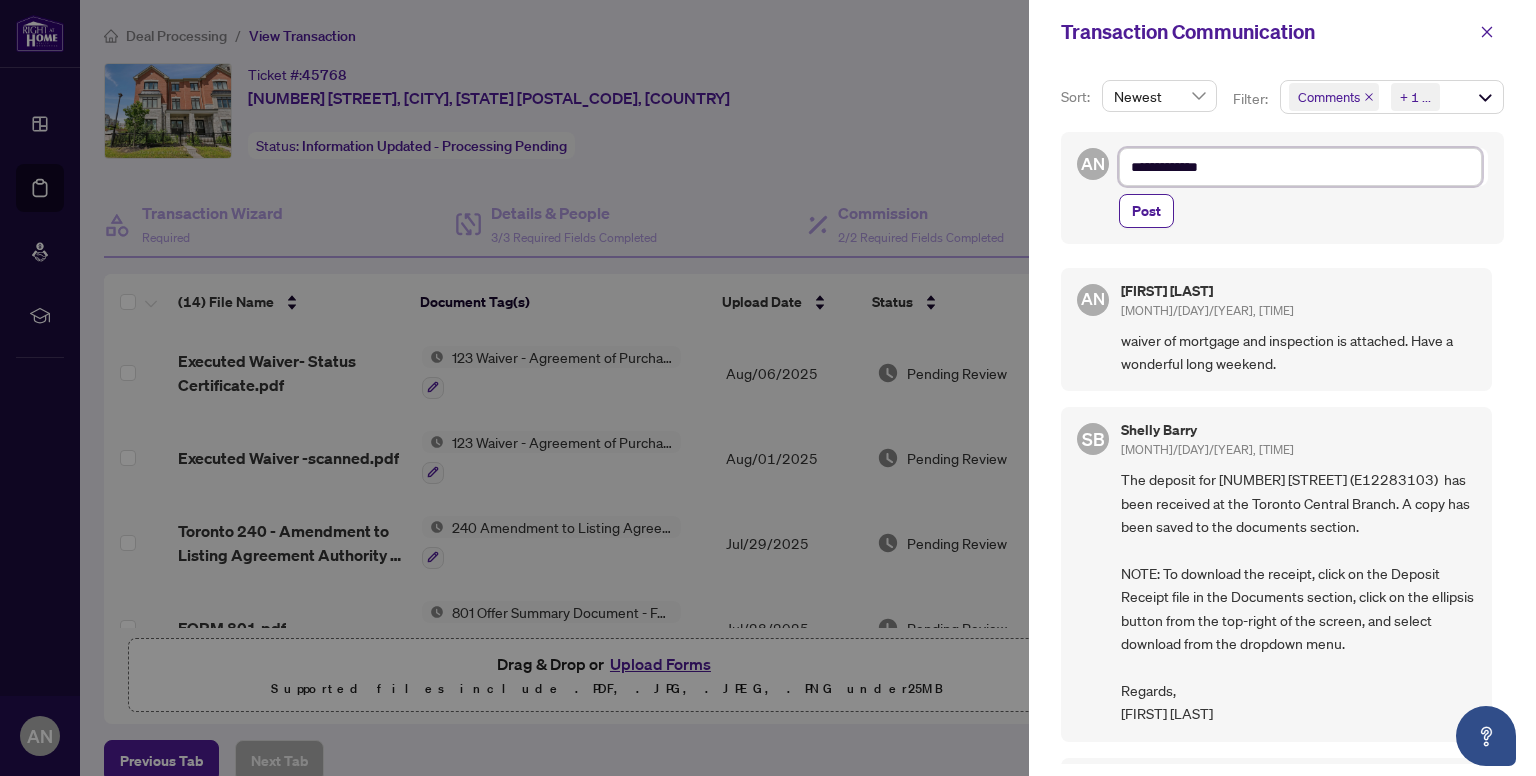 type on "**********" 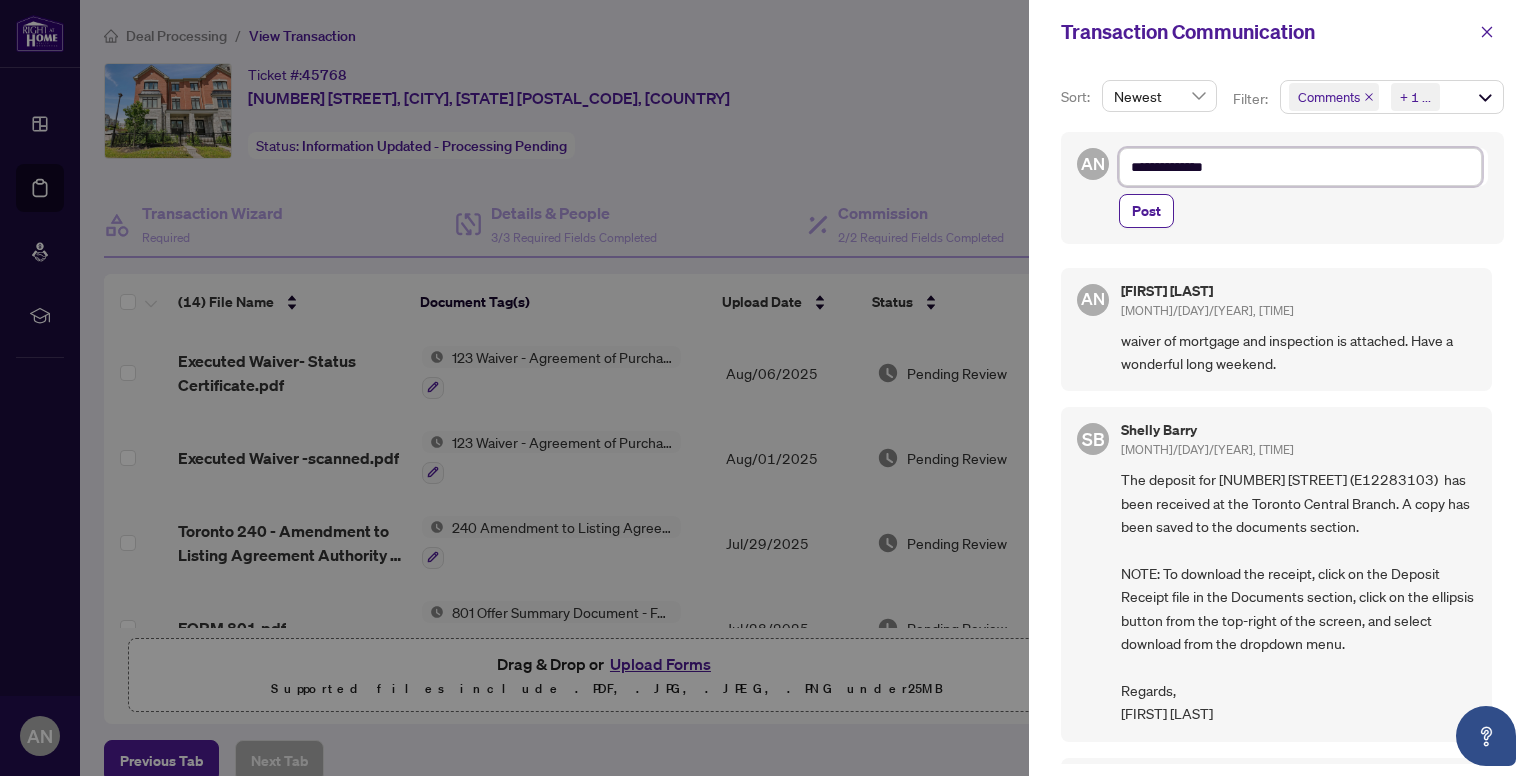 type on "**********" 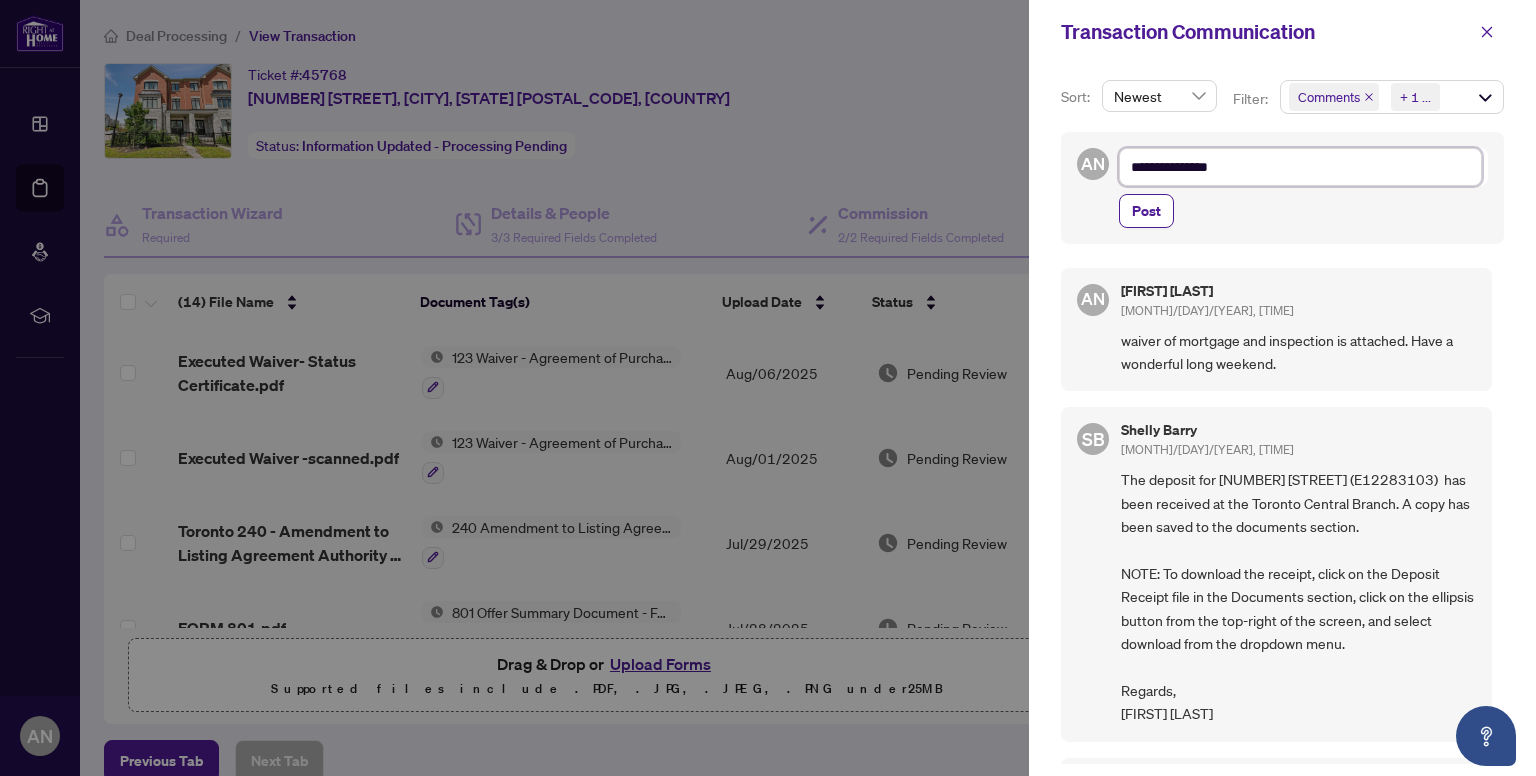 type on "**********" 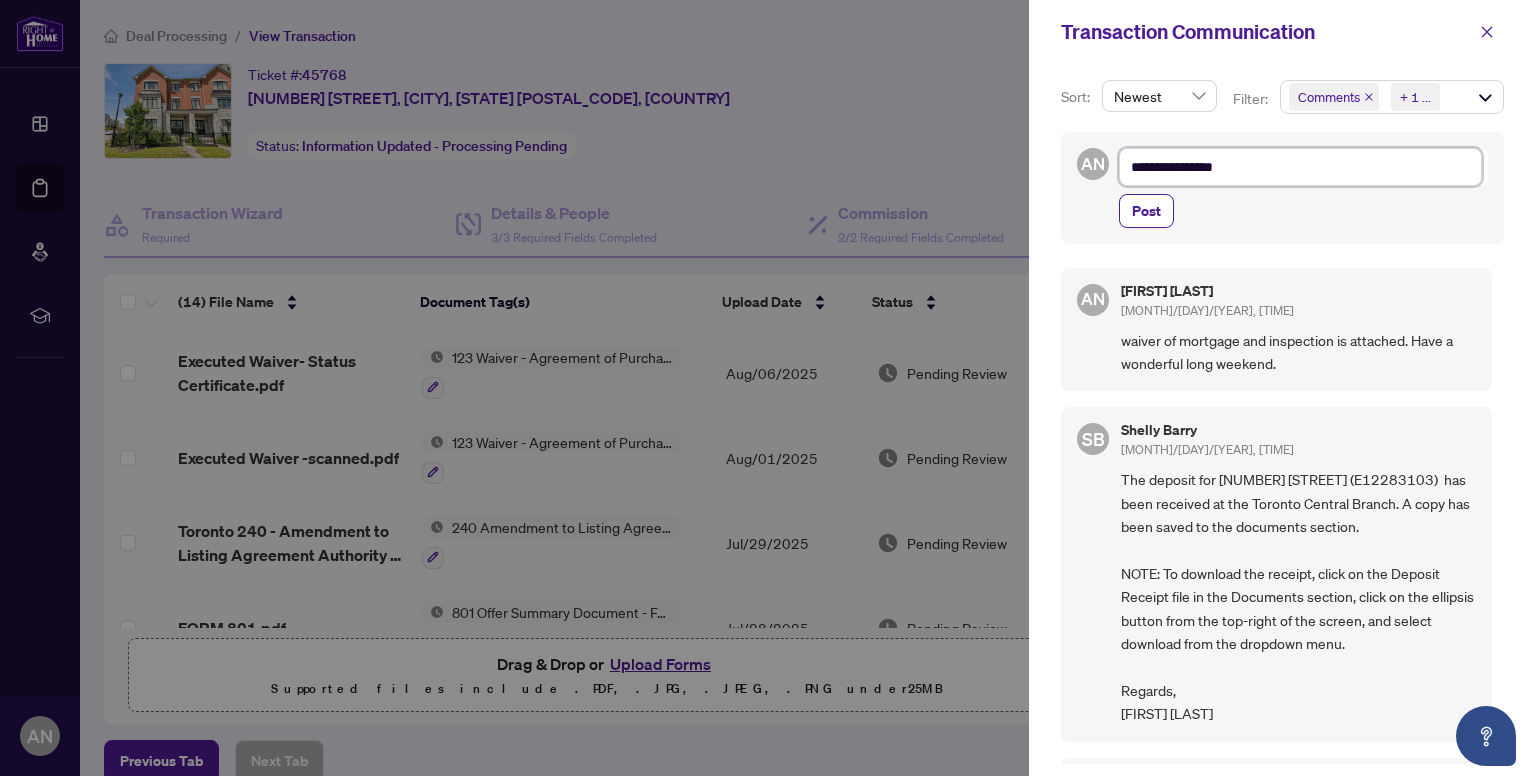 type on "**********" 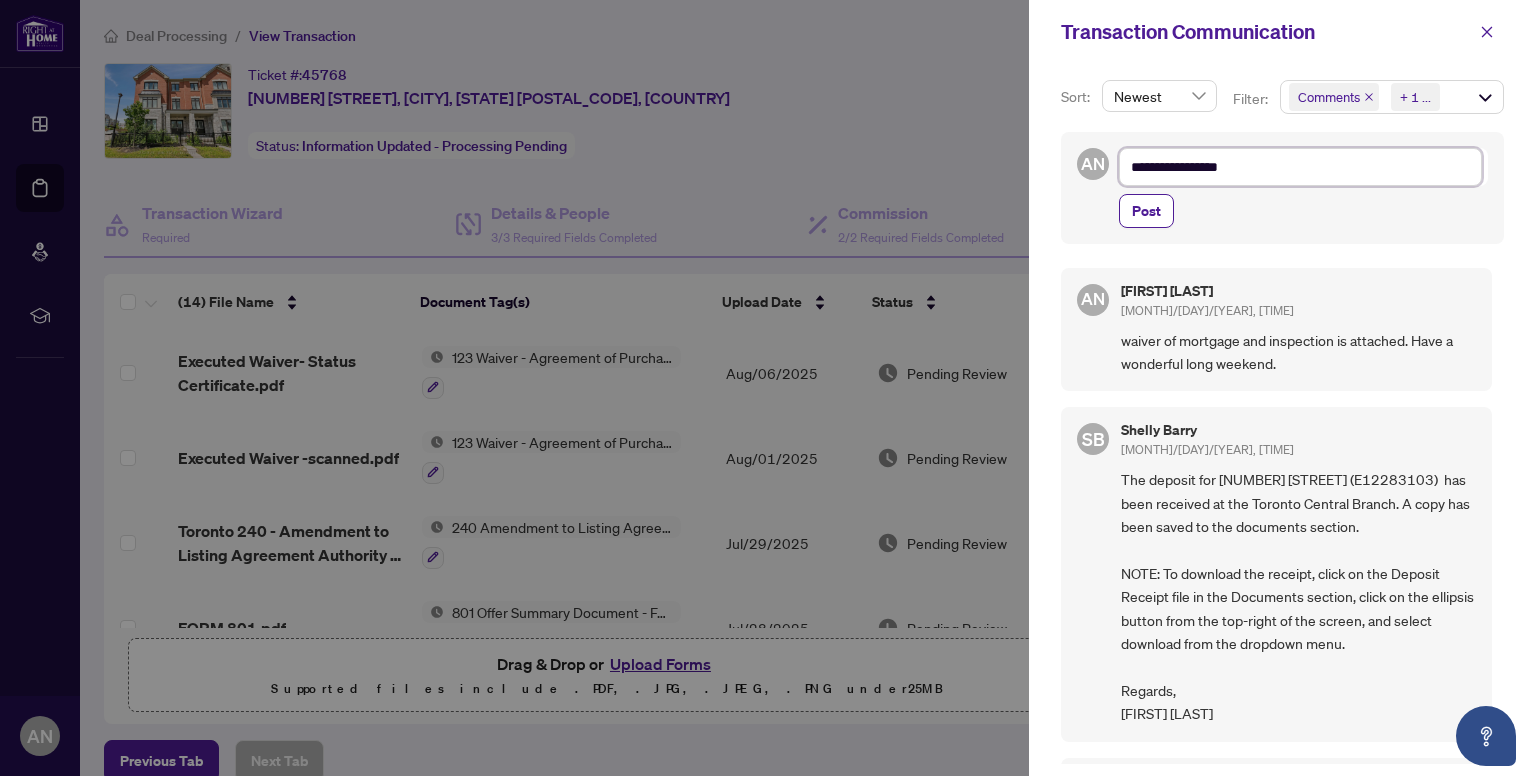 type on "**********" 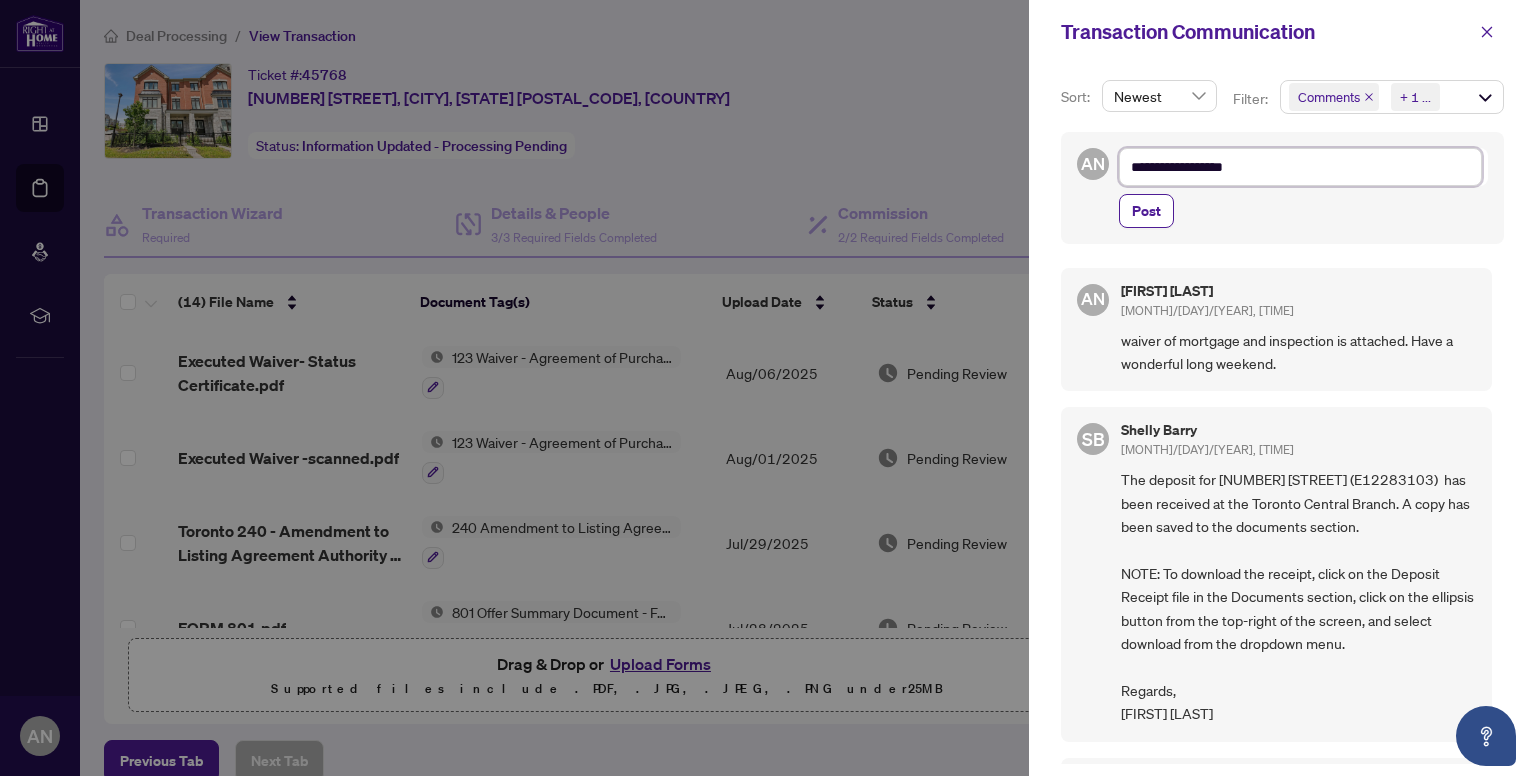 type on "**********" 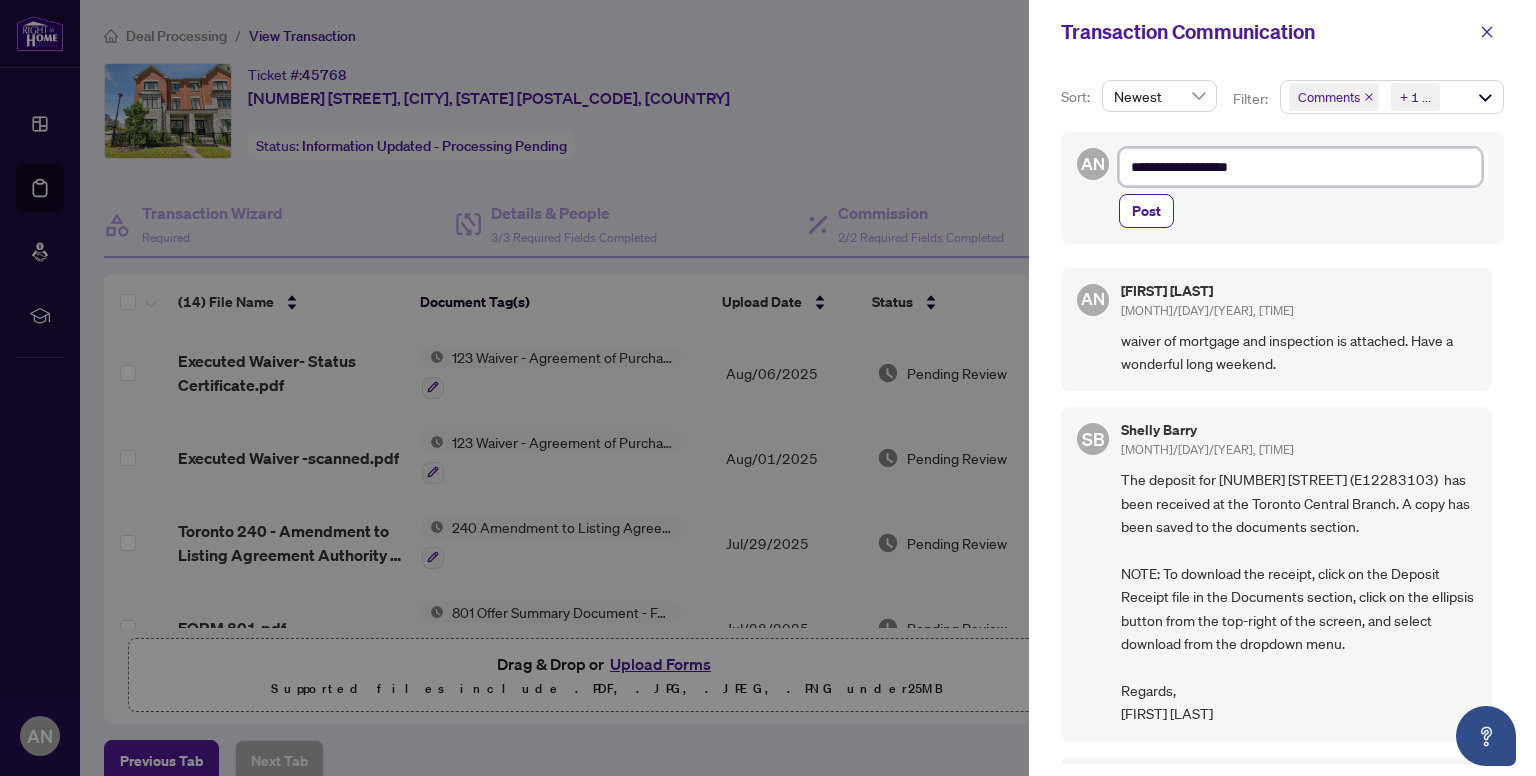 type on "**********" 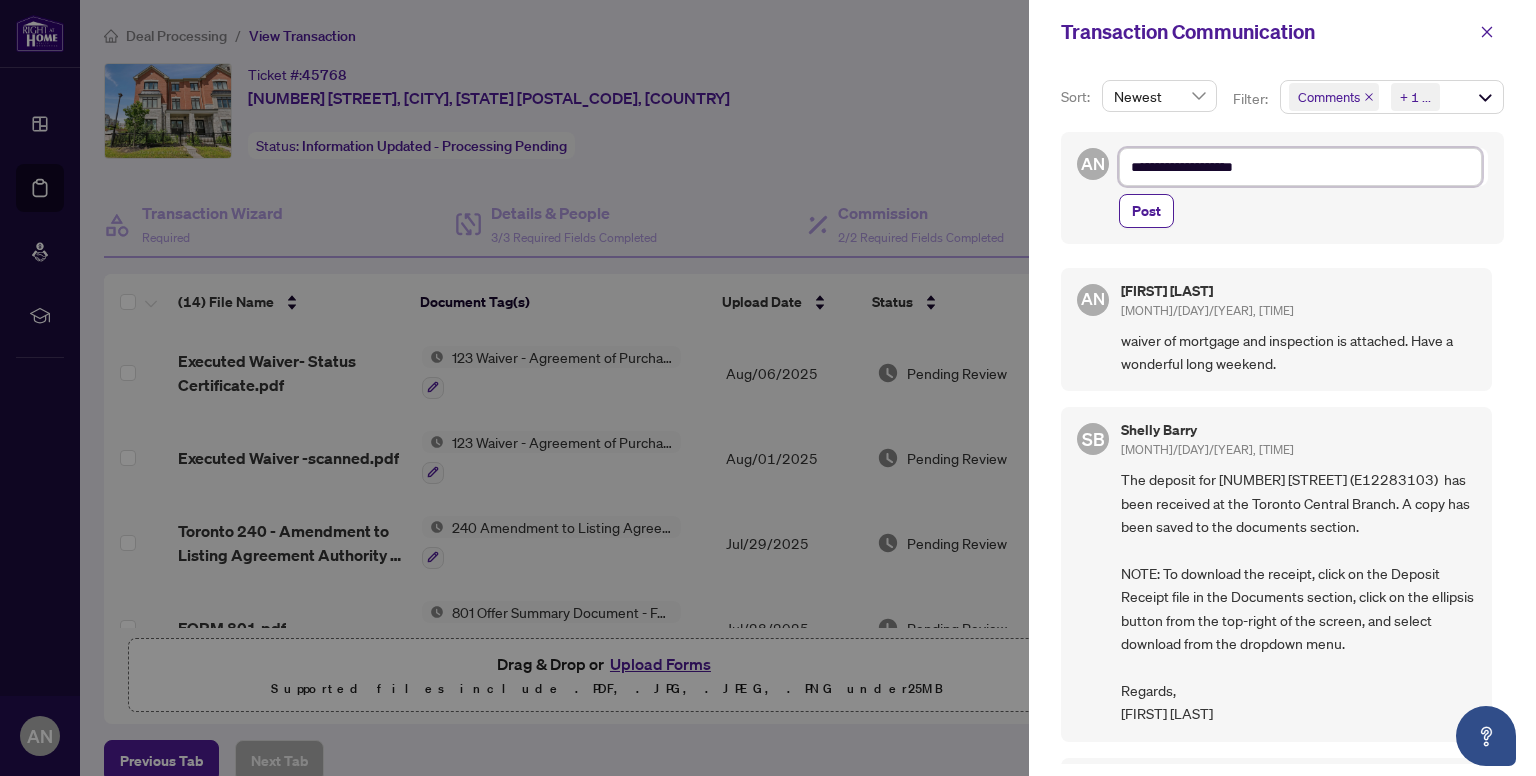 type on "**********" 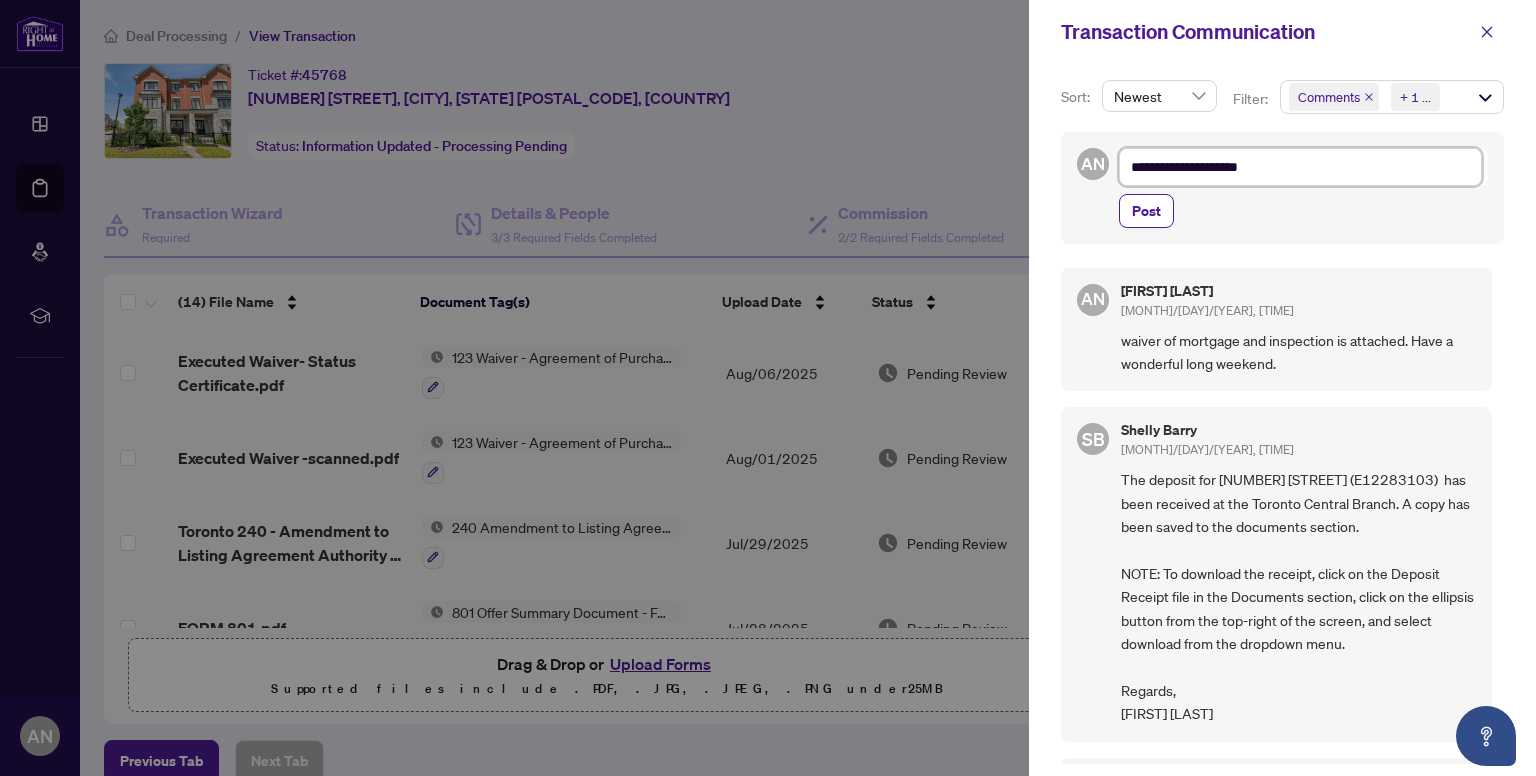 type on "**********" 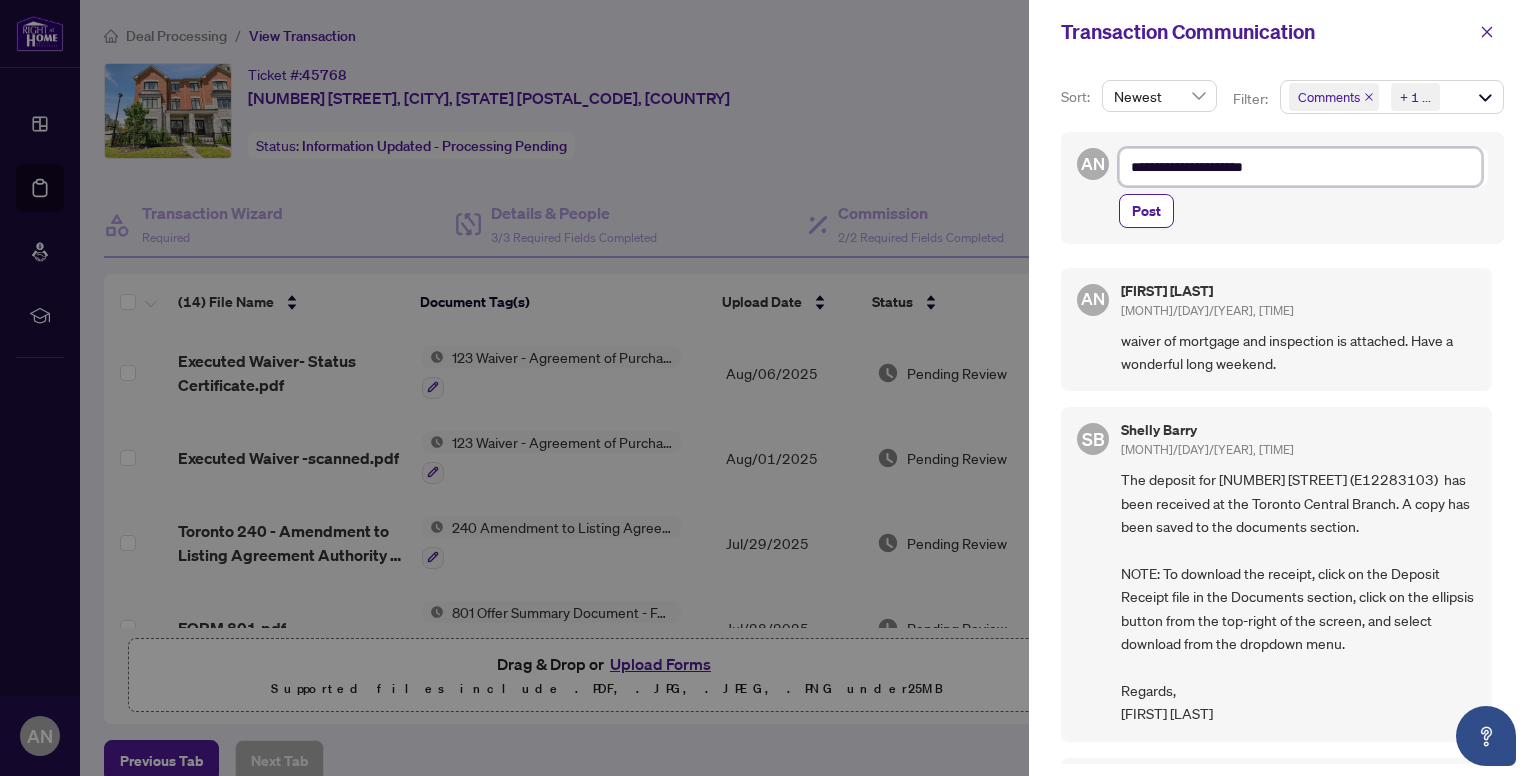 type on "**********" 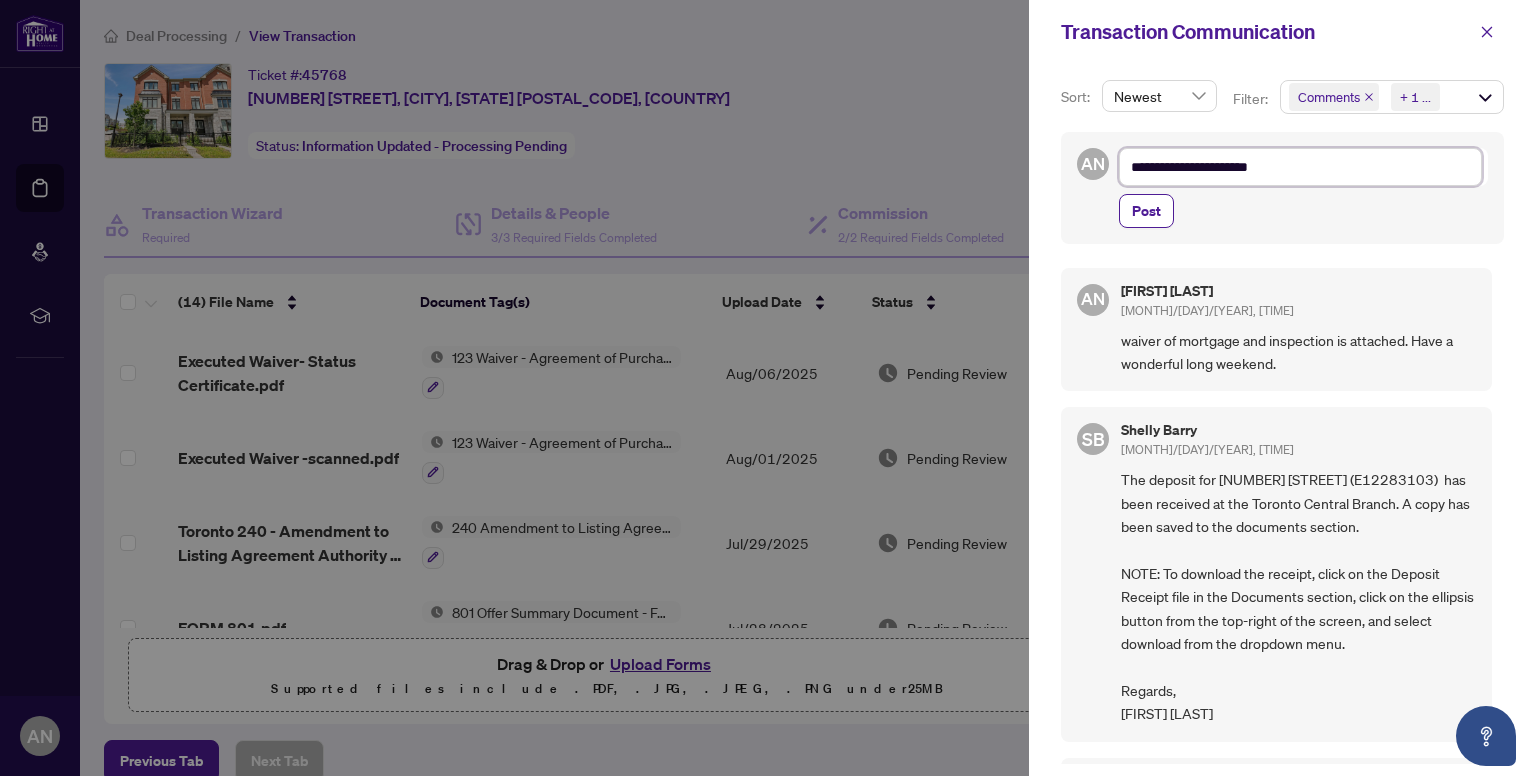 type on "**********" 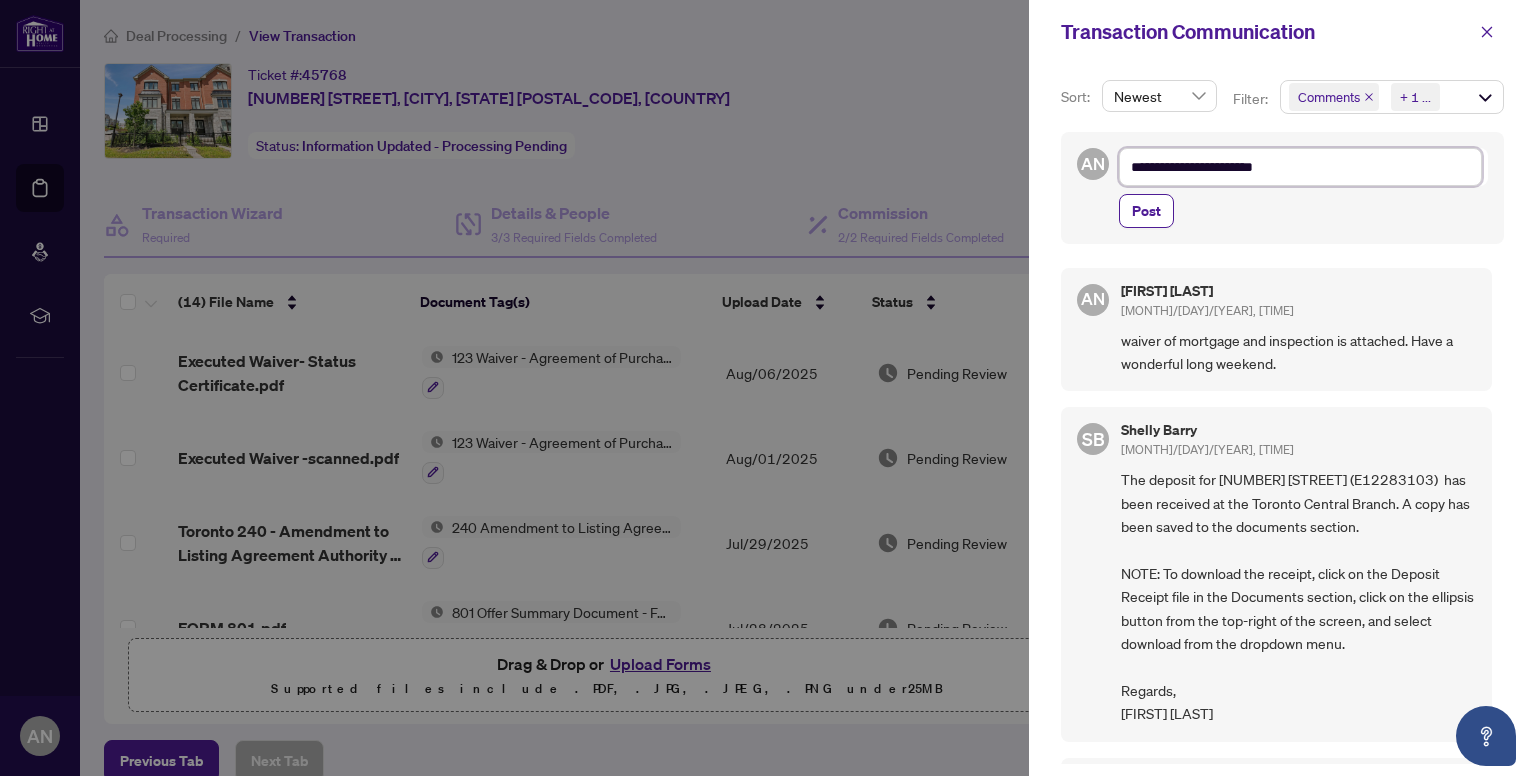 type on "**********" 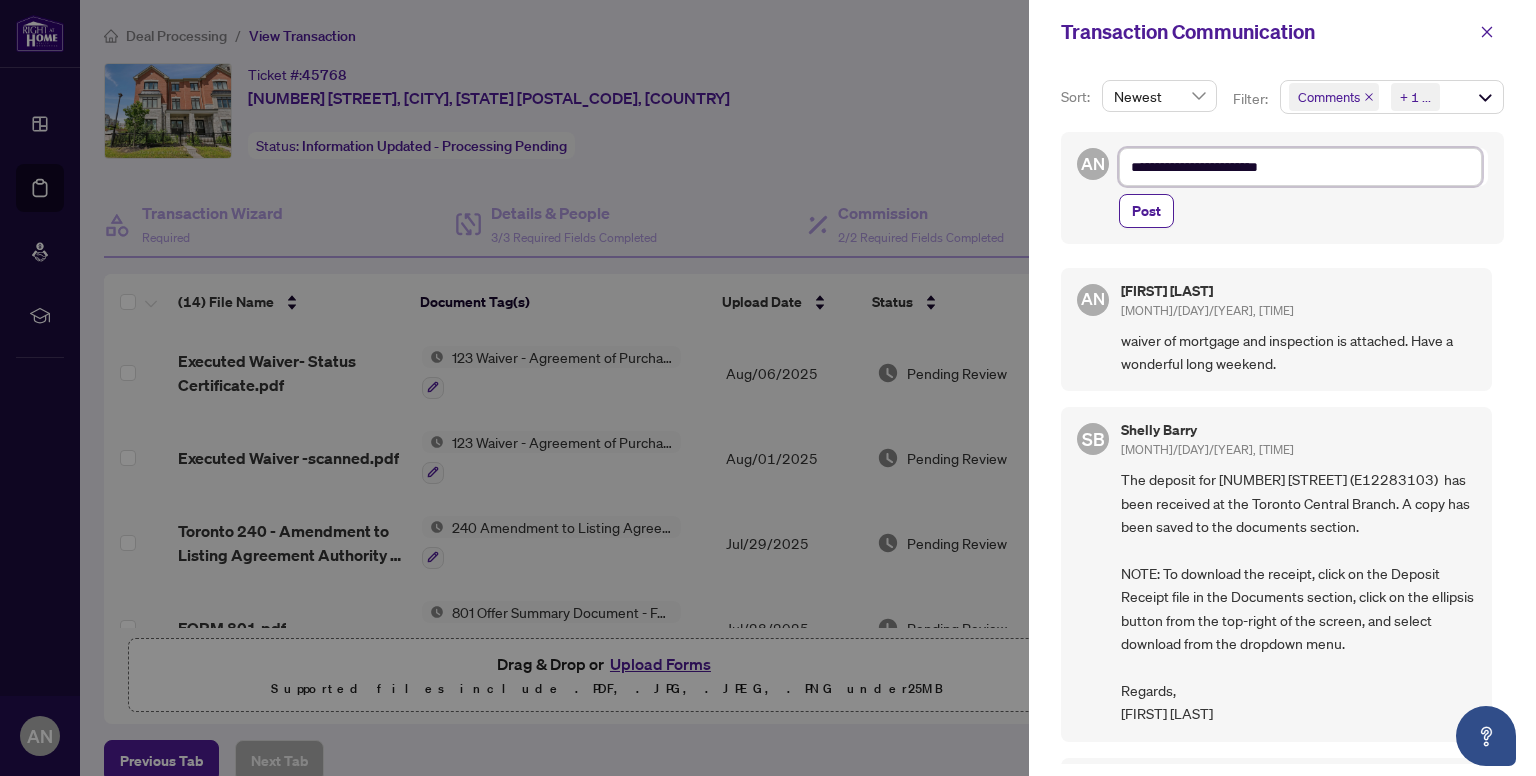 type on "**********" 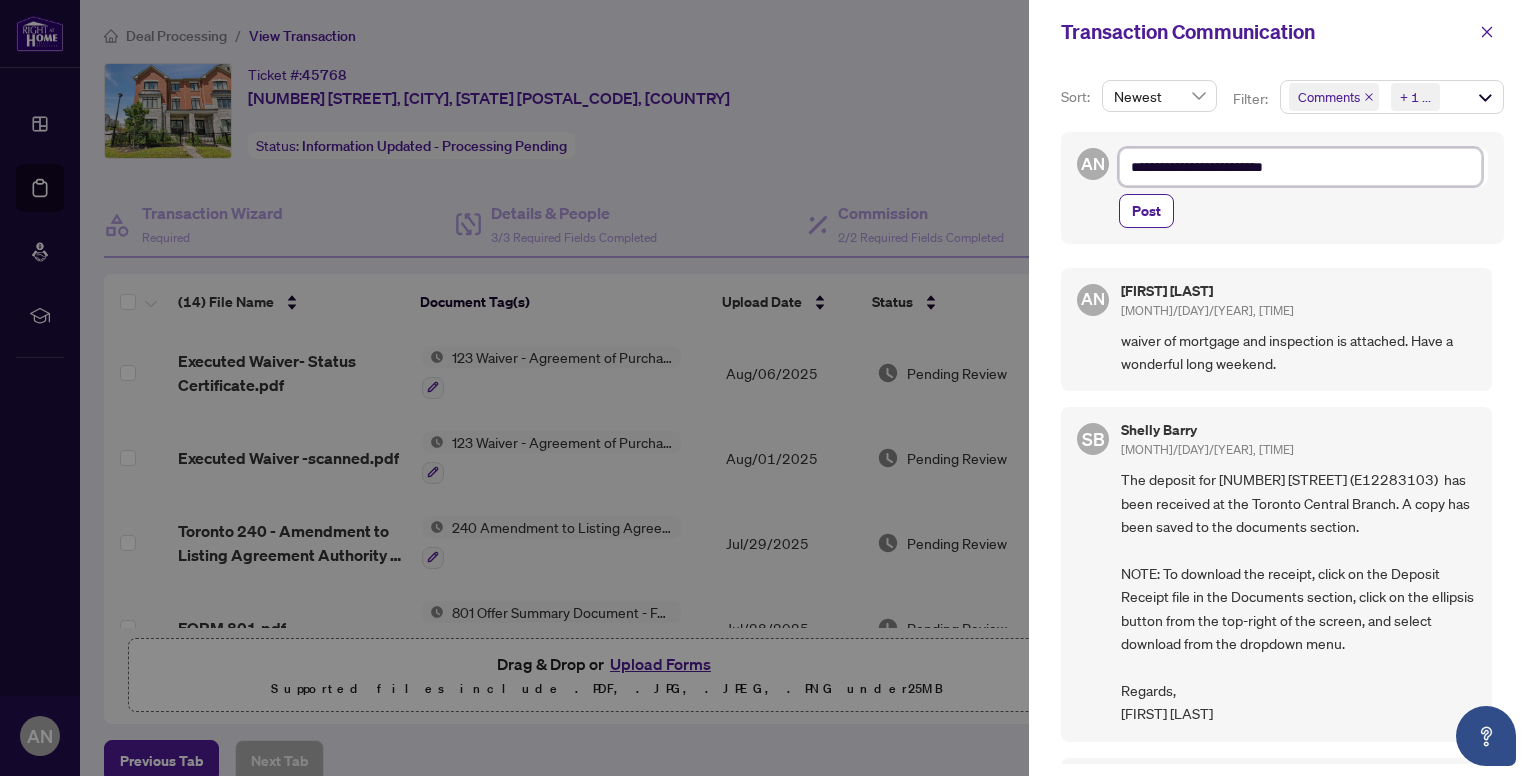 type on "**********" 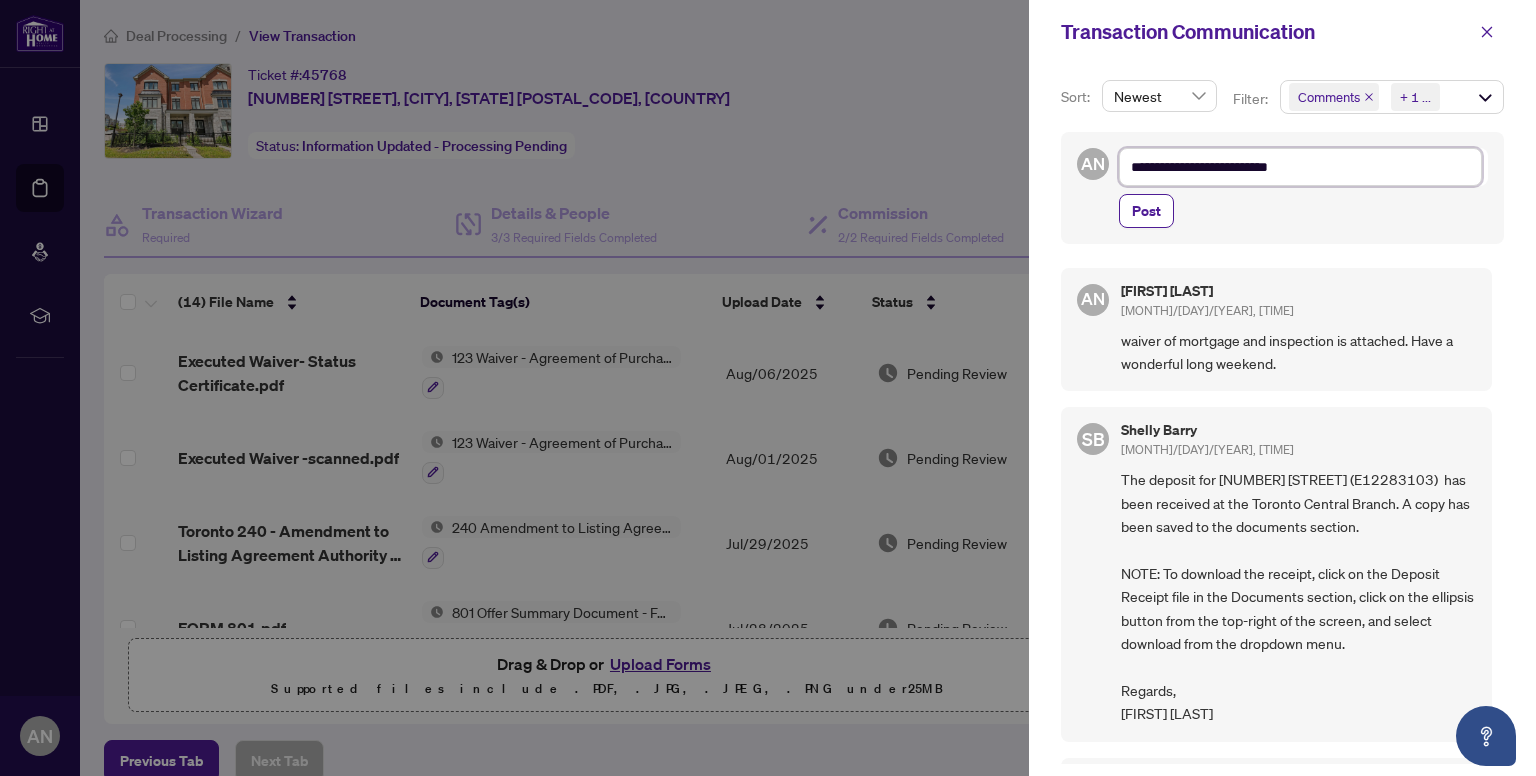 type on "**********" 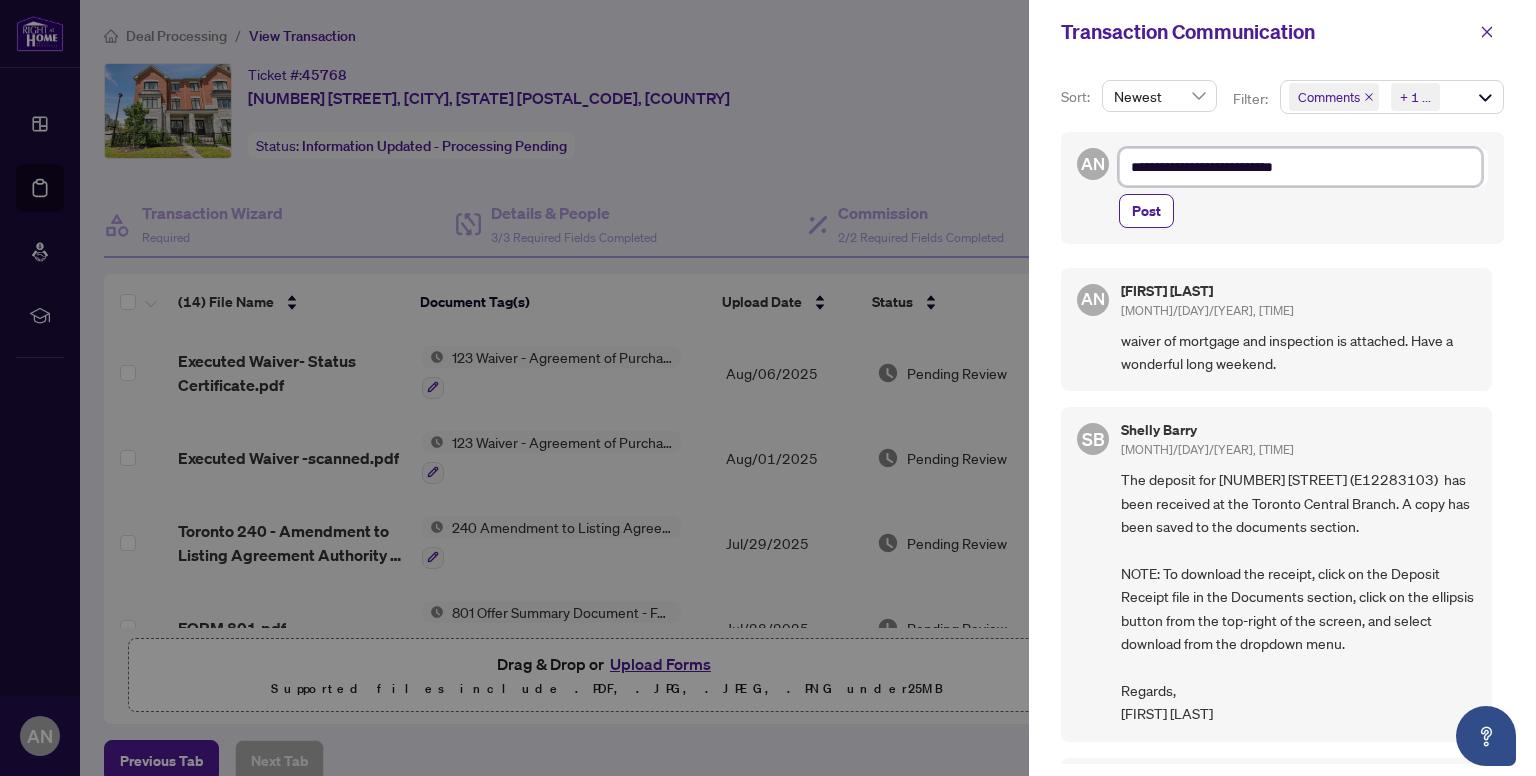 type on "**********" 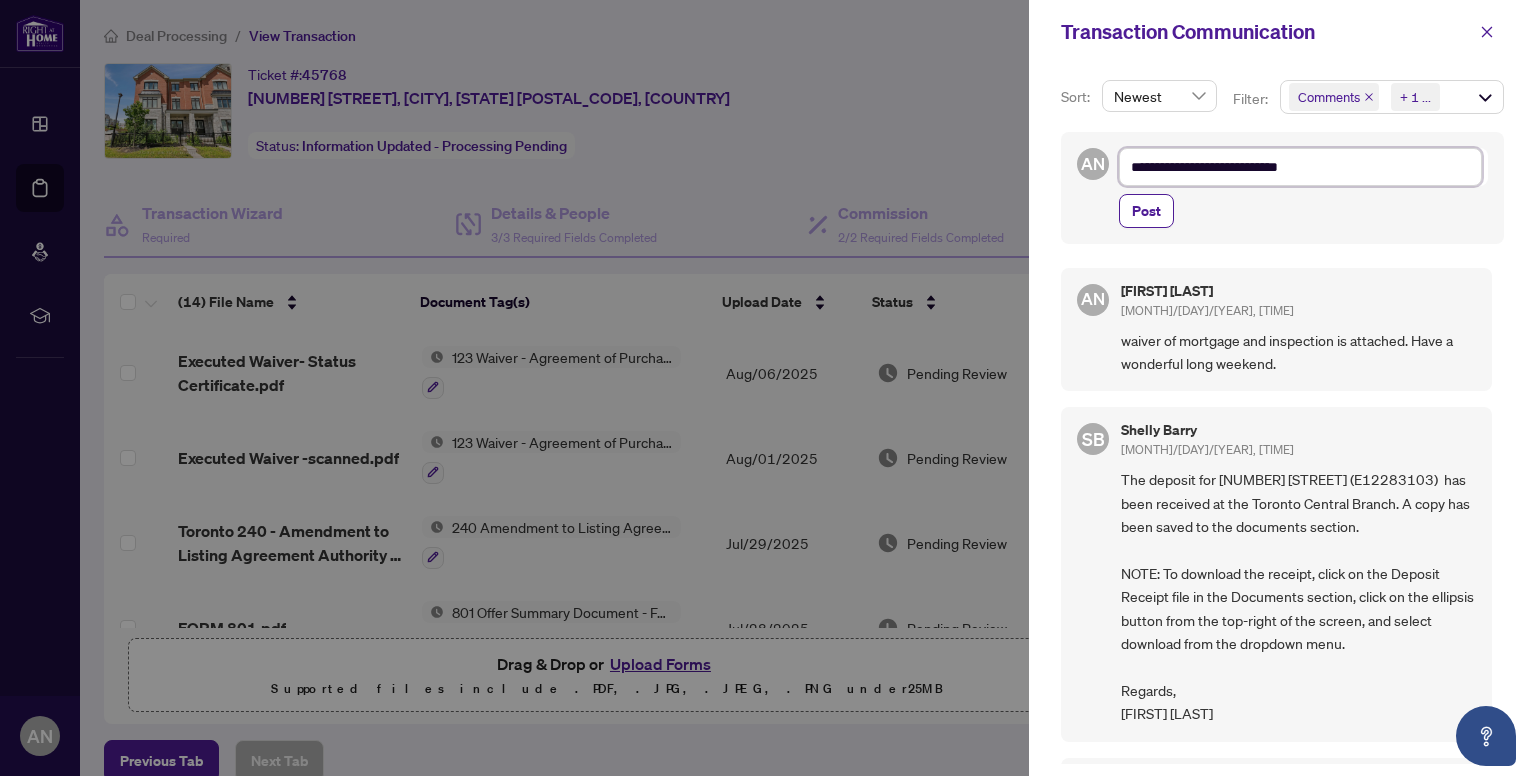 type on "**********" 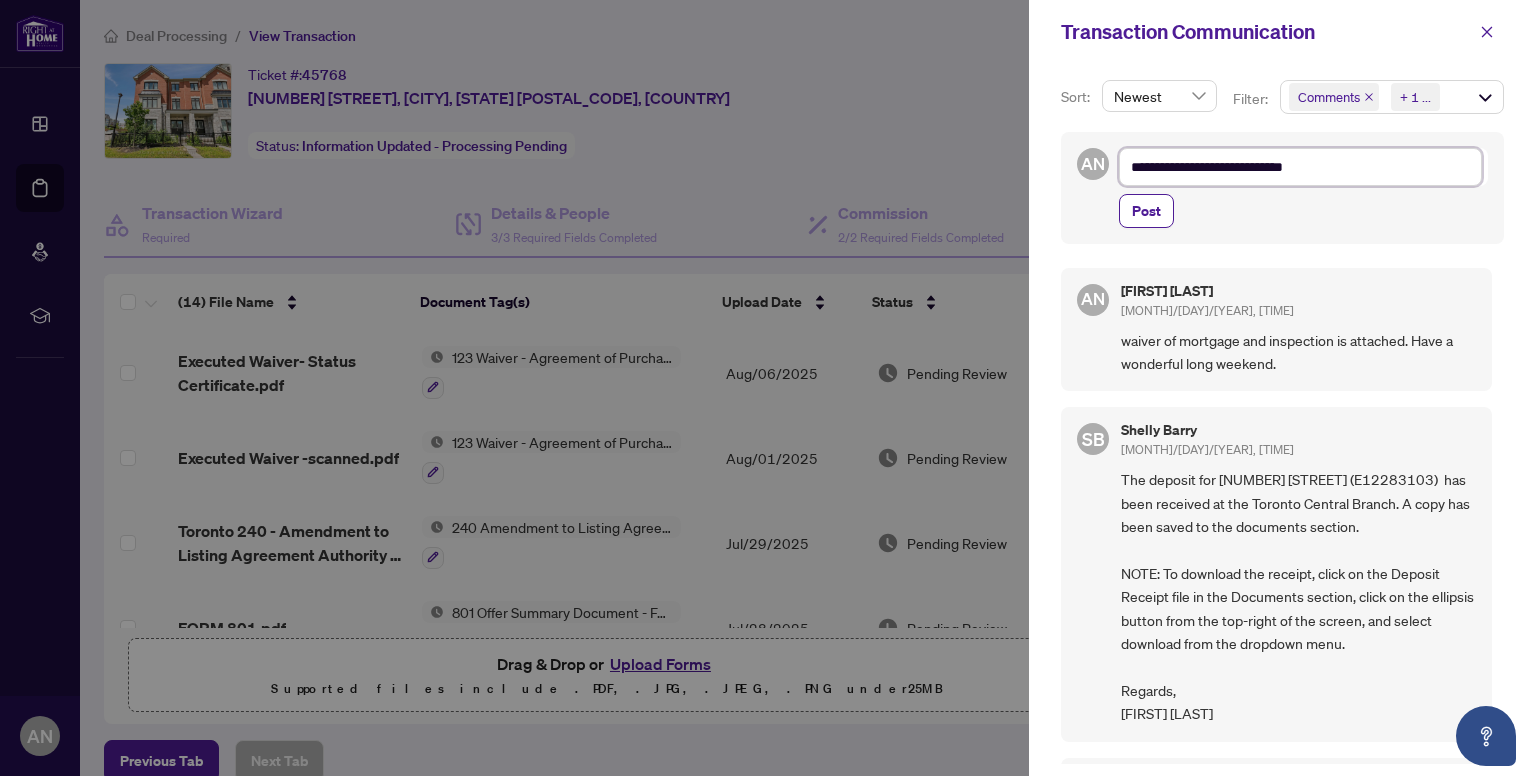 type on "**********" 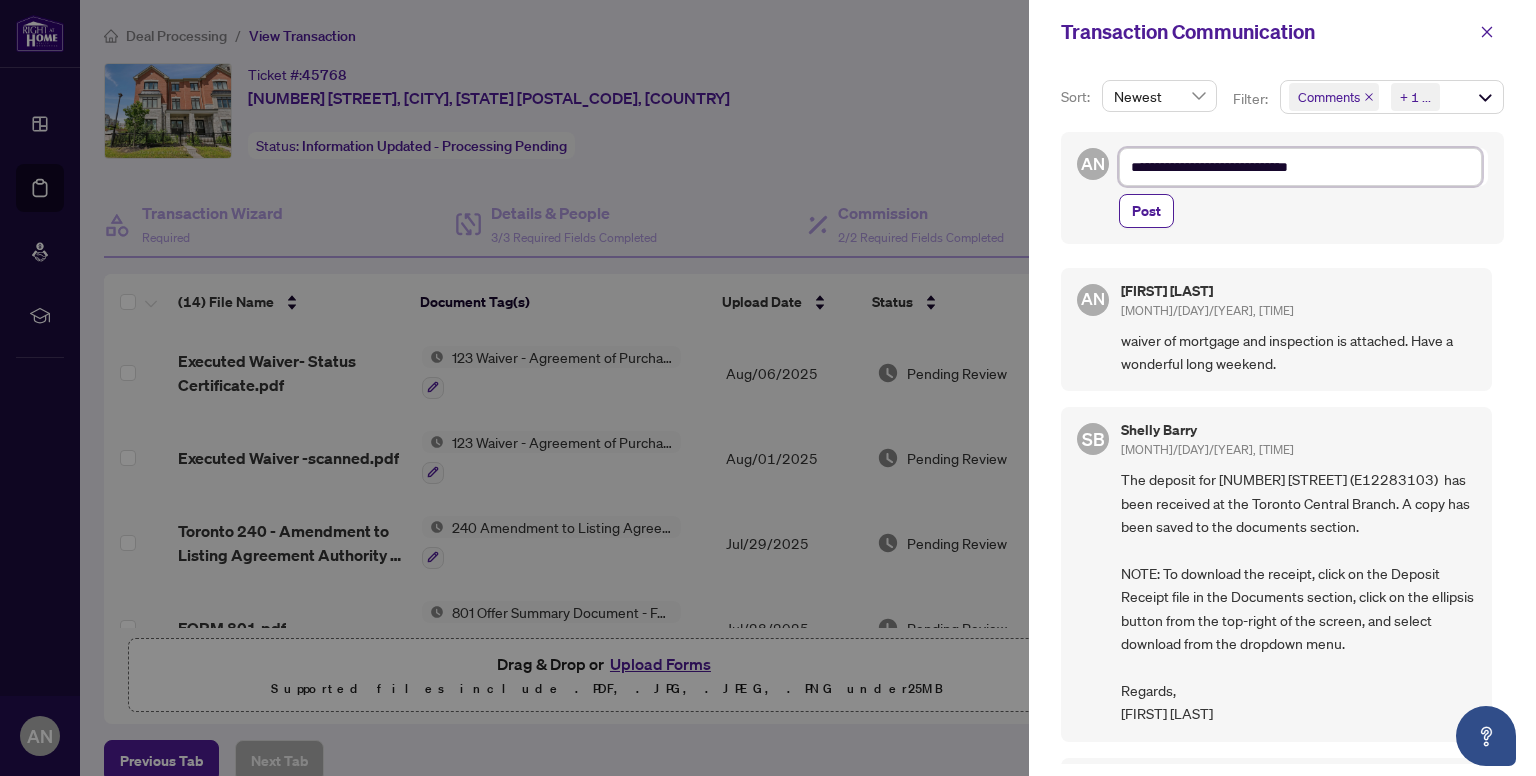 type on "**********" 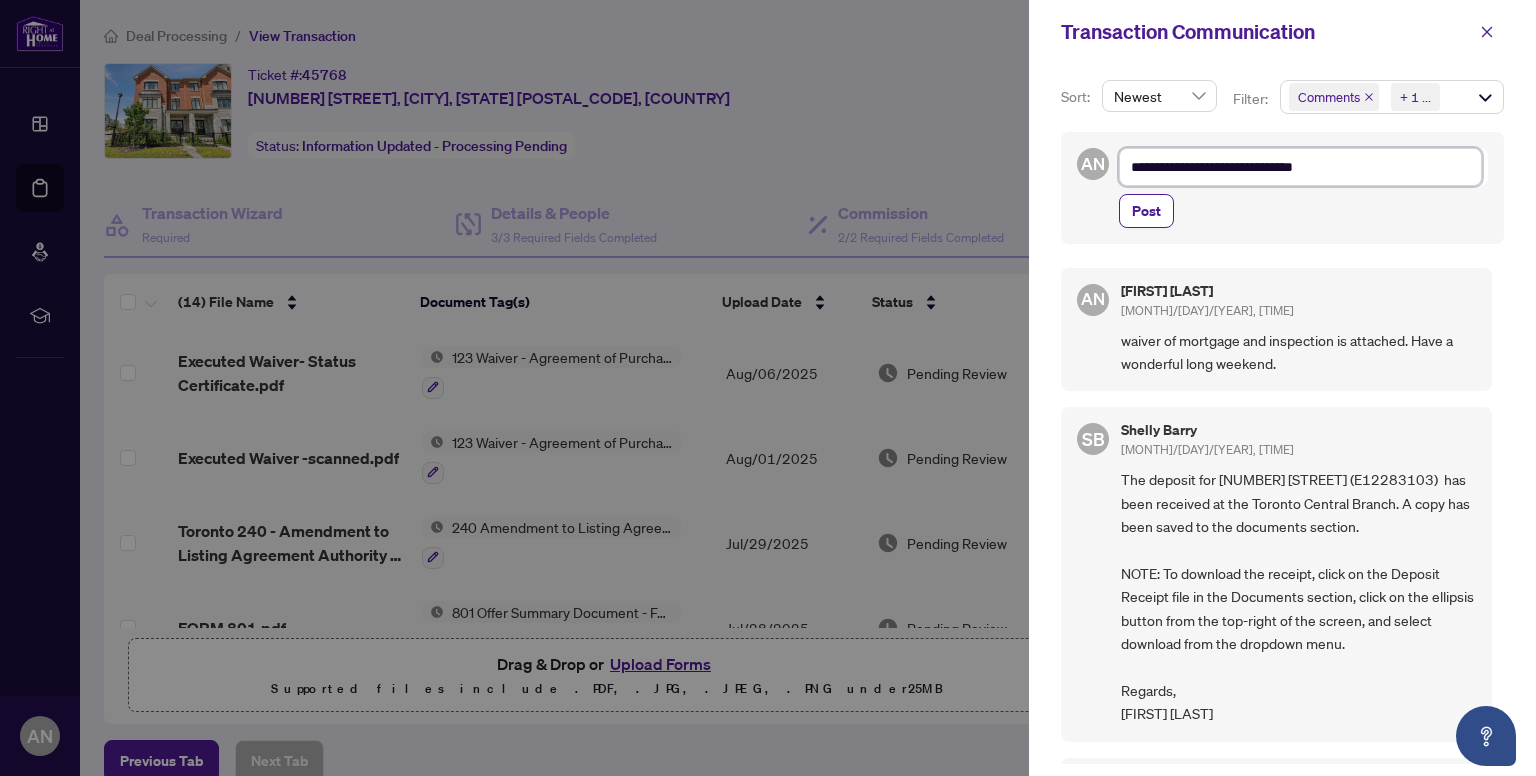 type on "**********" 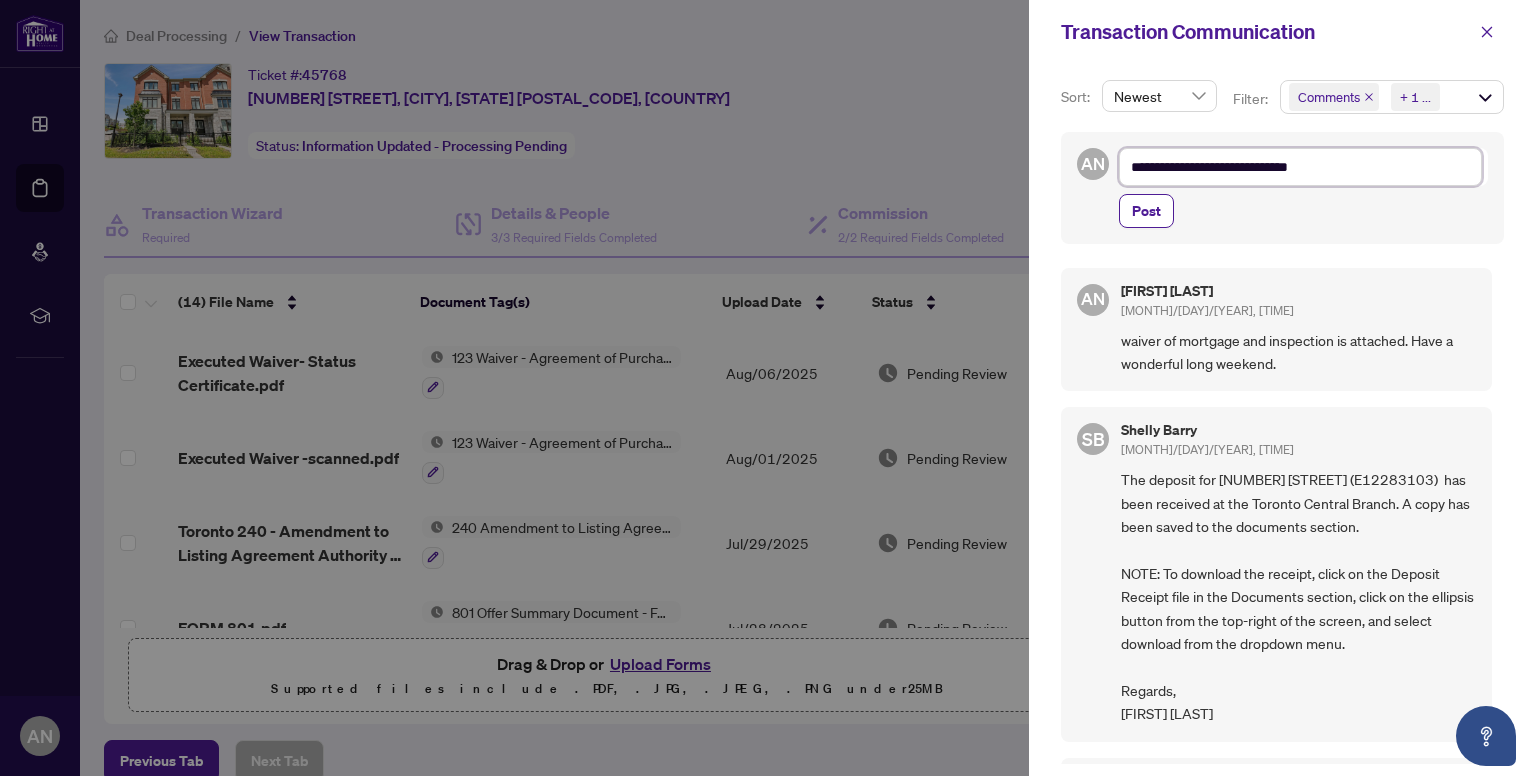 type on "**********" 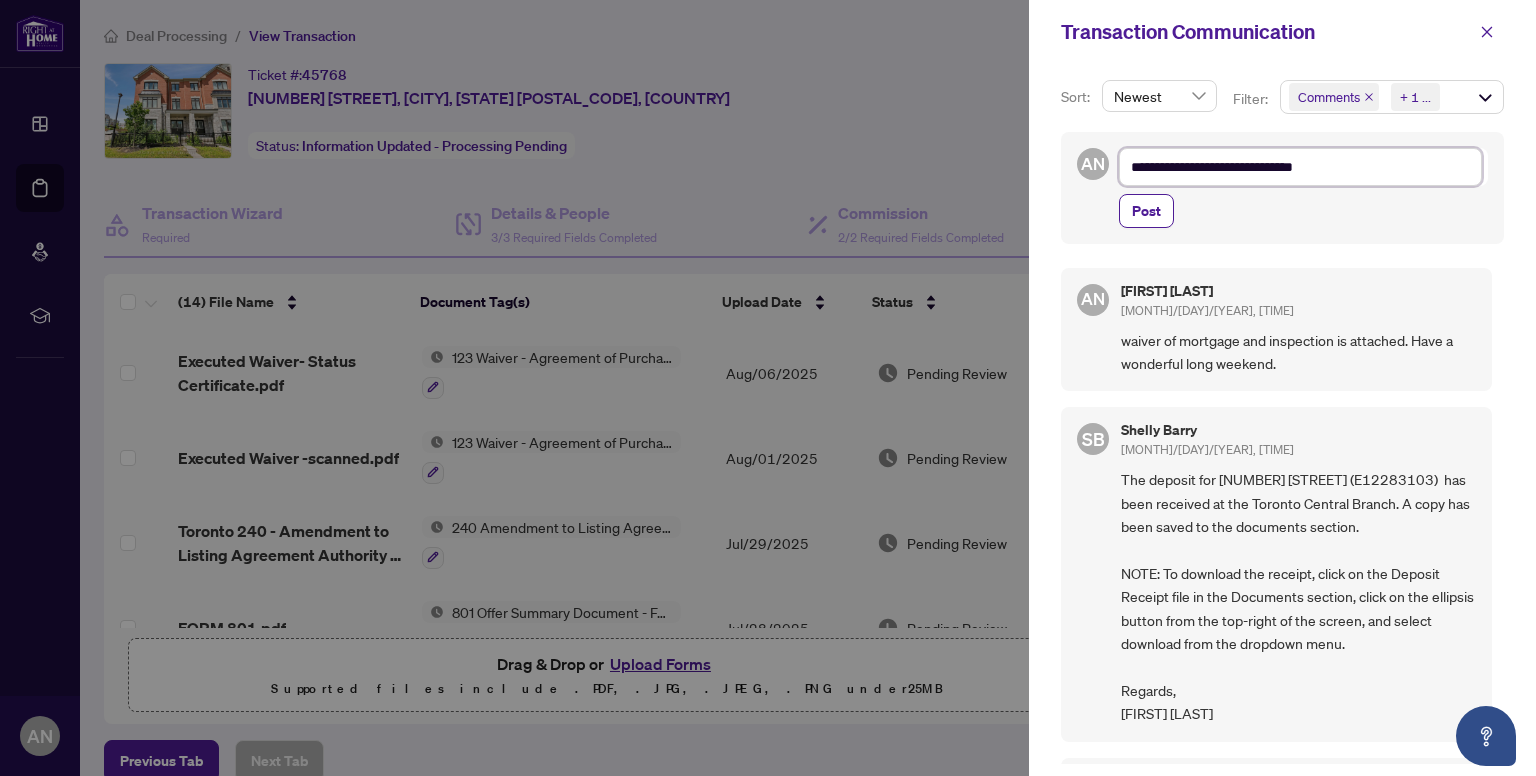 type on "**********" 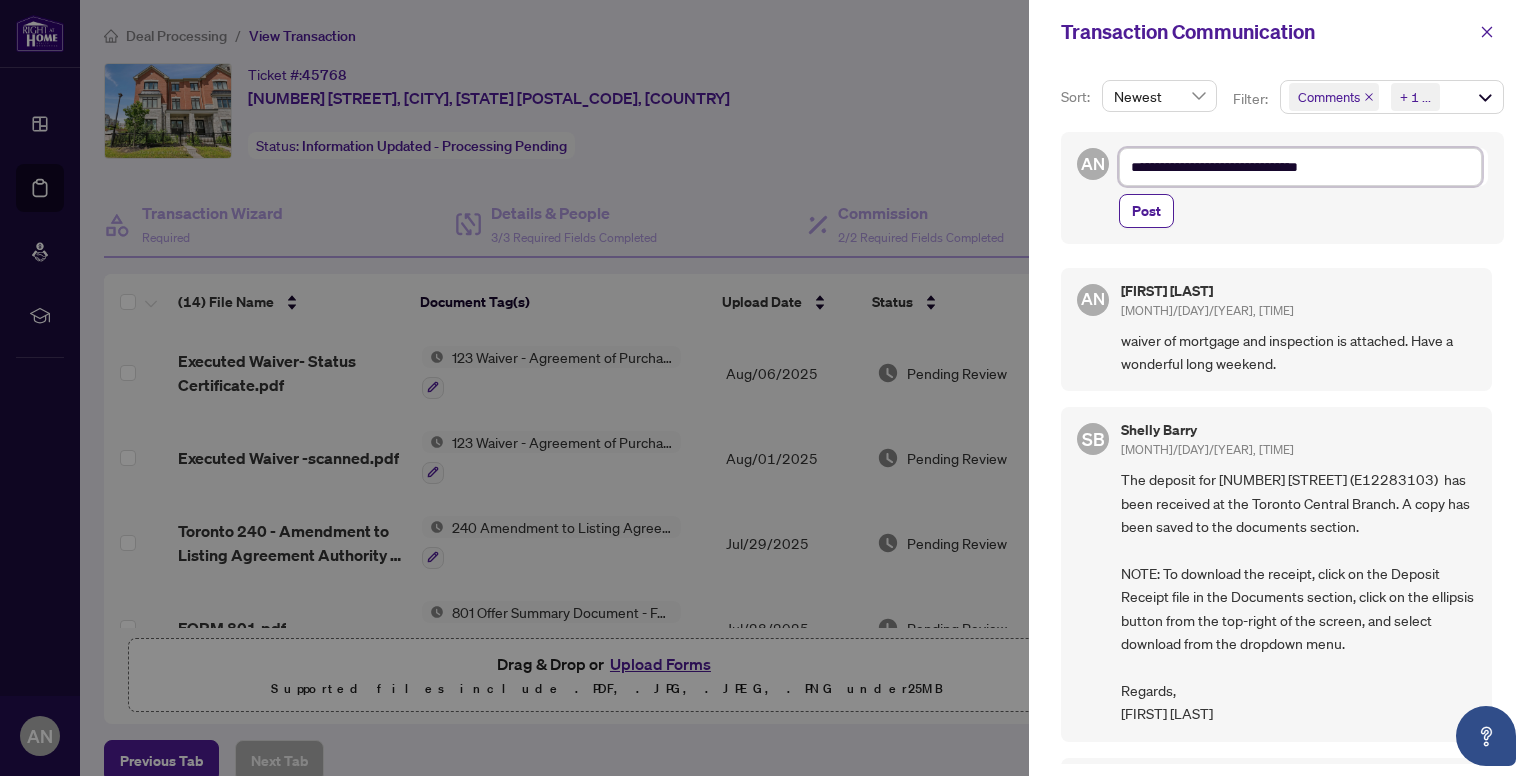 type on "**********" 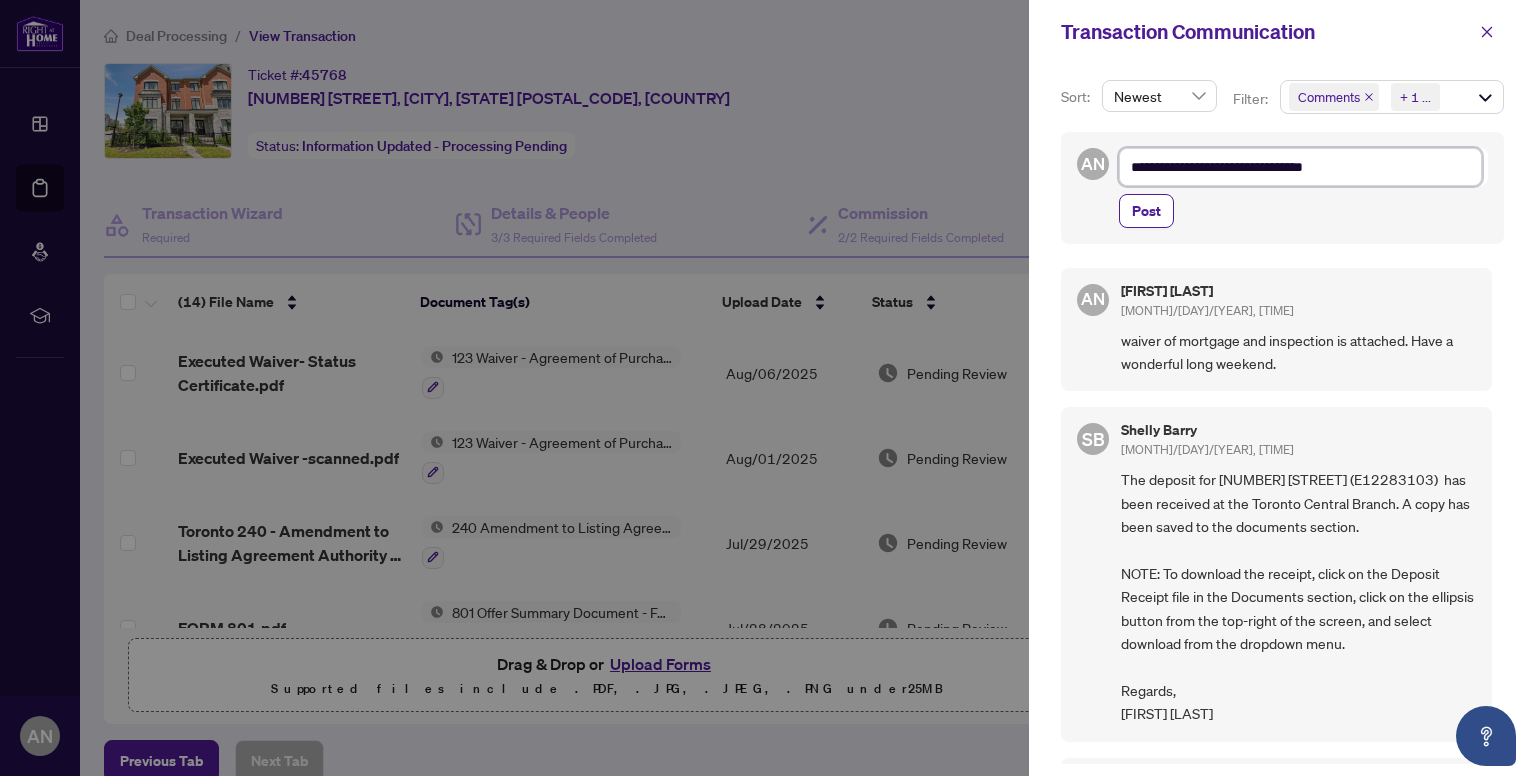 type on "**********" 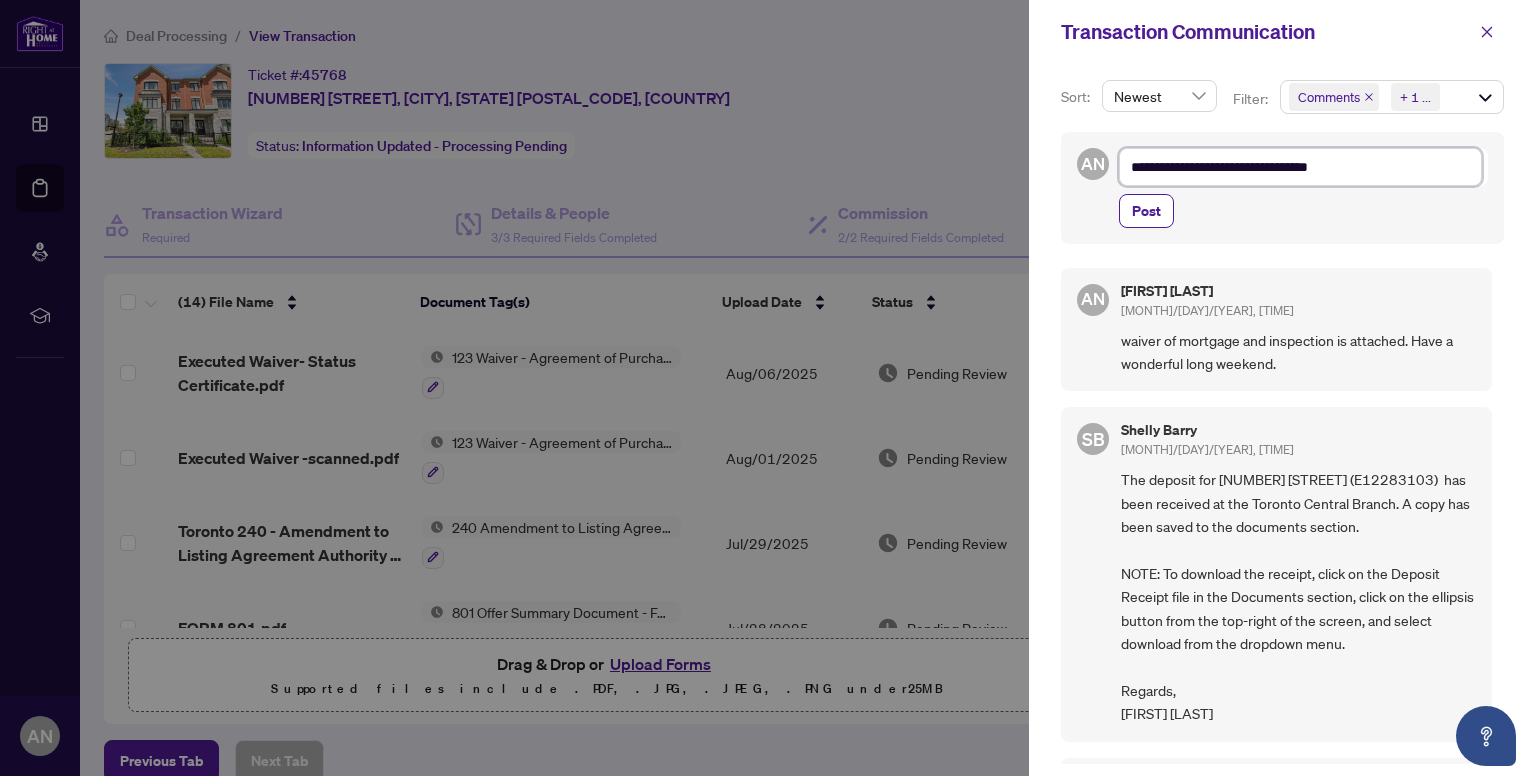 type on "**********" 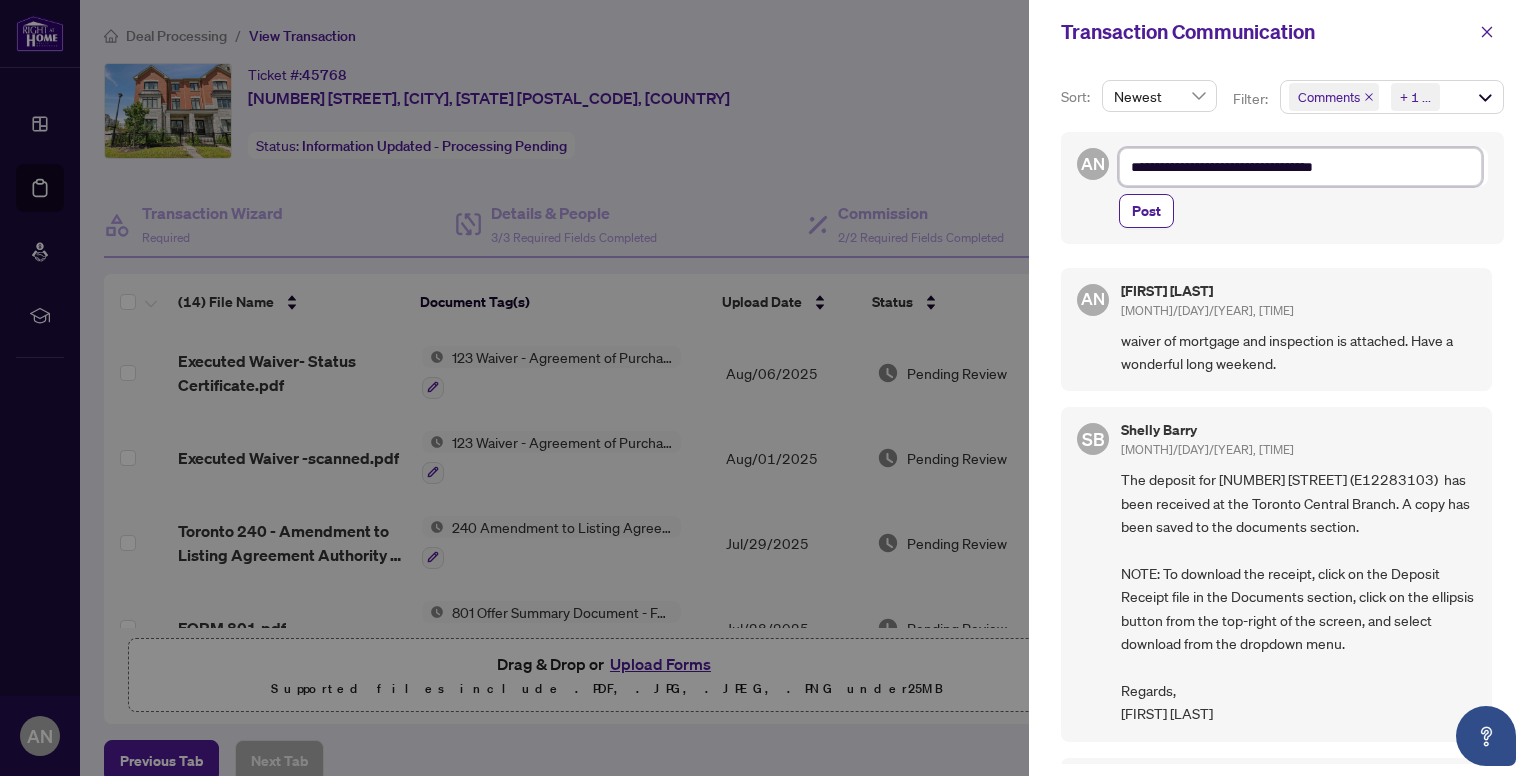 type on "**********" 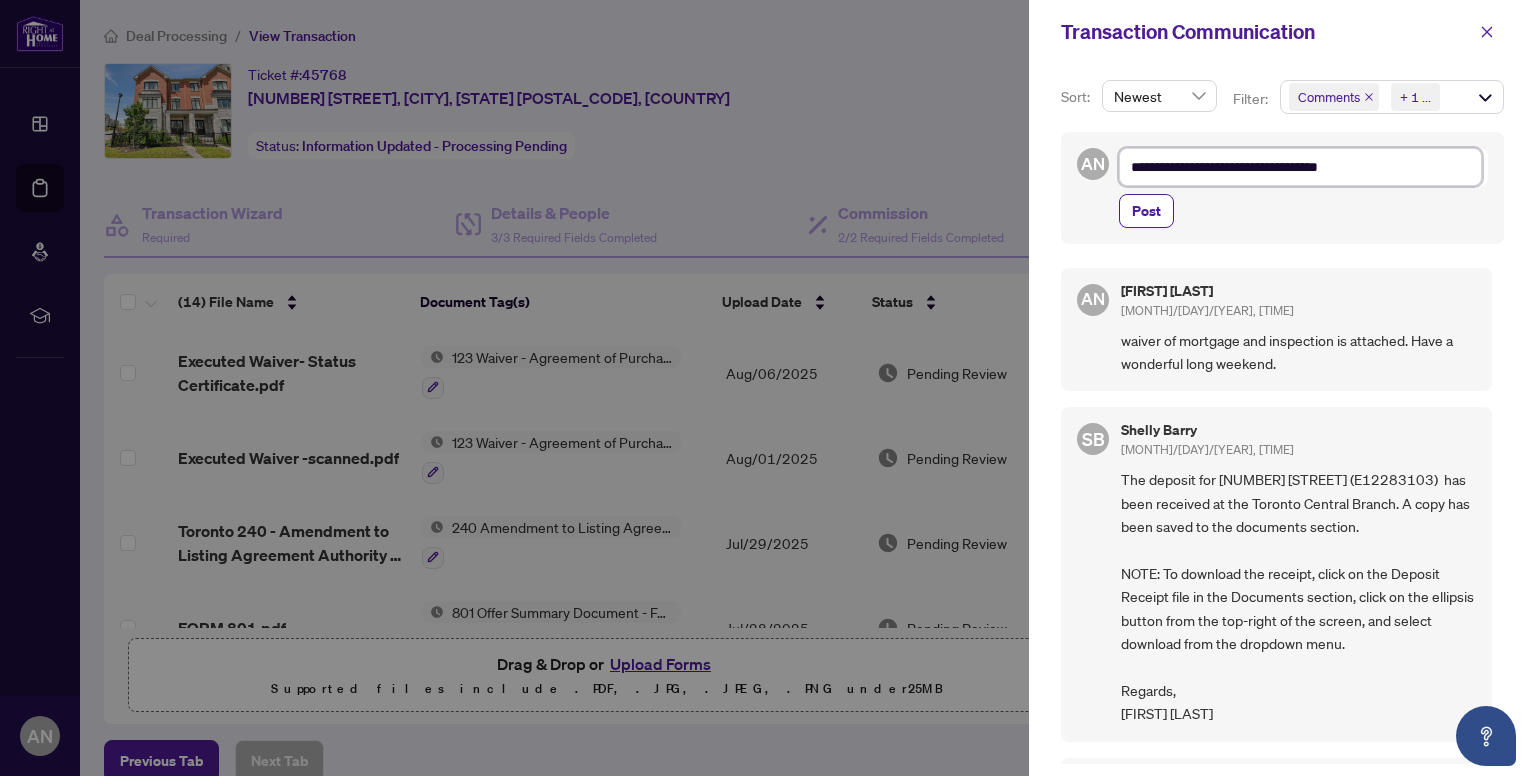 type on "**********" 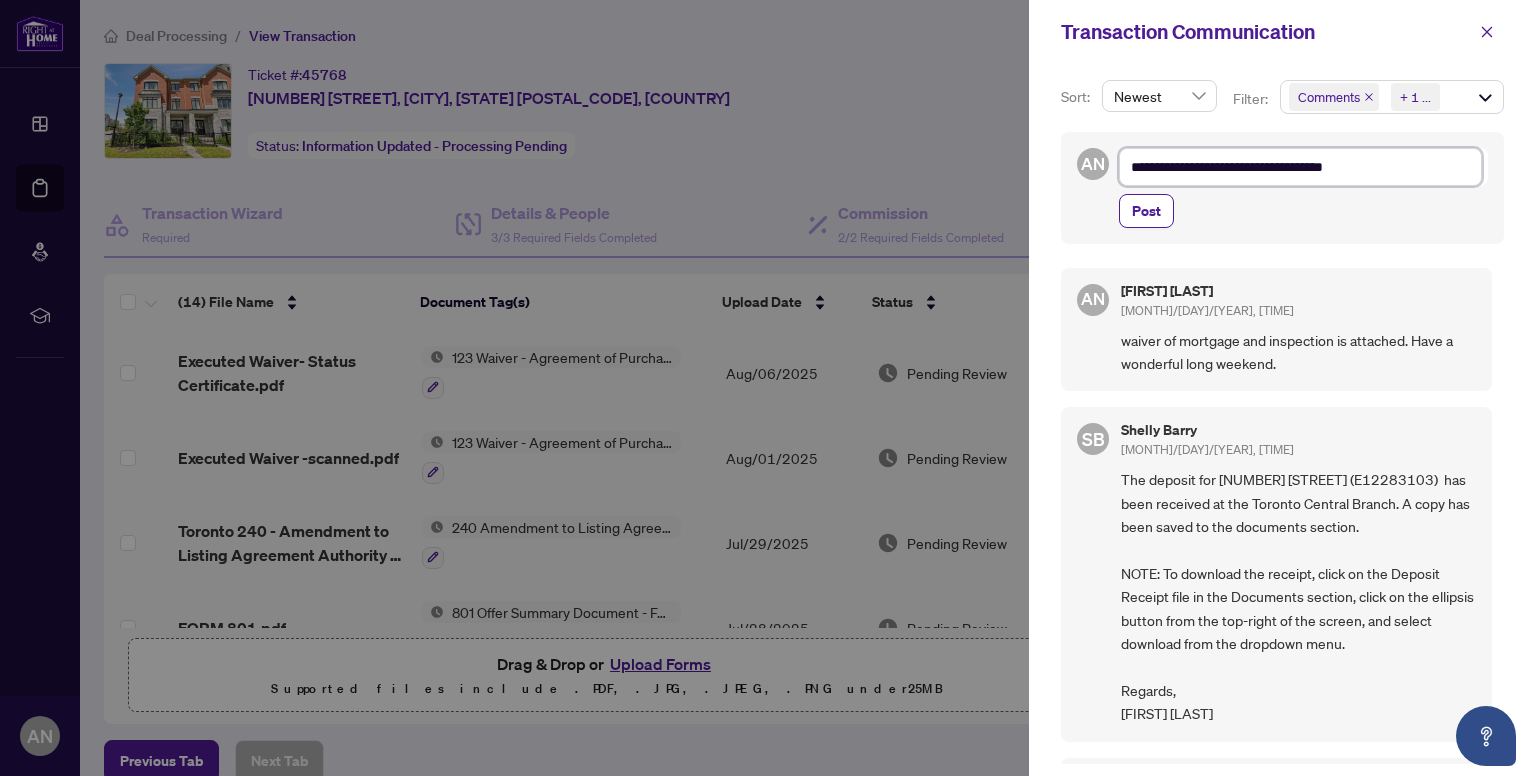 type on "**********" 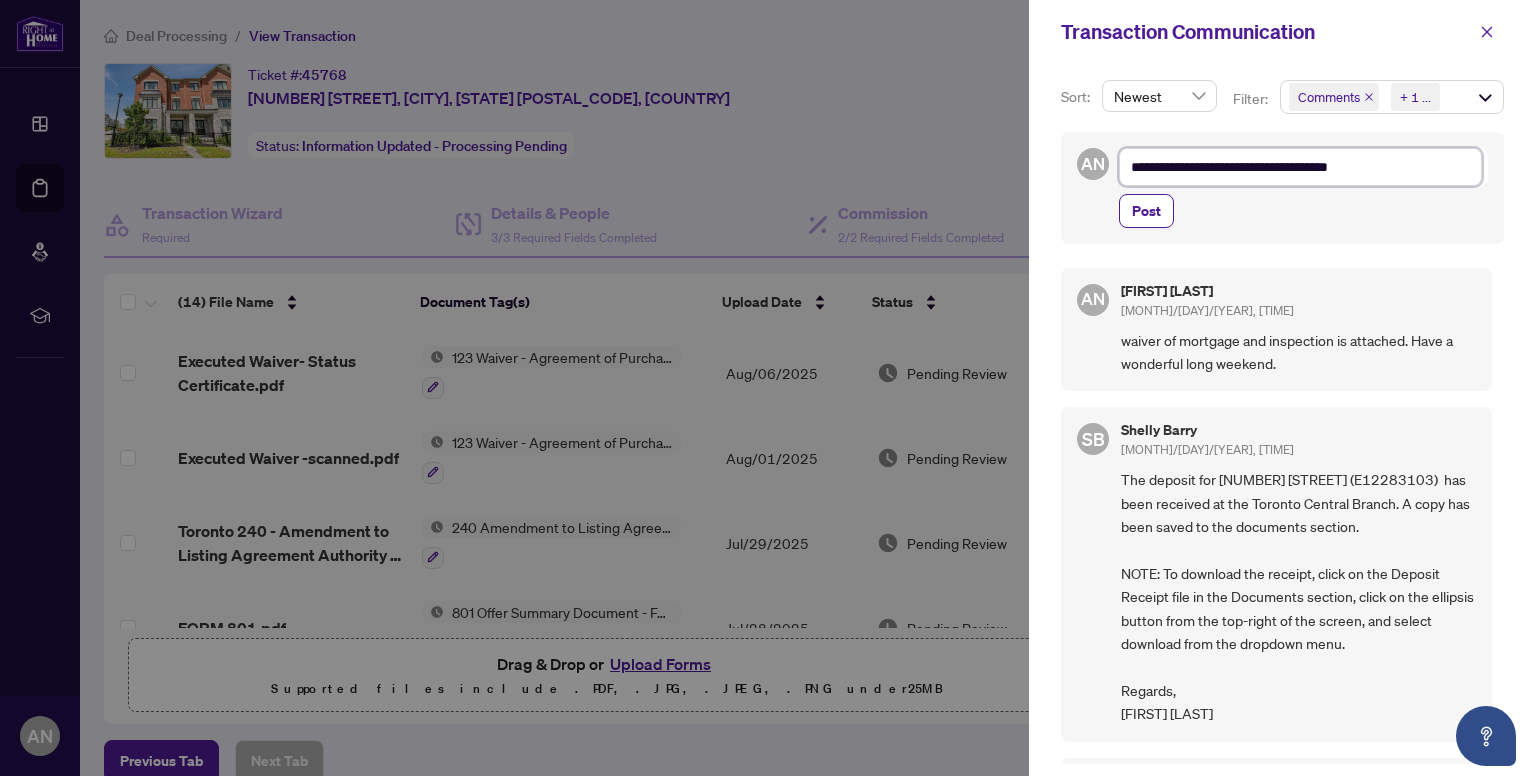 type on "**********" 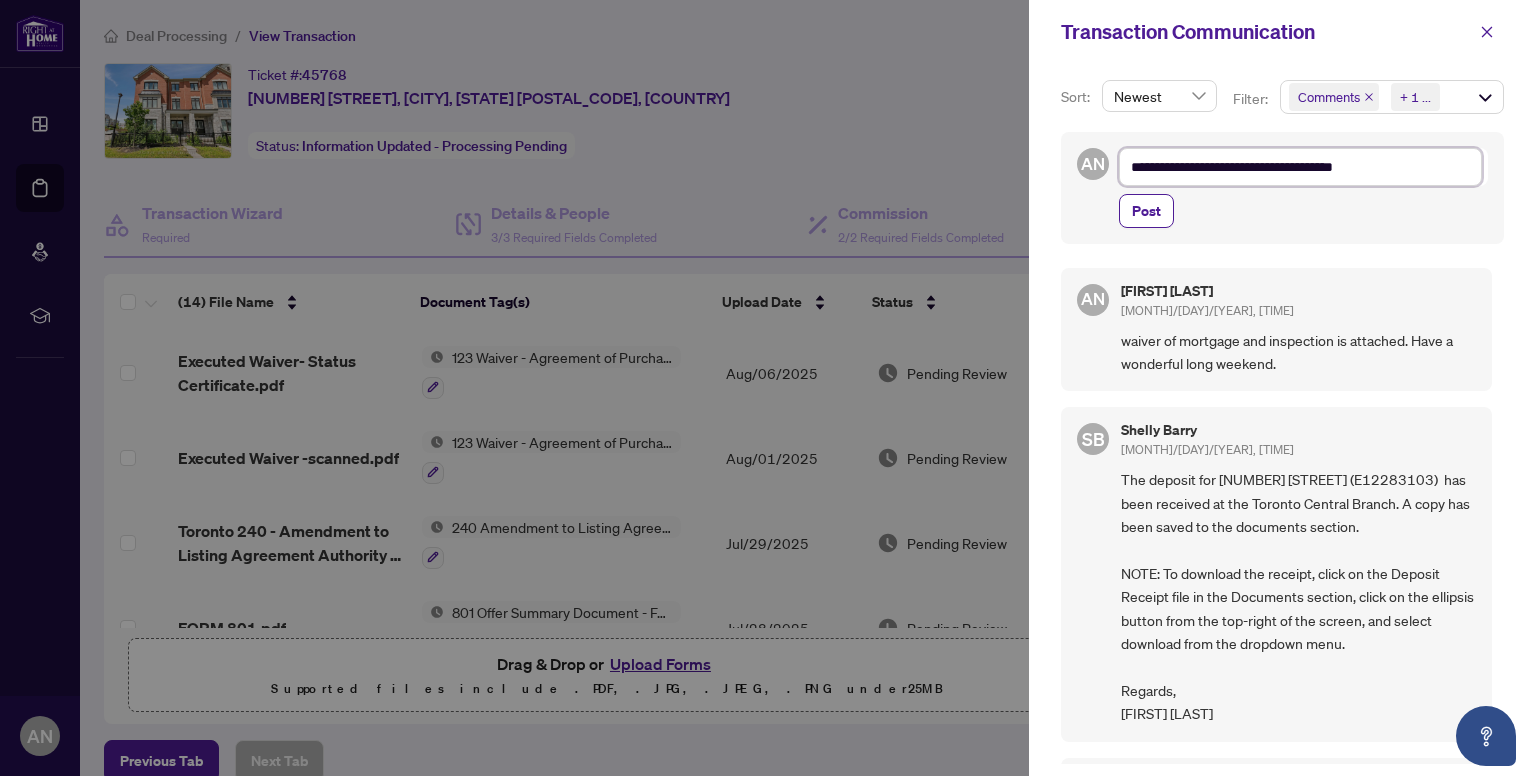 type on "**********" 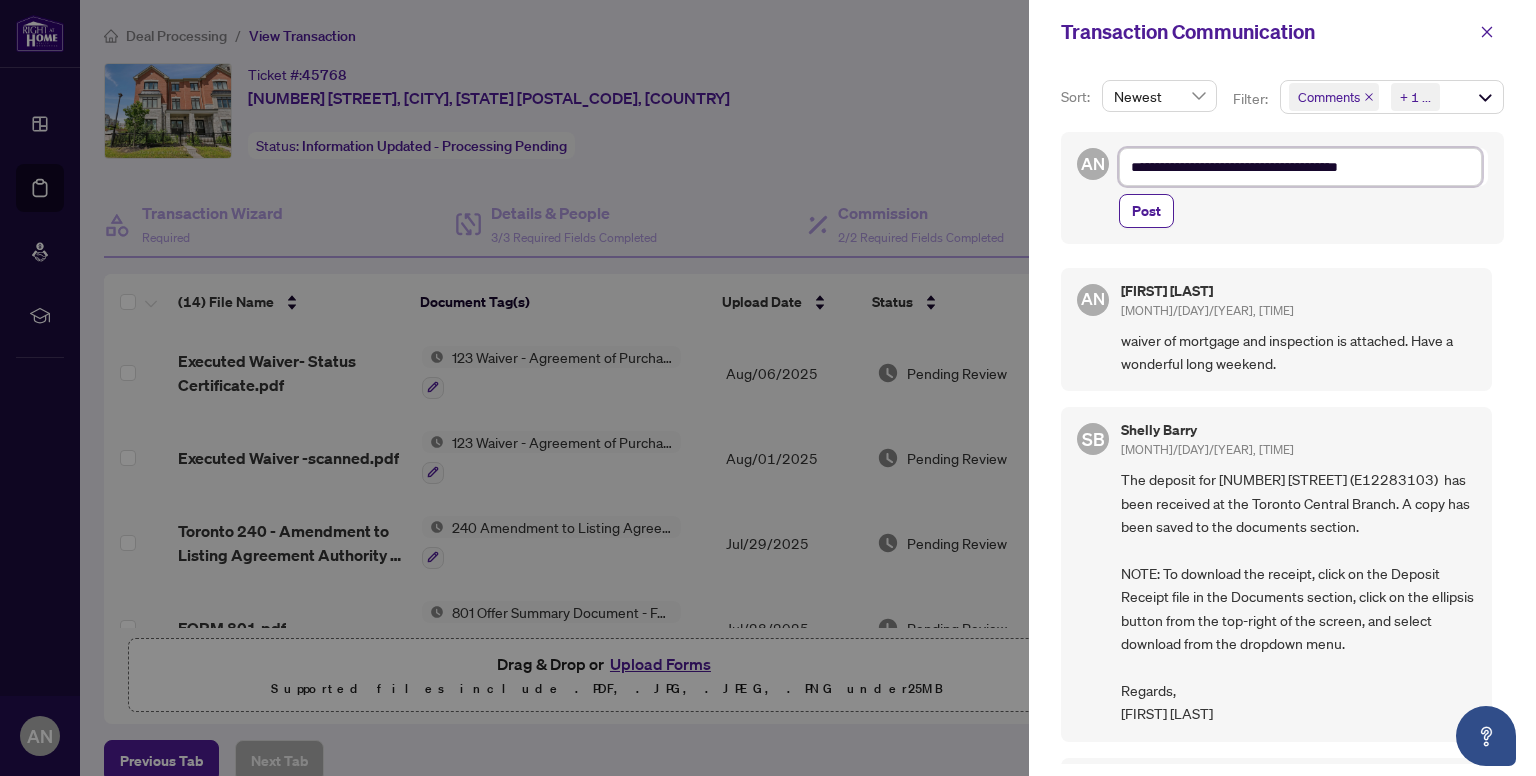 type on "**********" 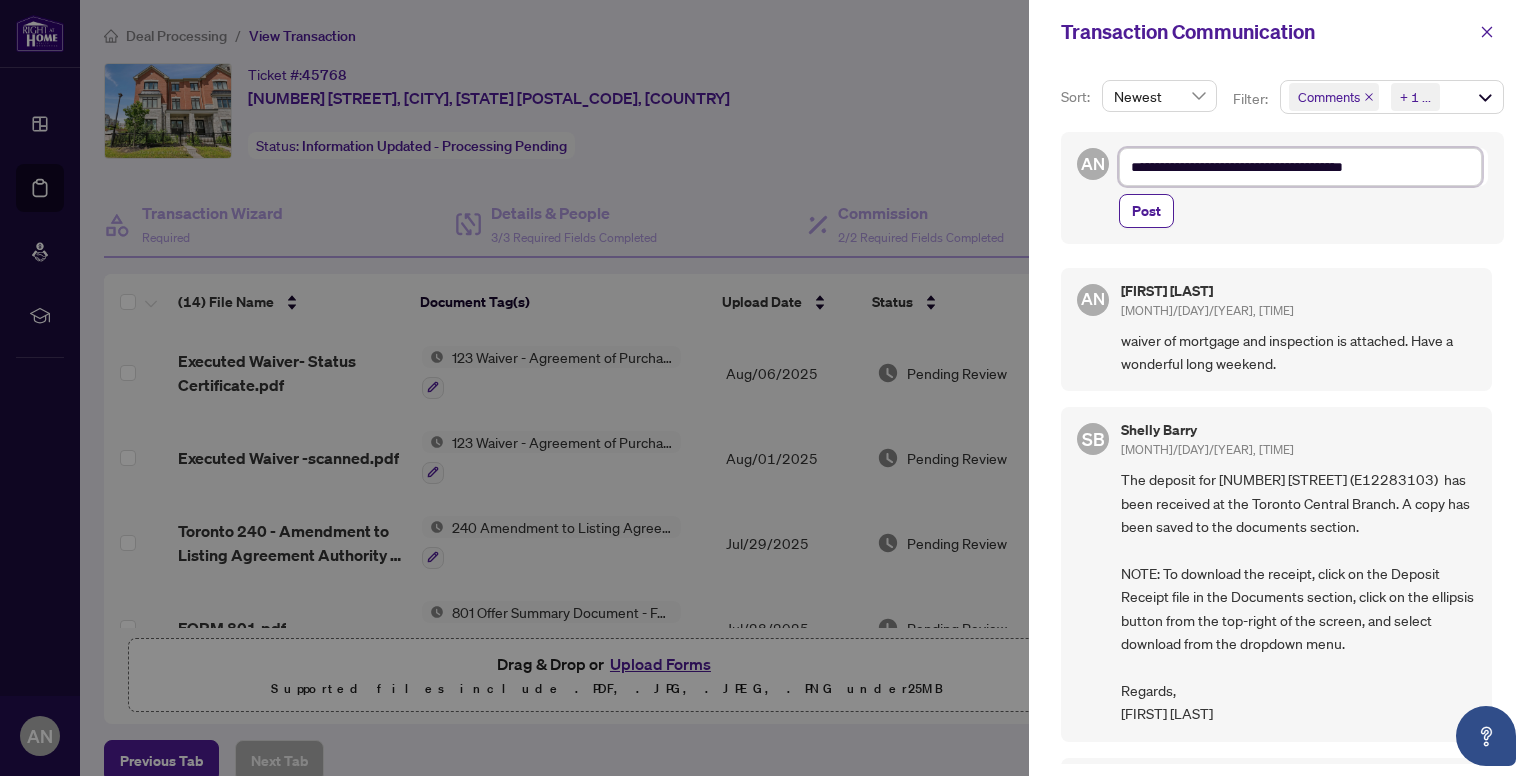 type on "**********" 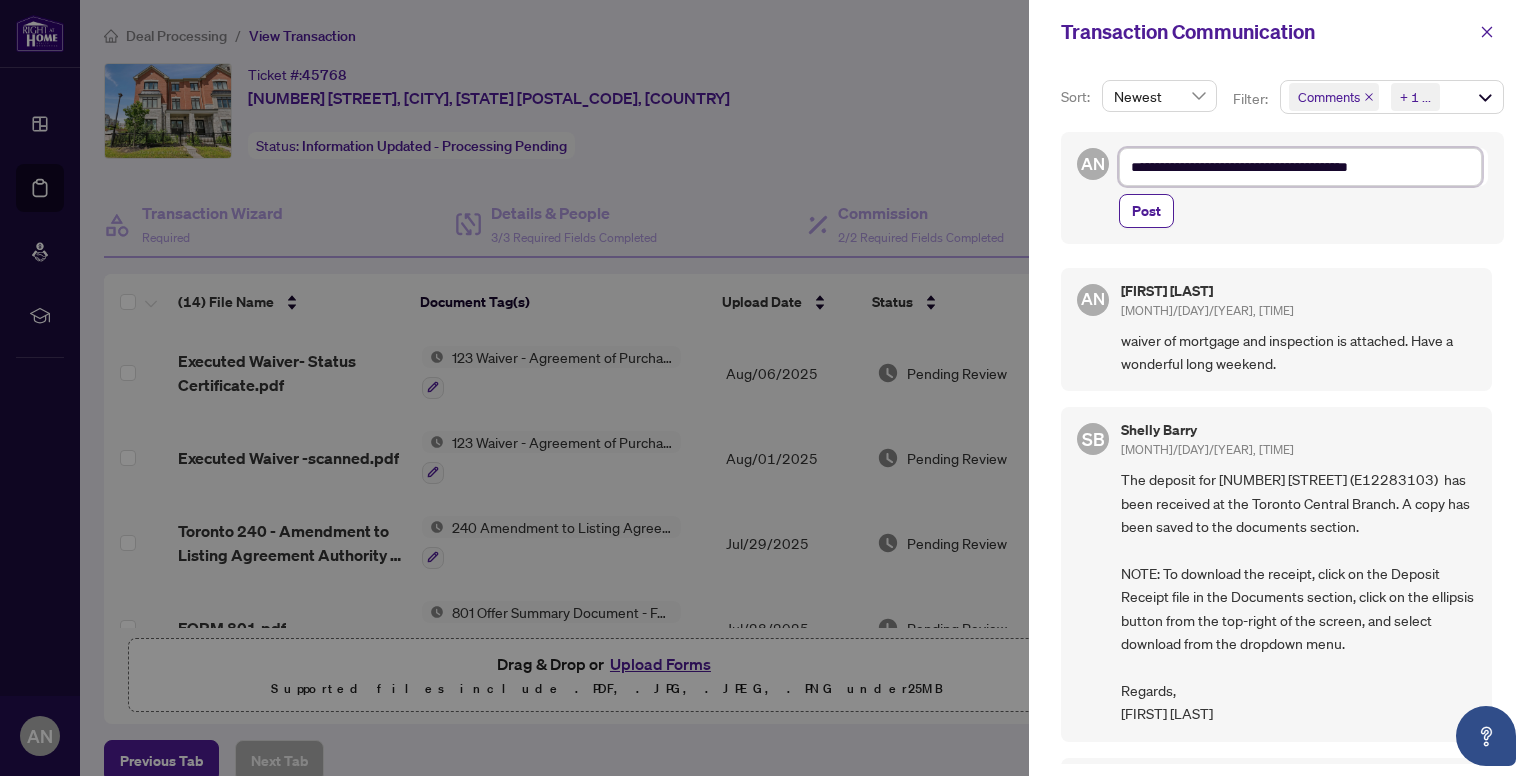 type on "**********" 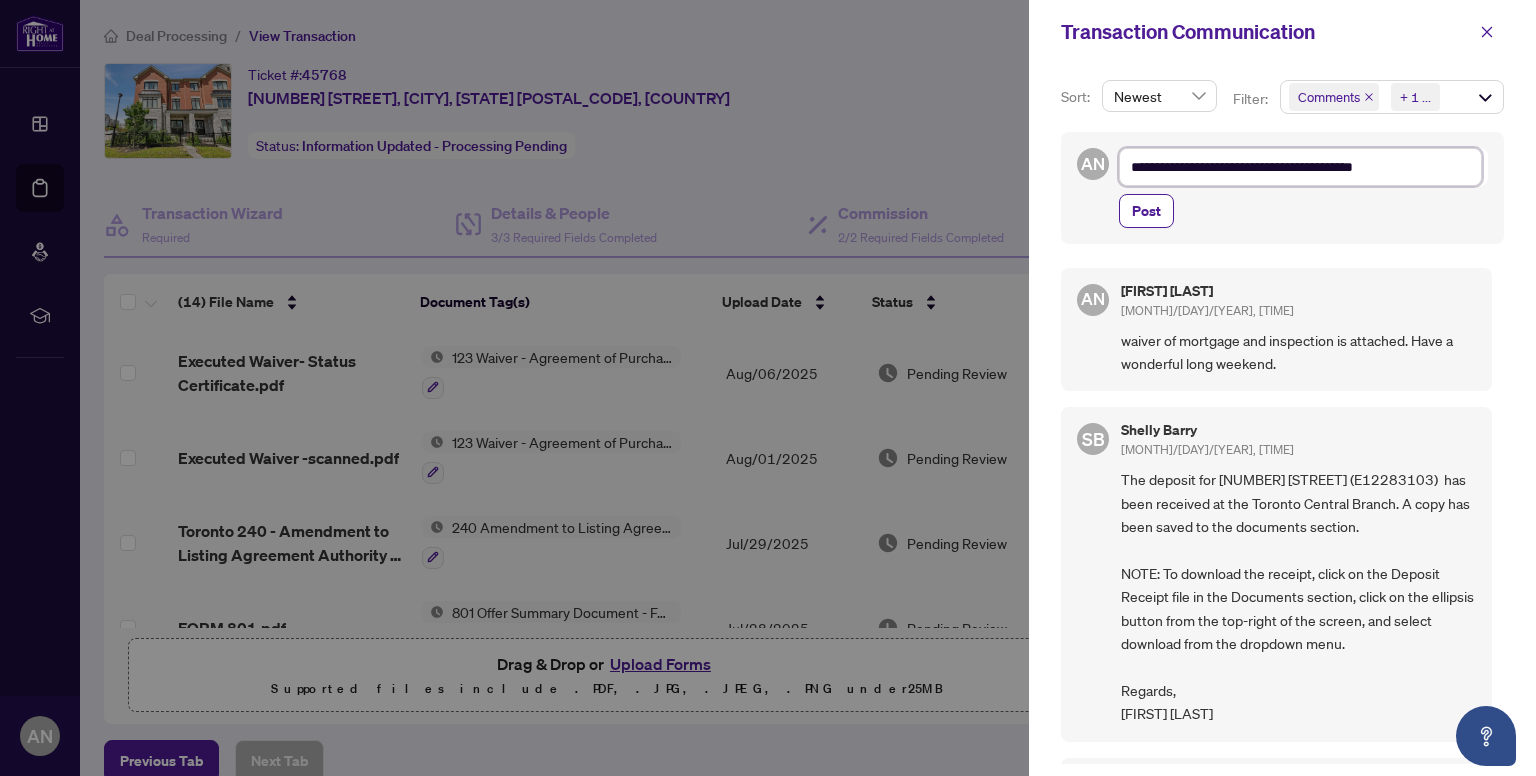 type on "**********" 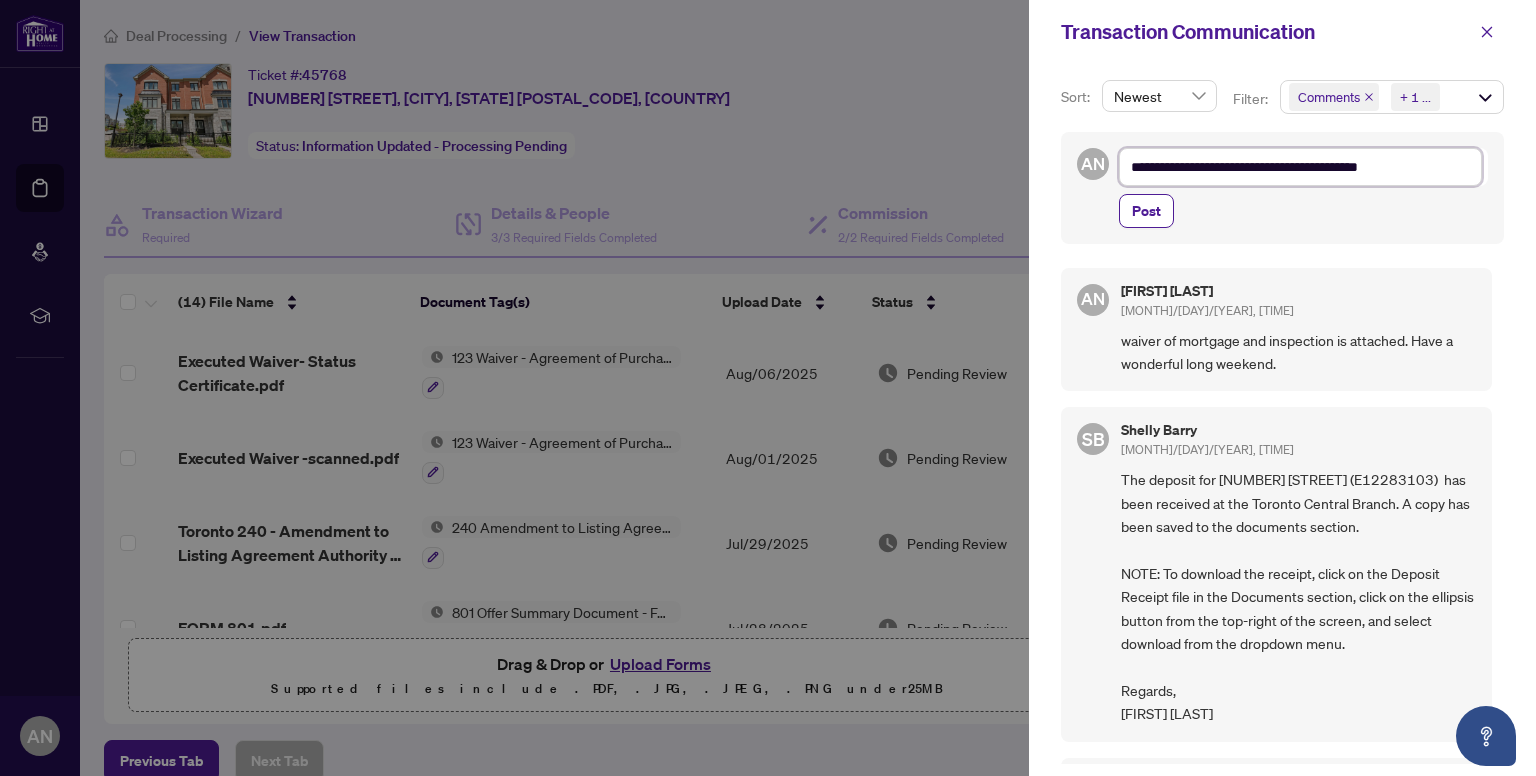 type on "**********" 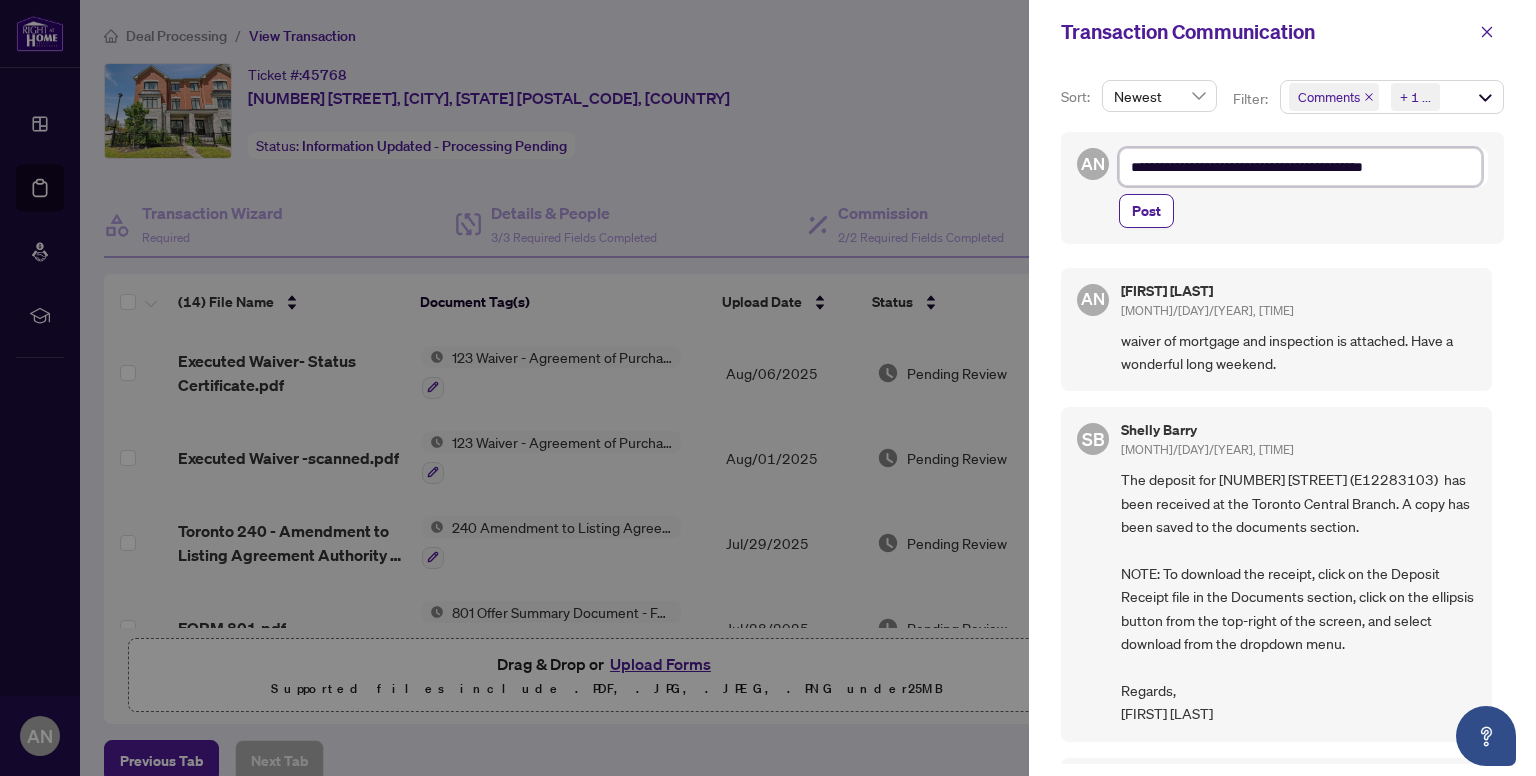 type on "**********" 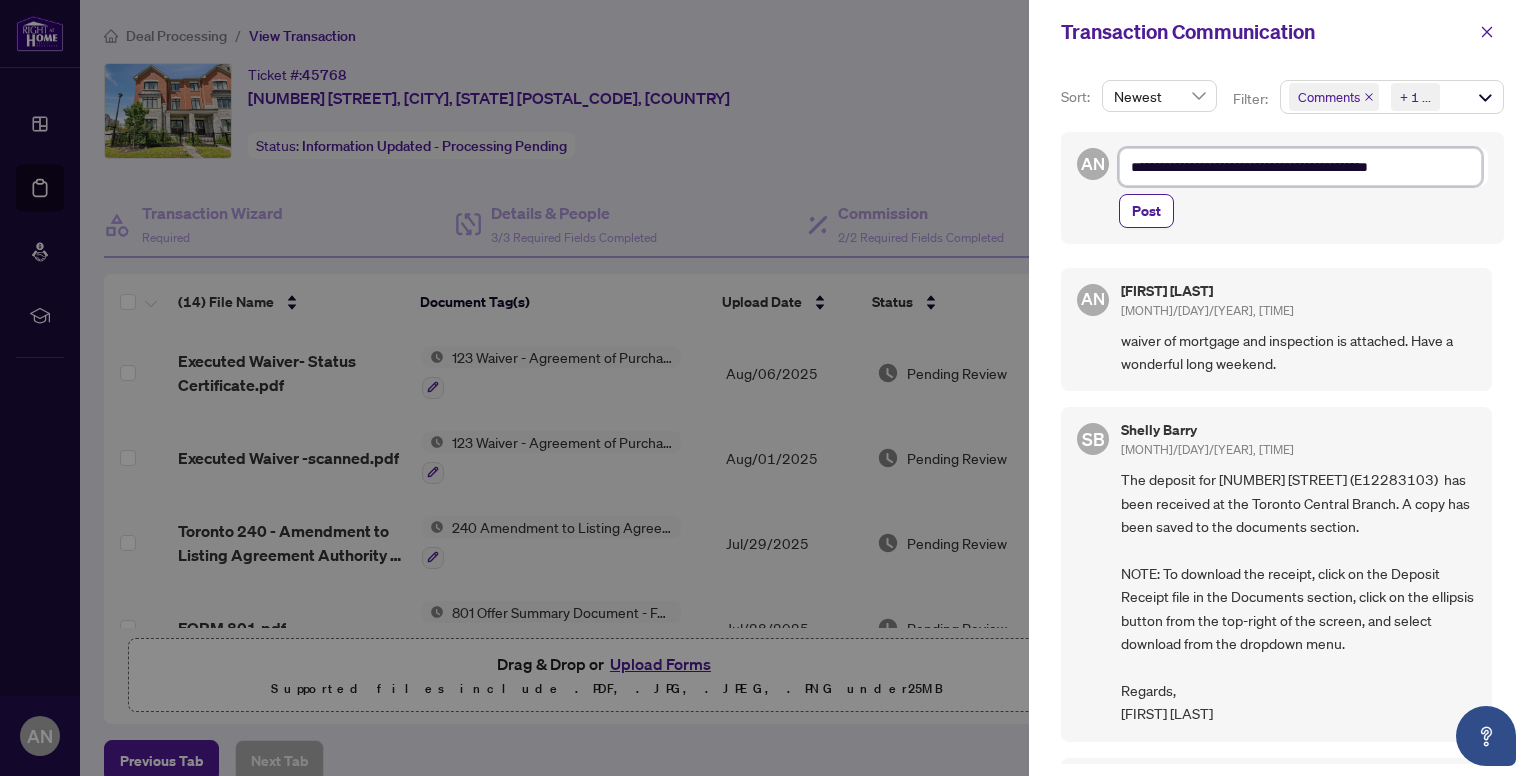 type on "**********" 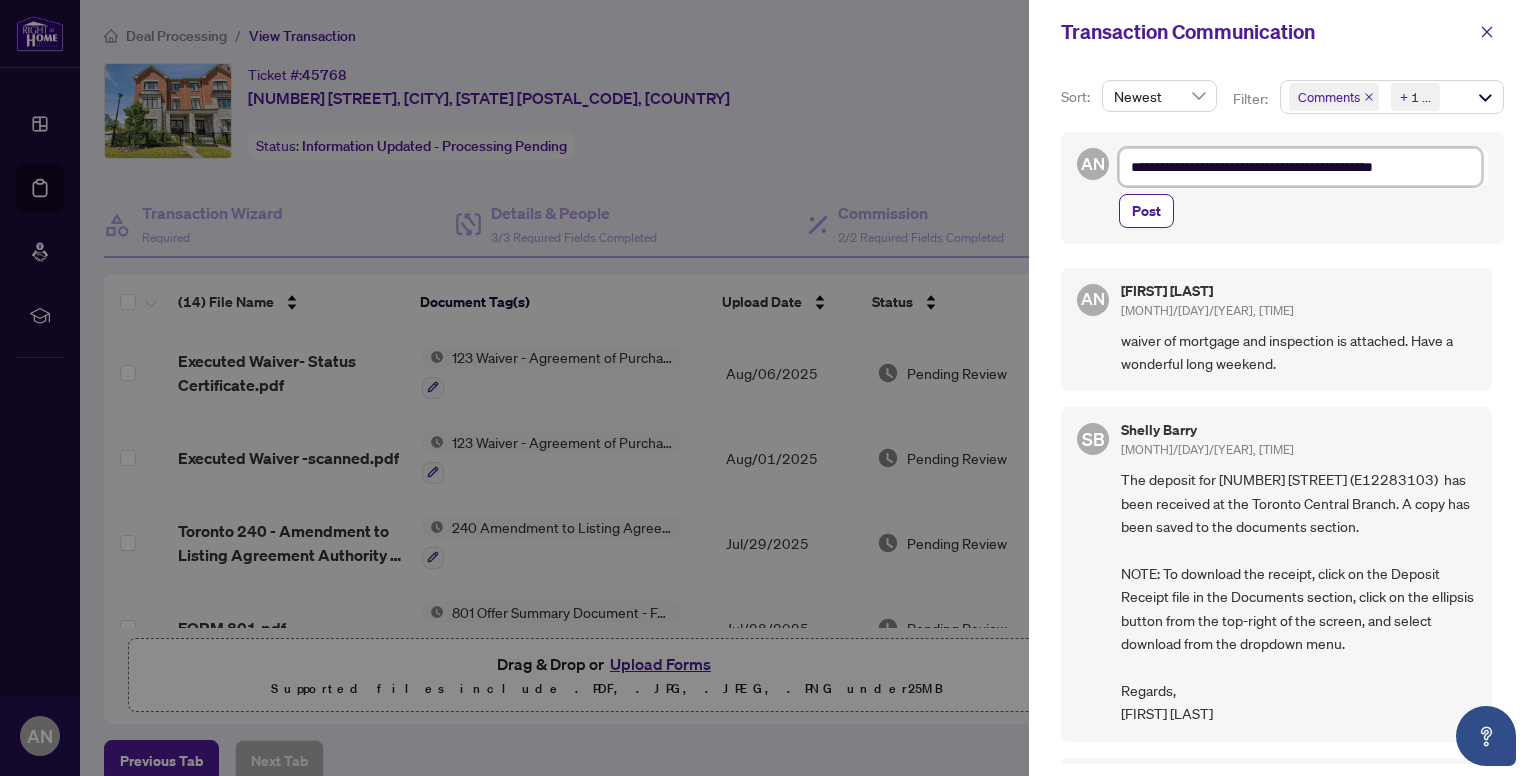 type on "**********" 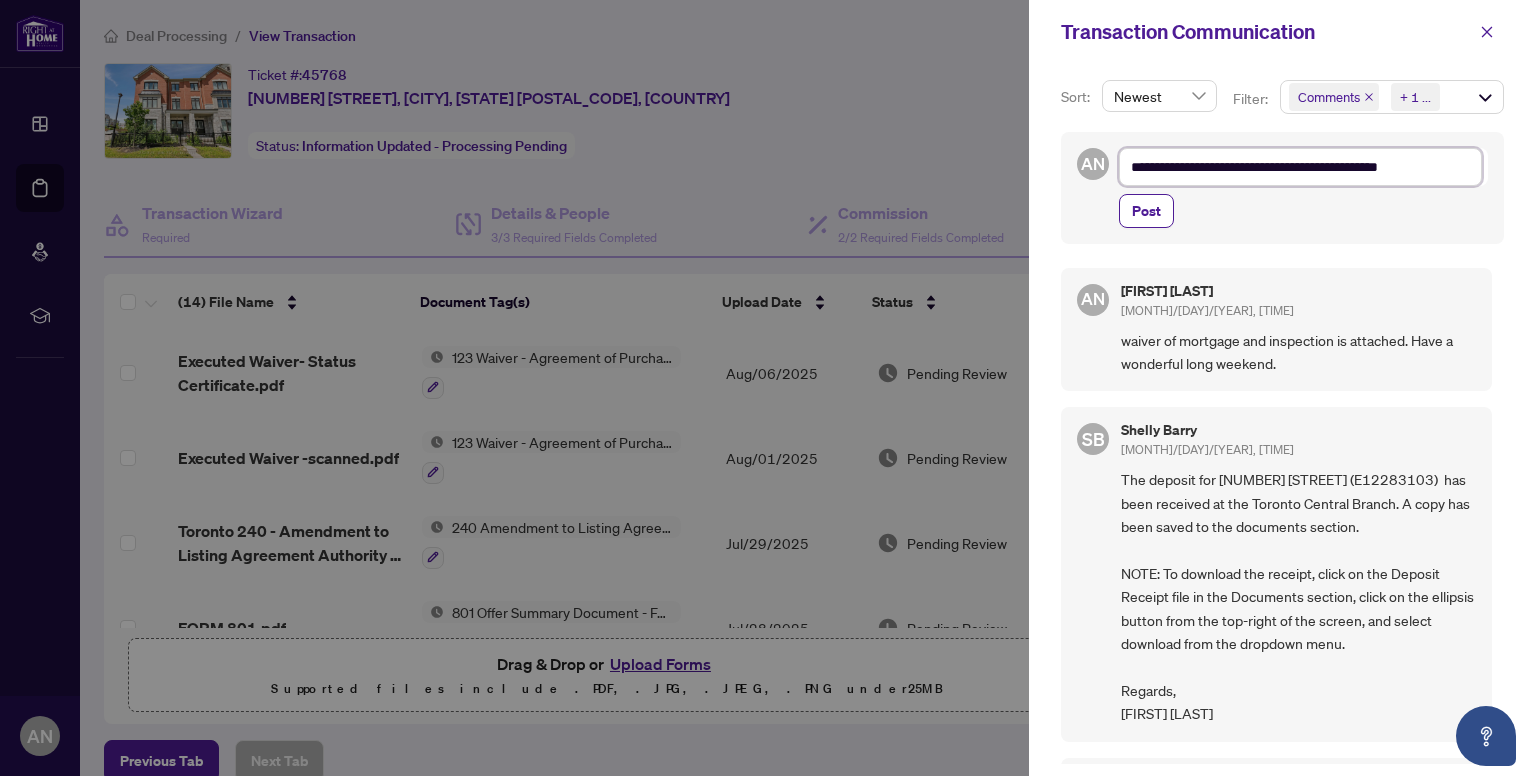 type on "**********" 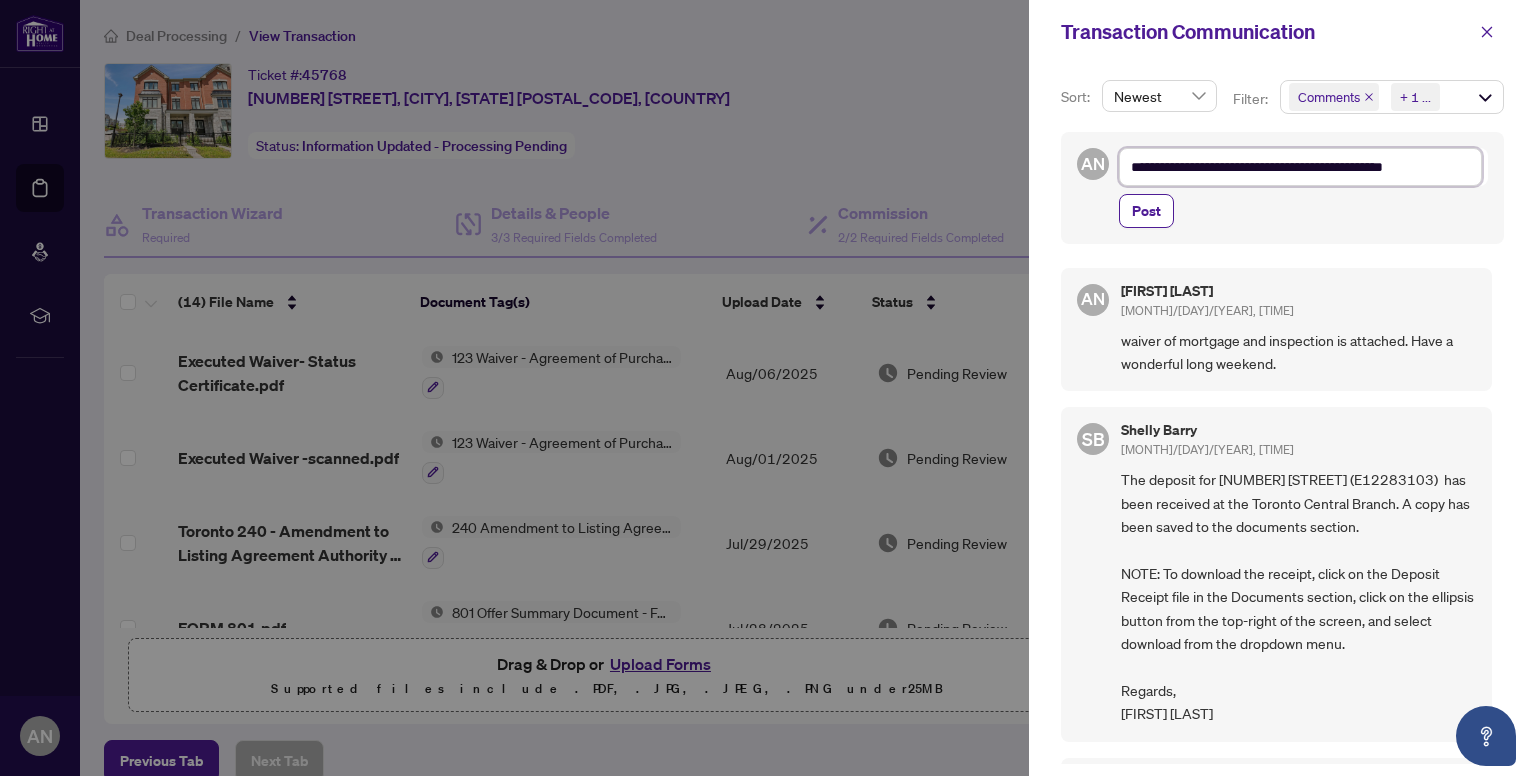 type on "**********" 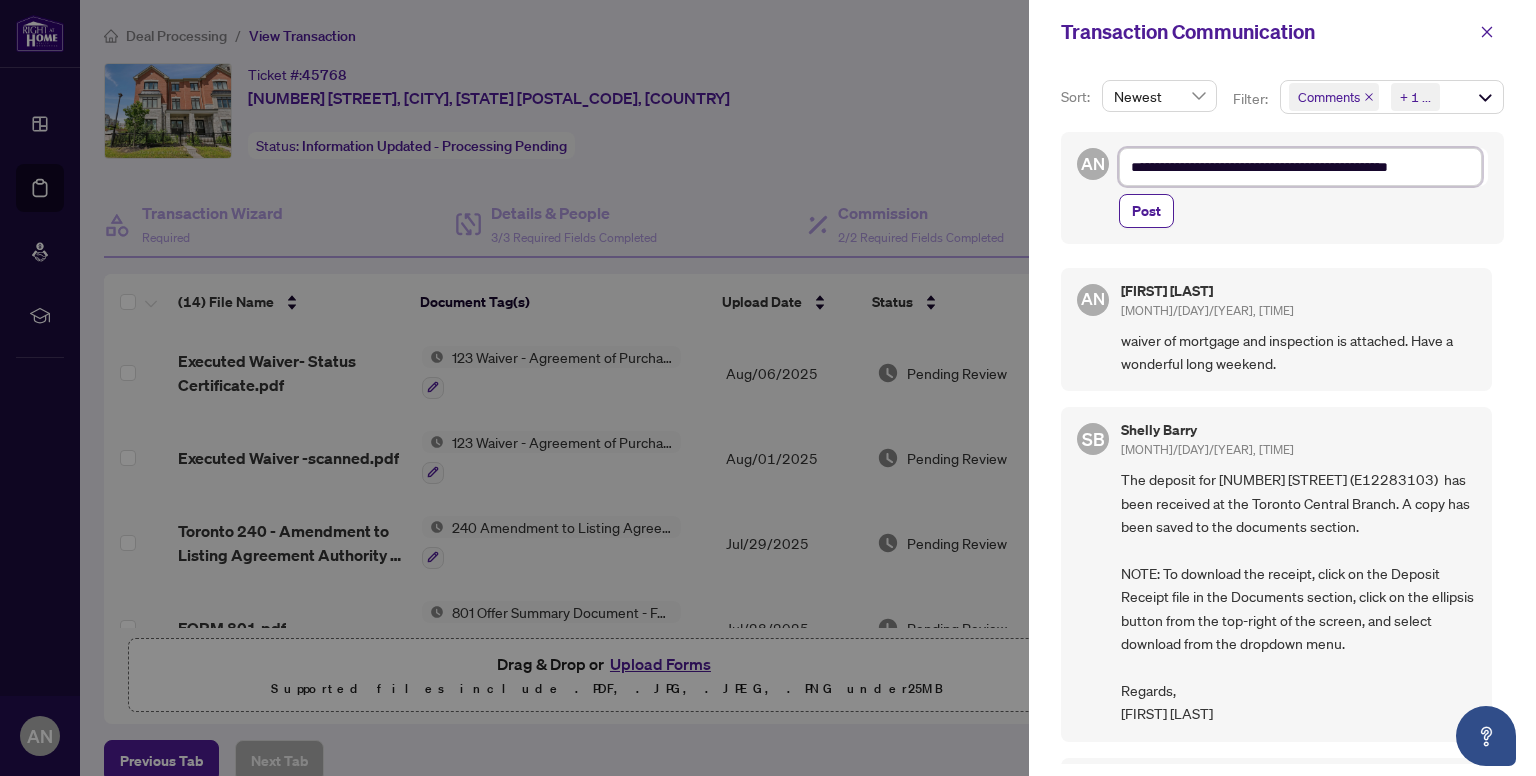 type on "**********" 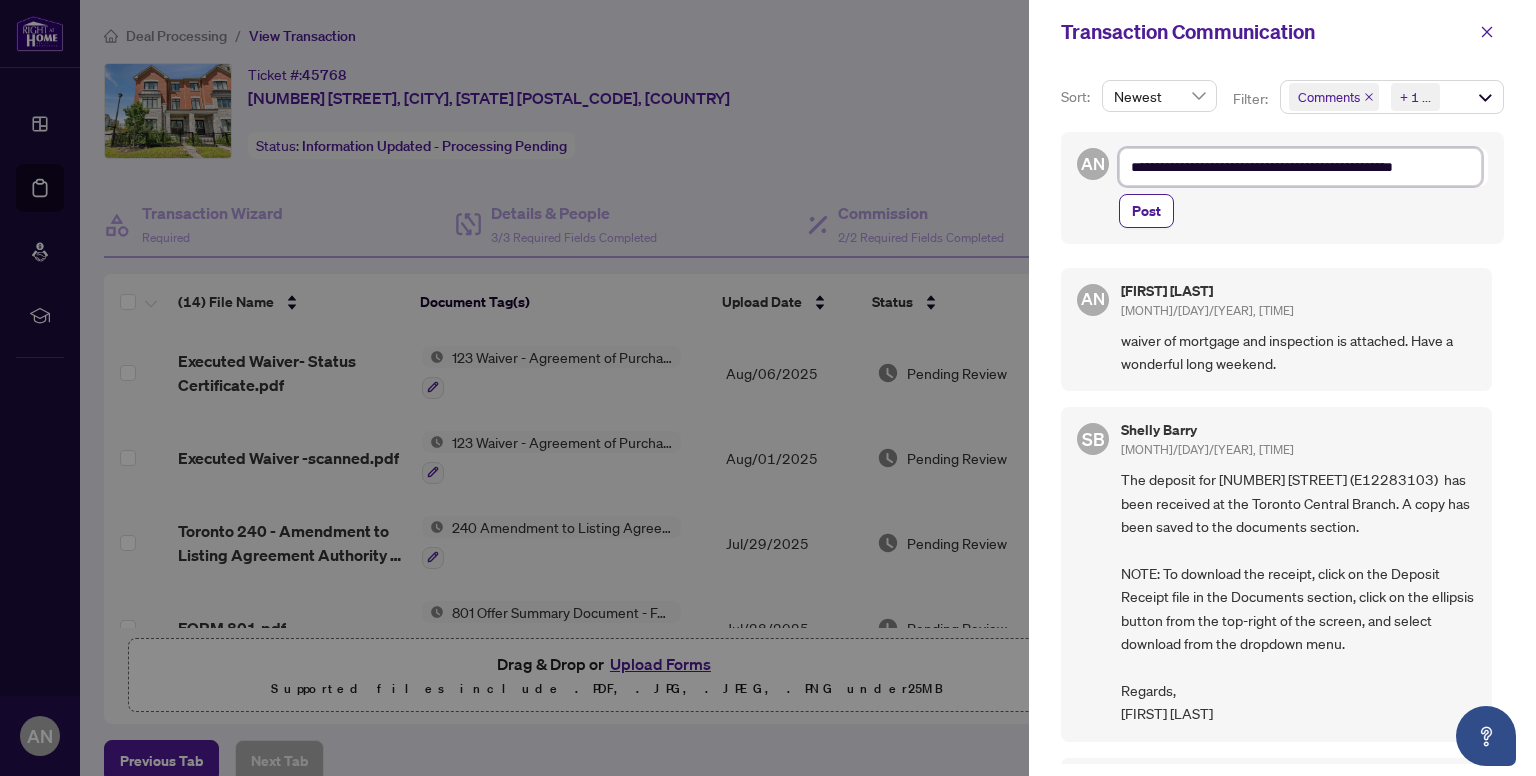 type on "**********" 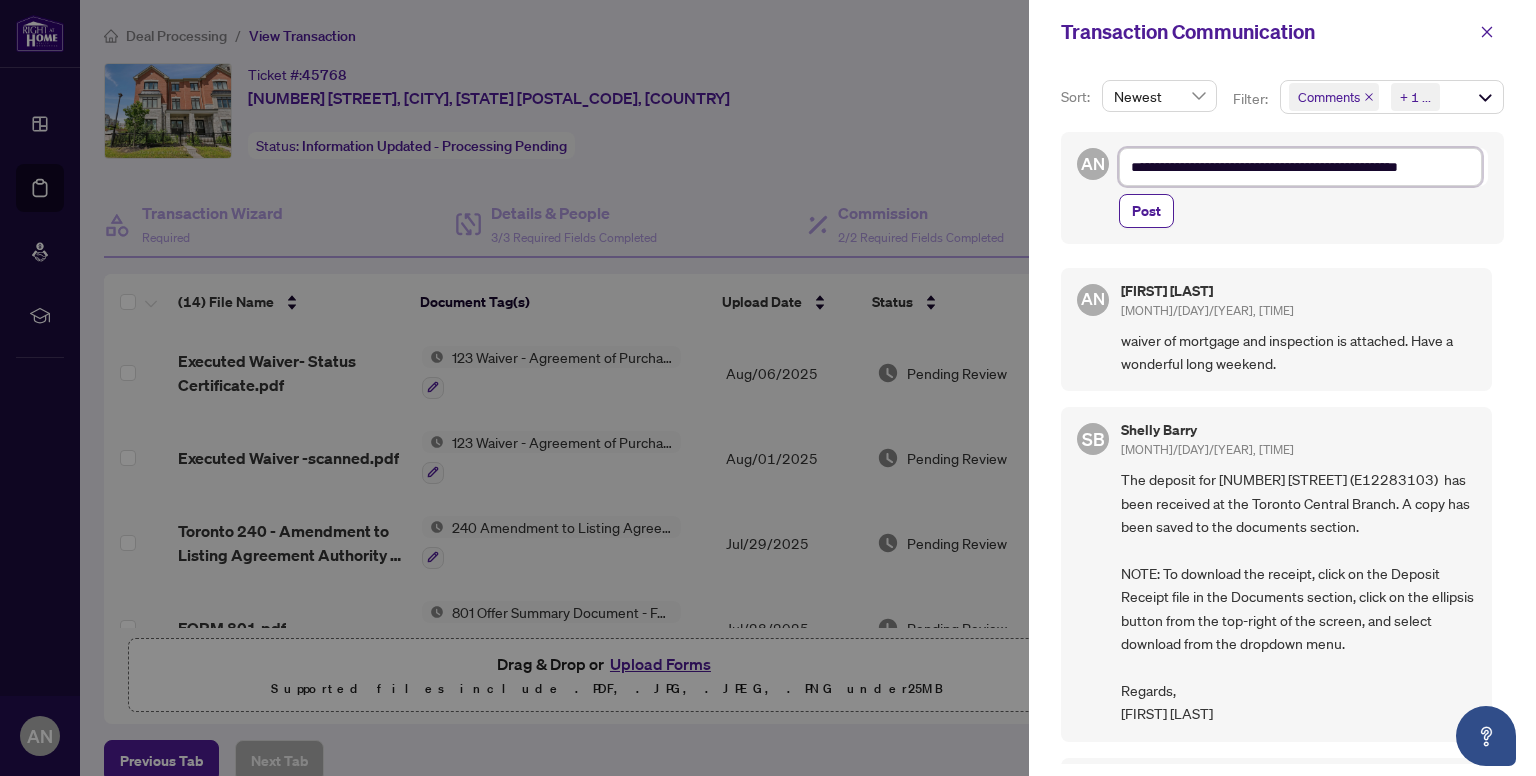 type on "**********" 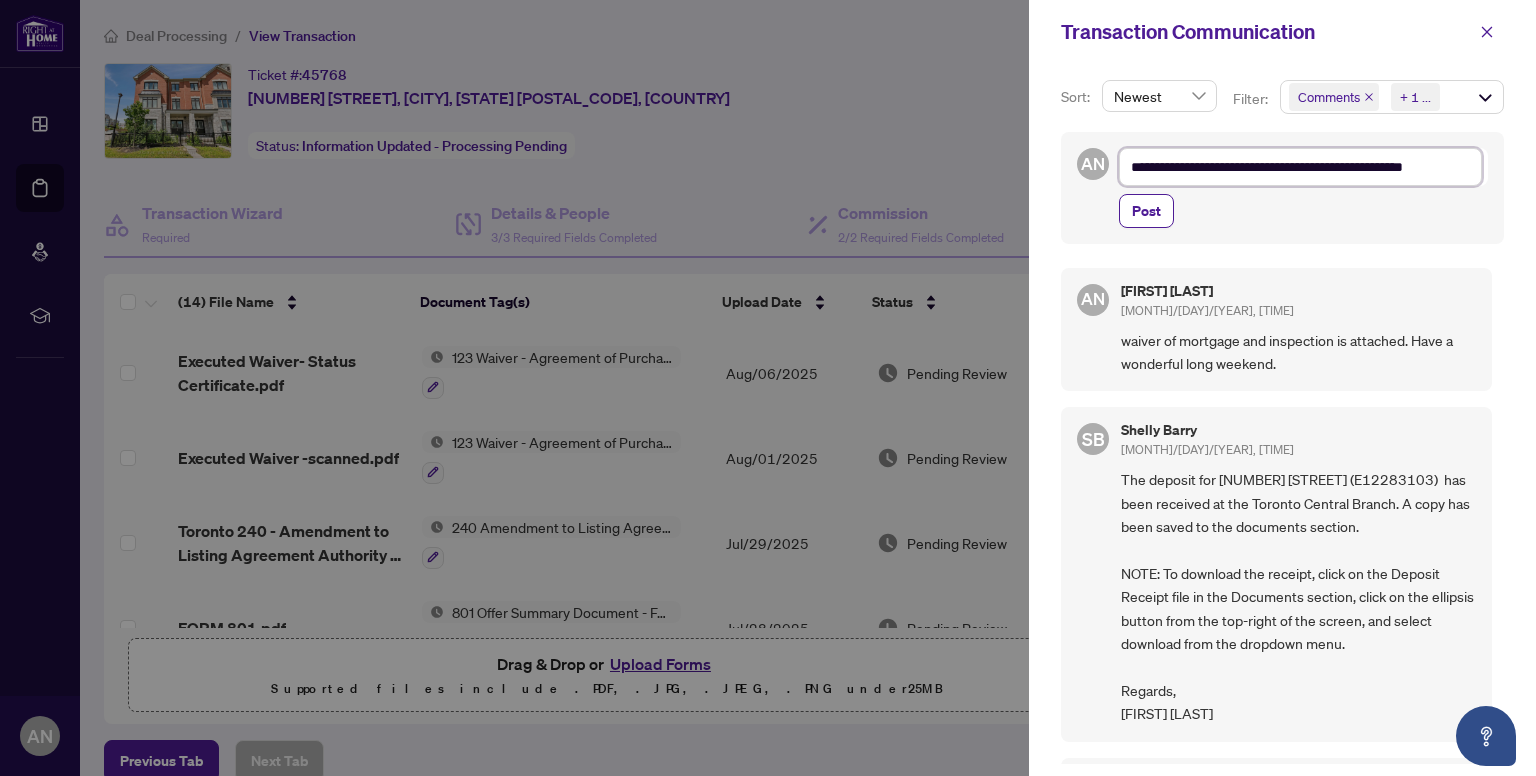type on "**********" 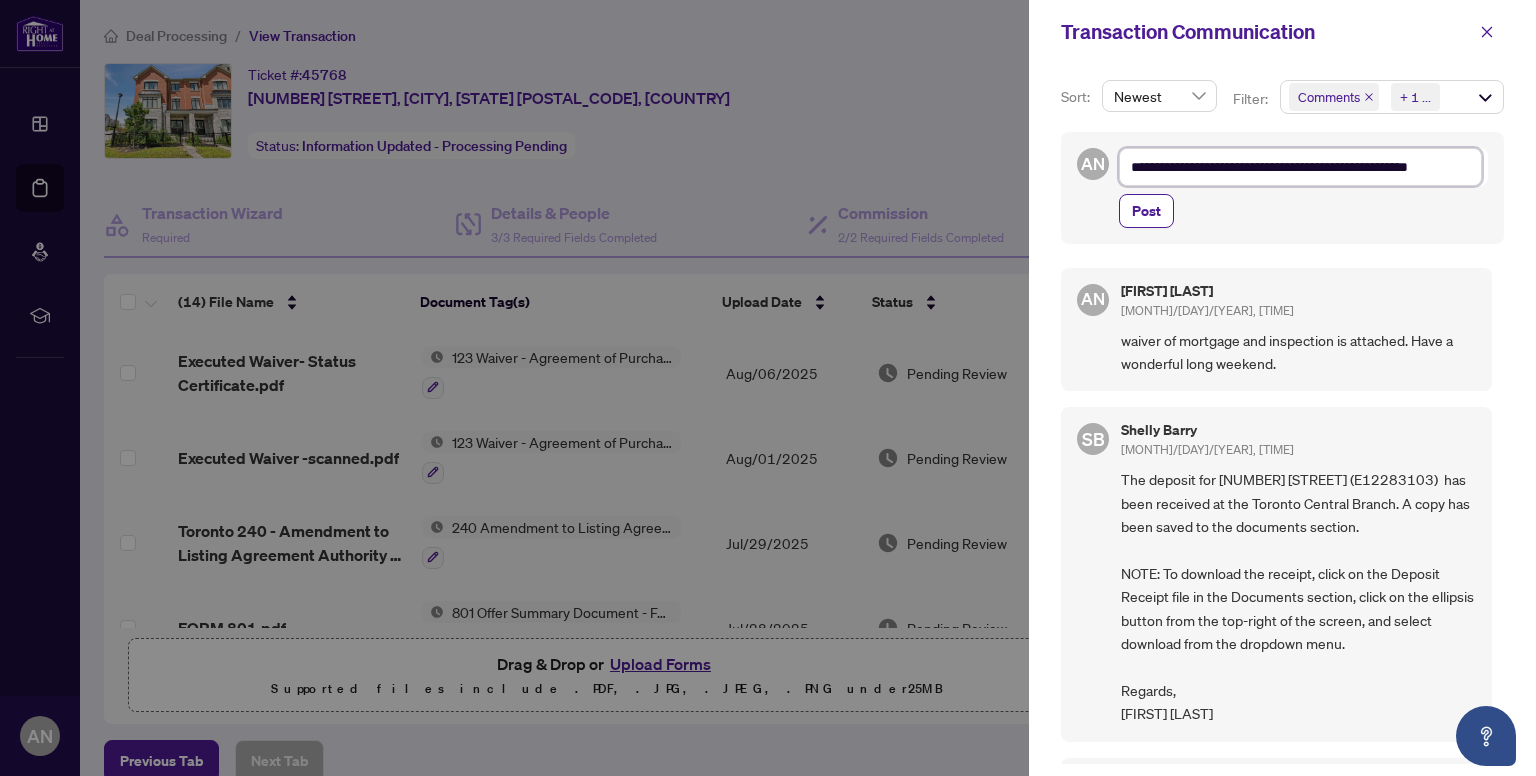 type on "**********" 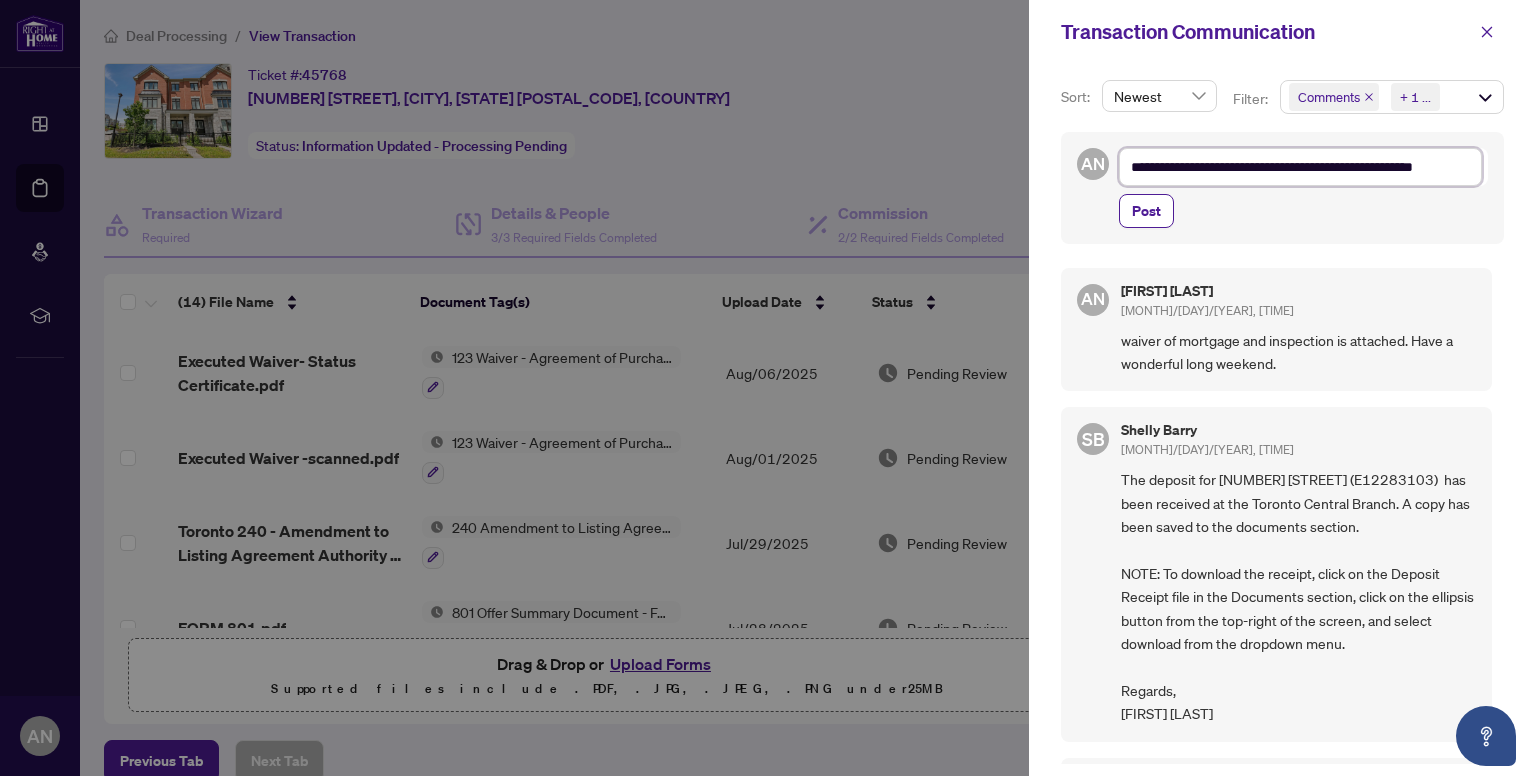 type on "**********" 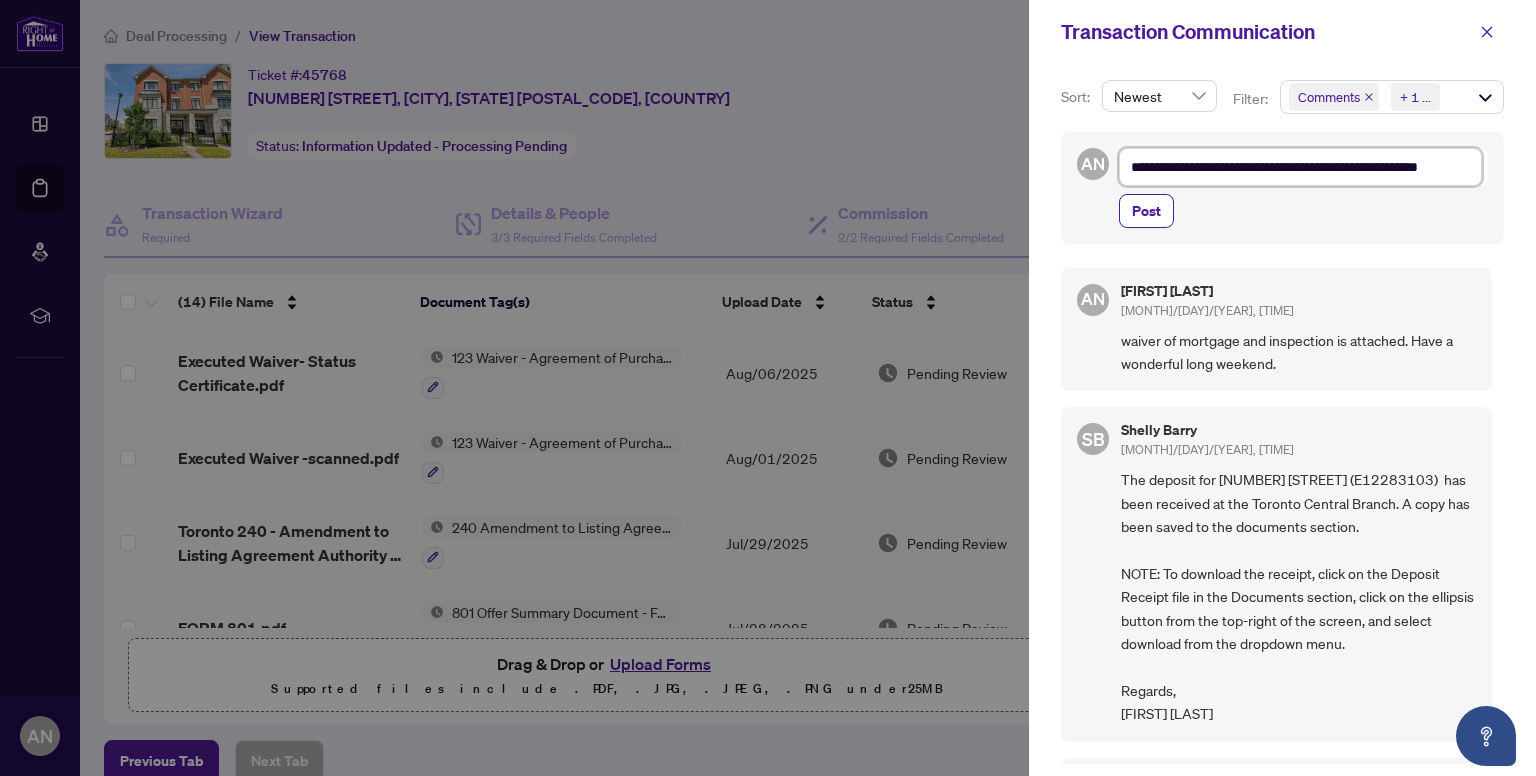 type on "**********" 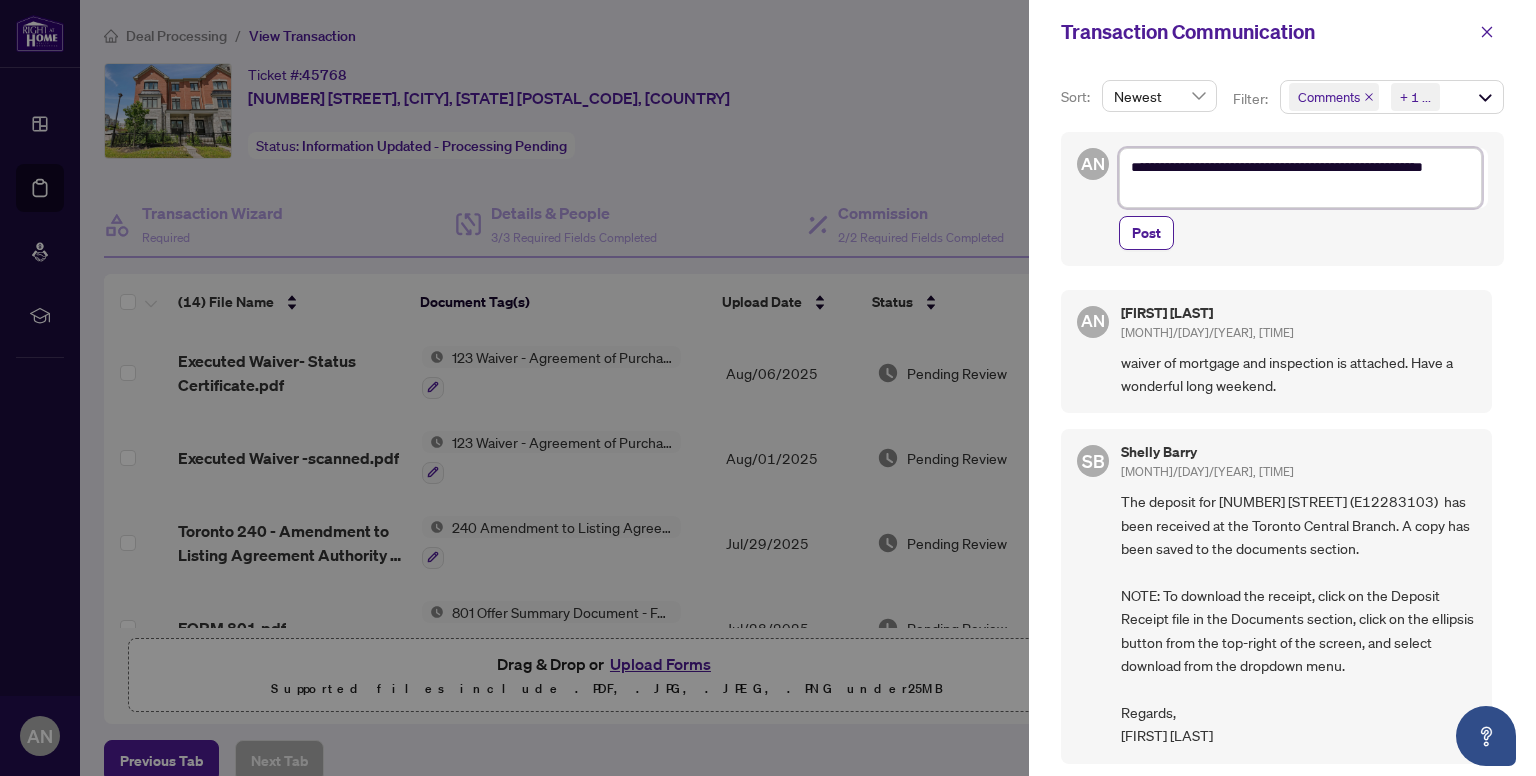 type on "**********" 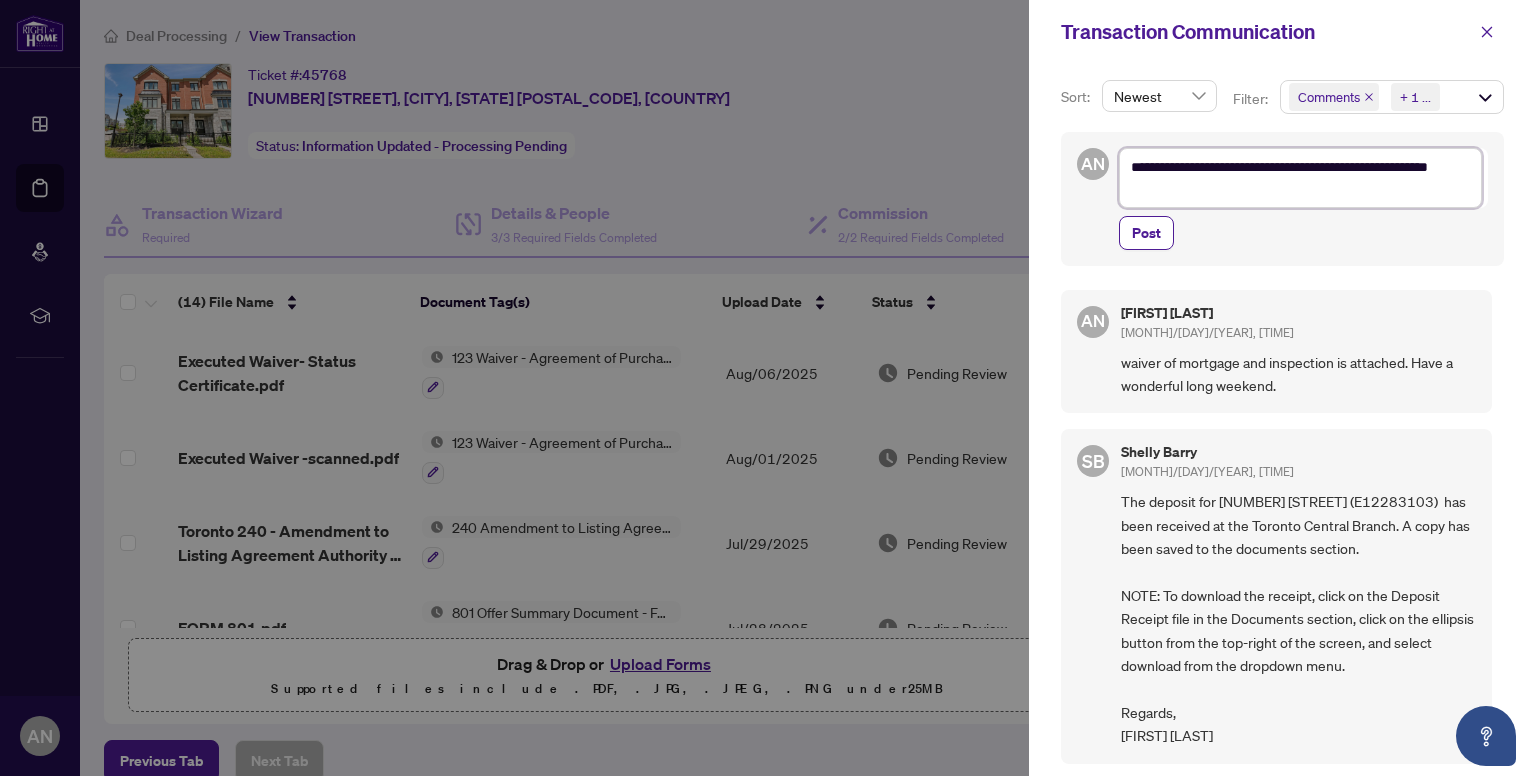 type on "**********" 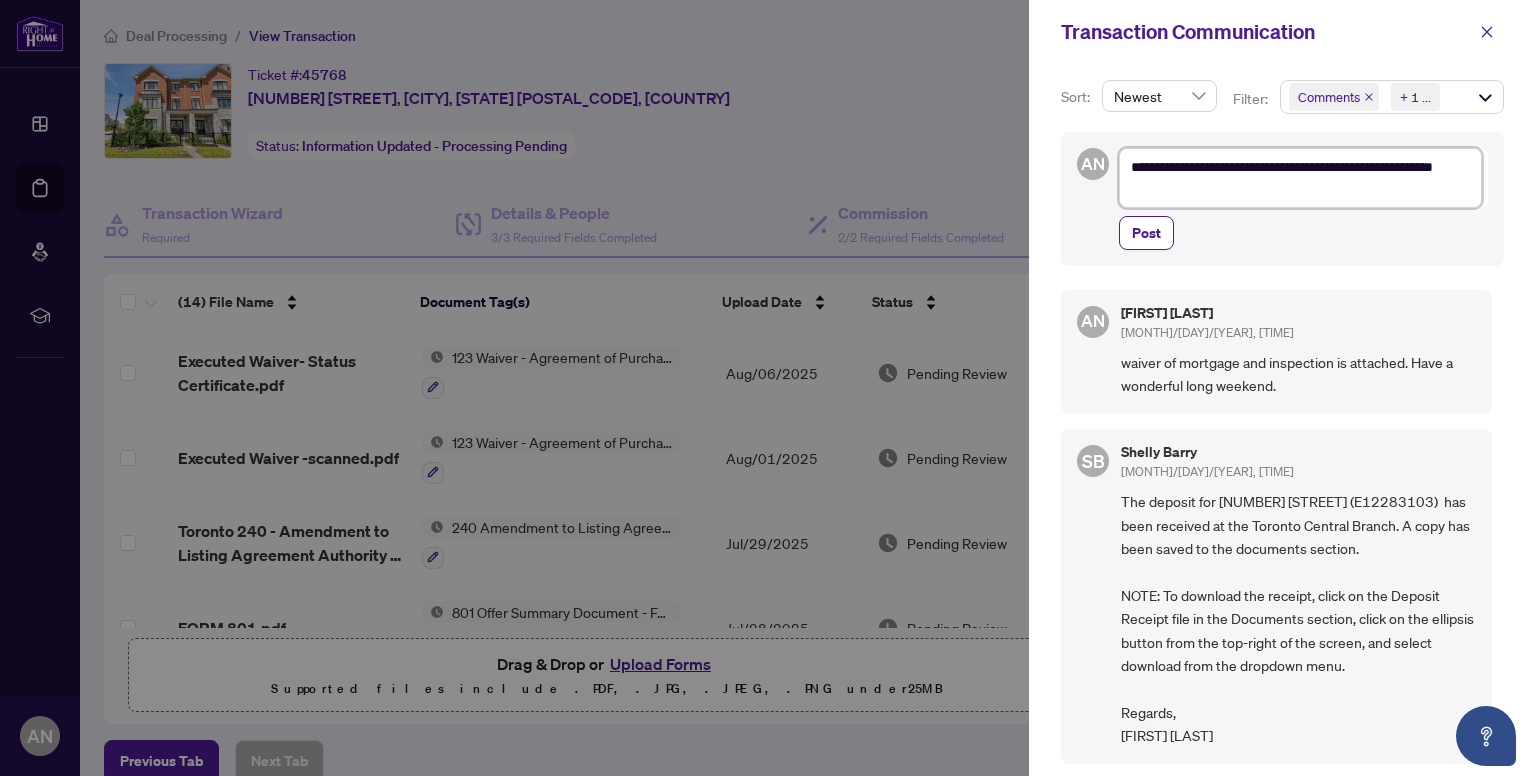type on "**********" 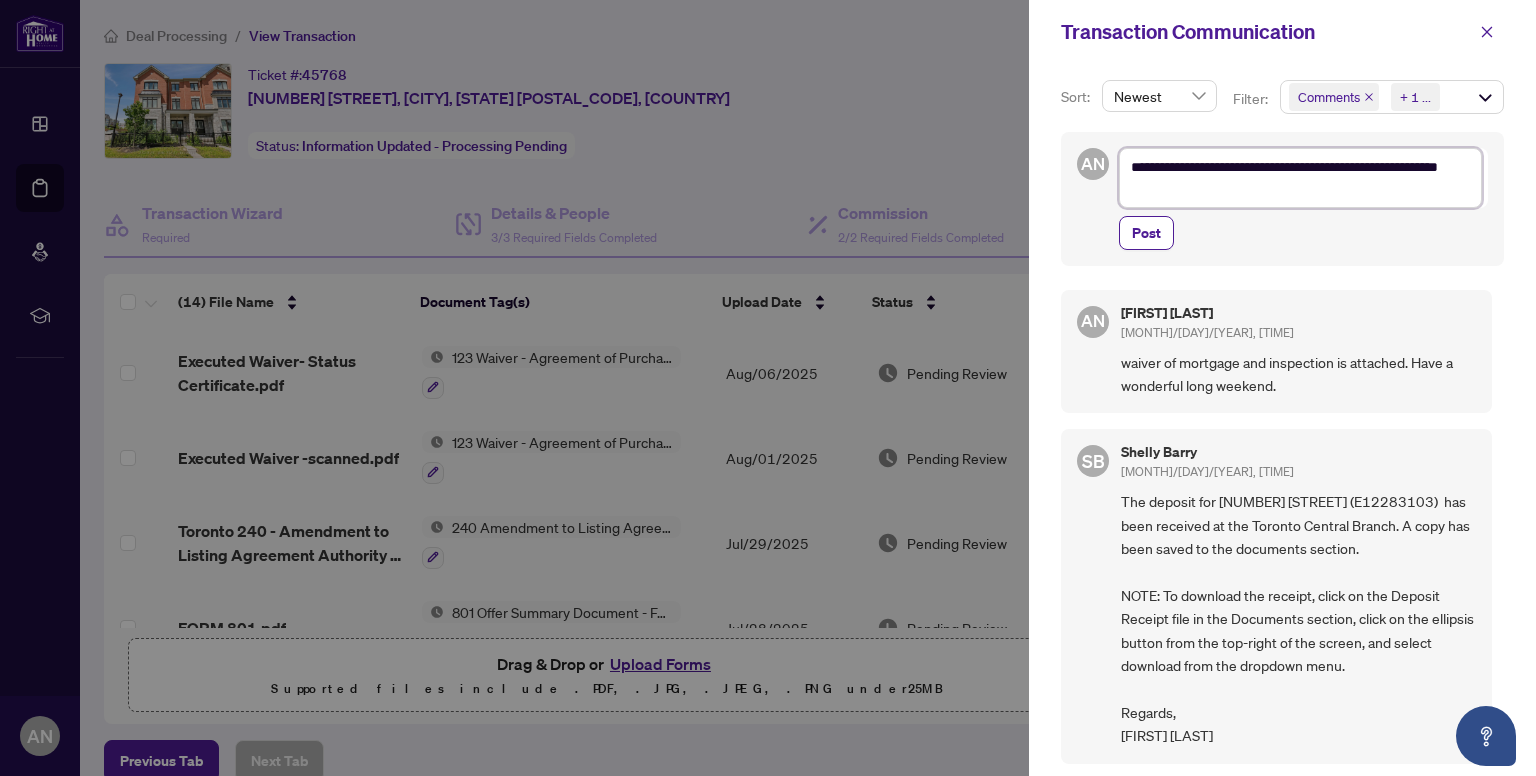 type on "**********" 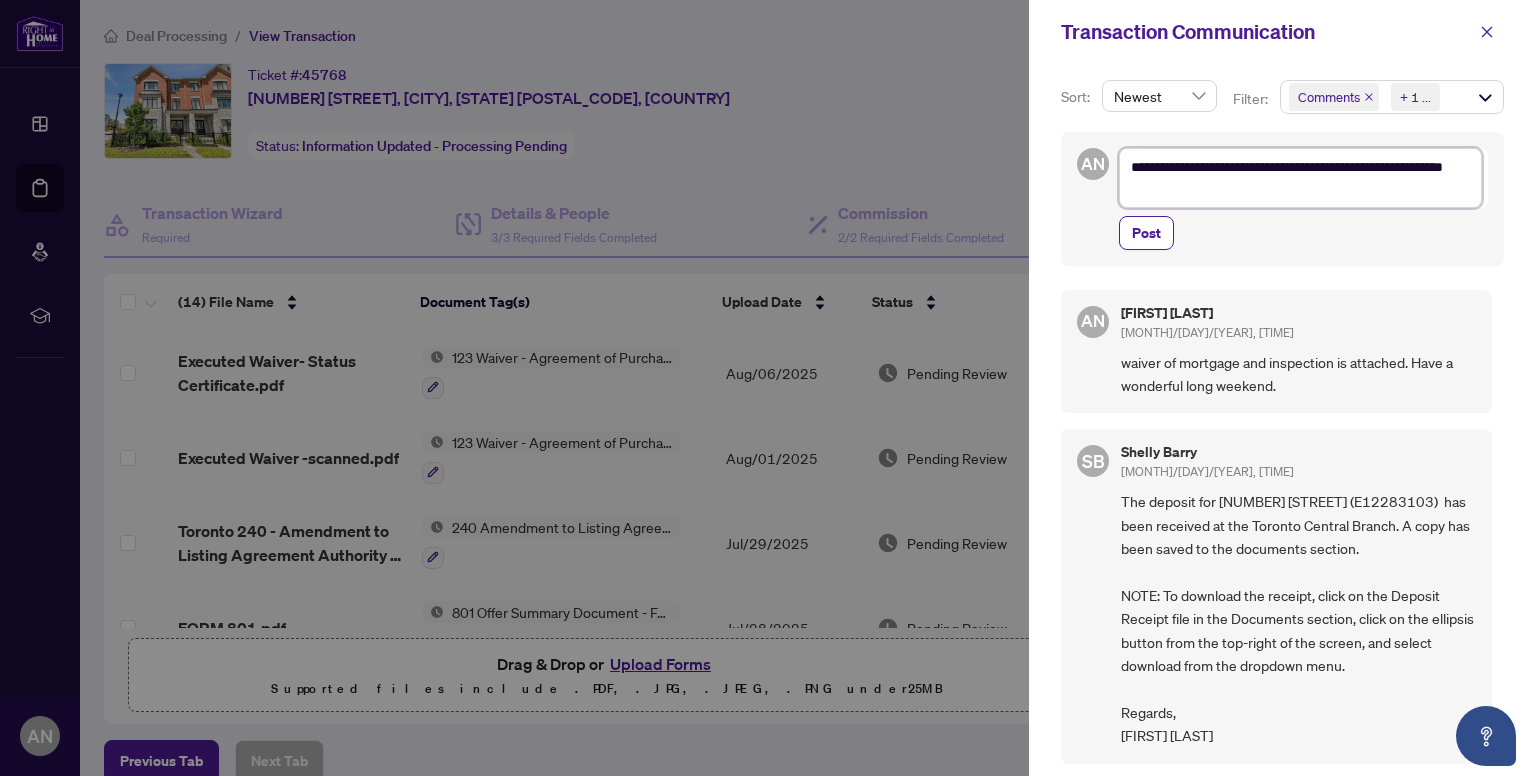 type on "**********" 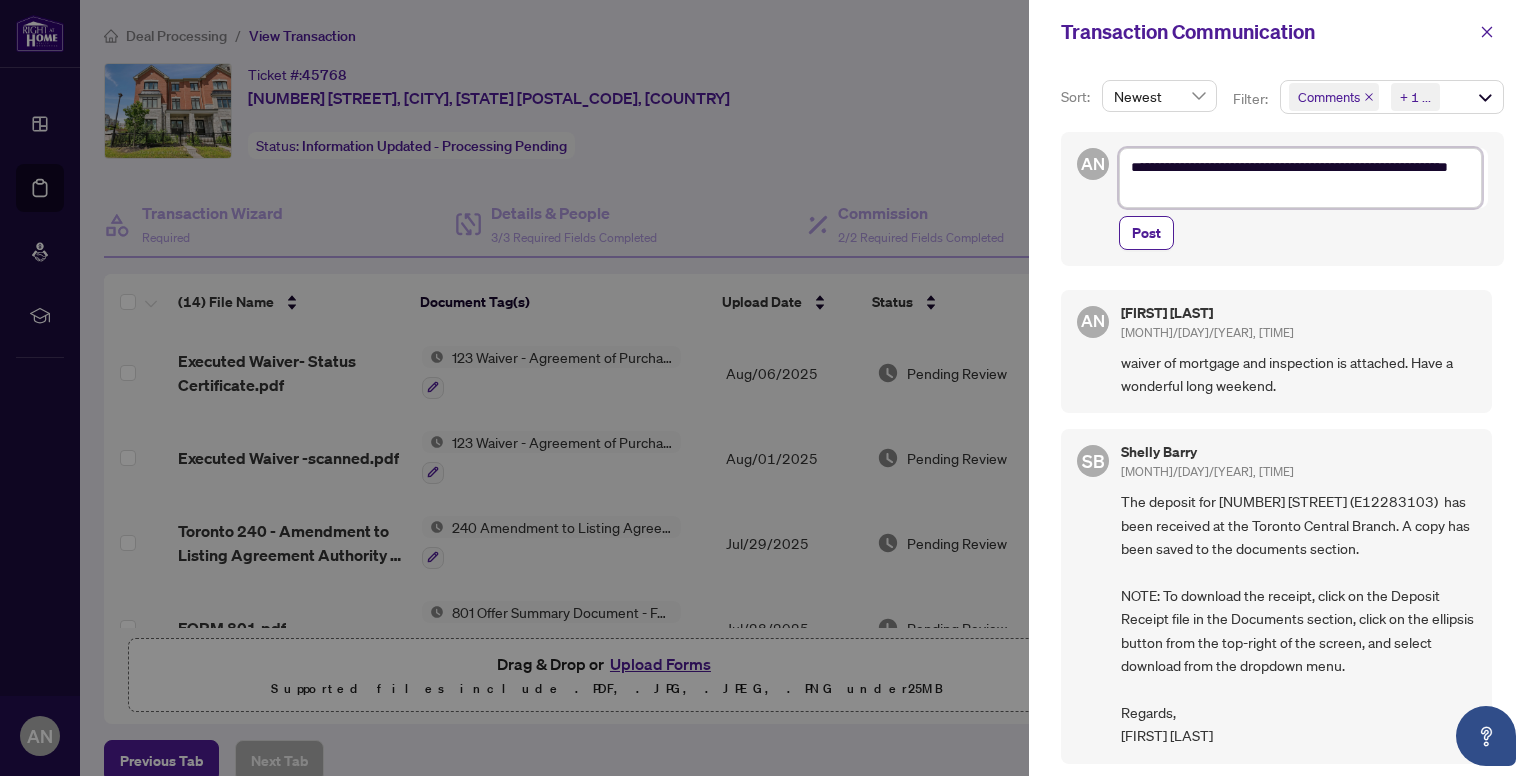 type on "**********" 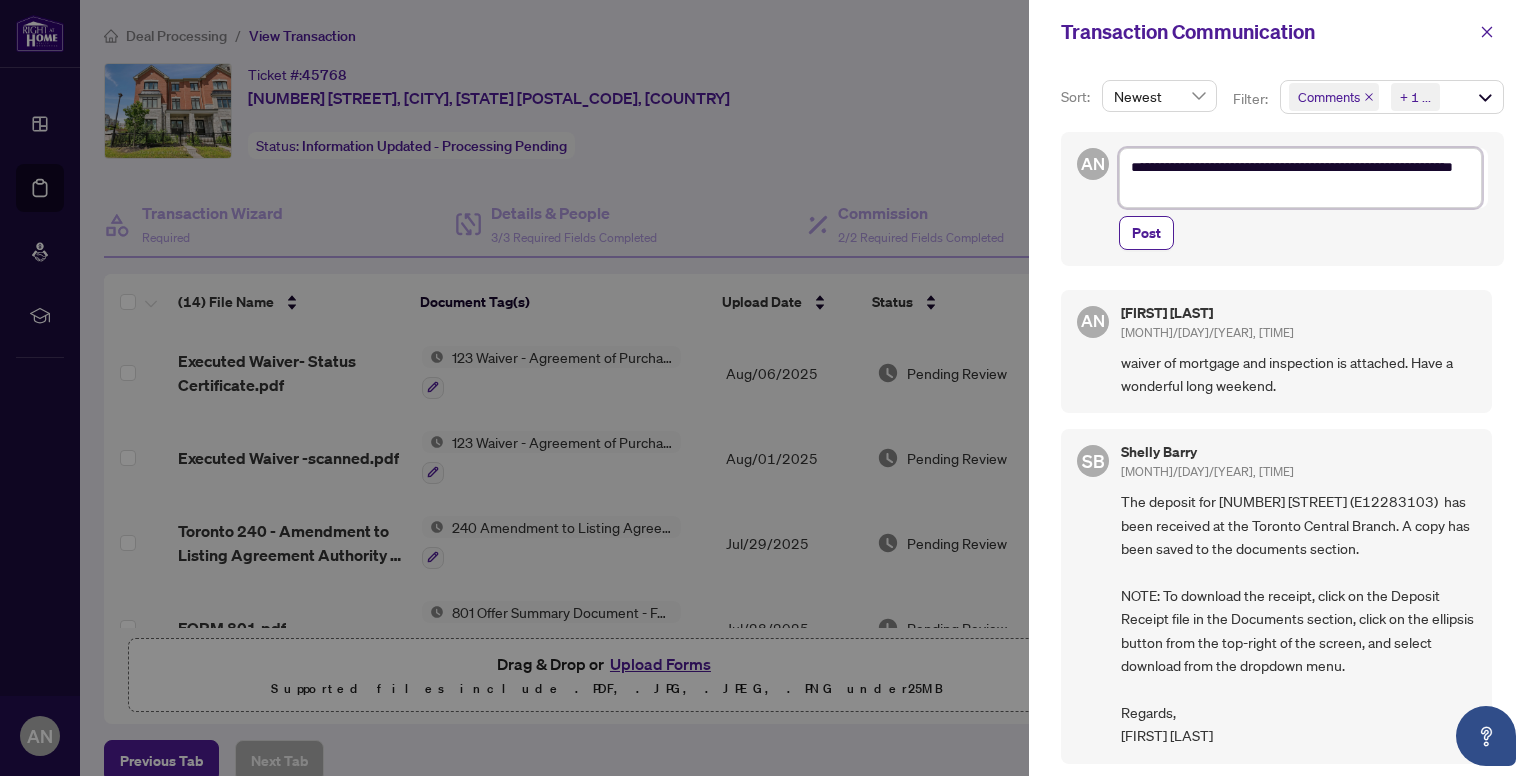 type on "**********" 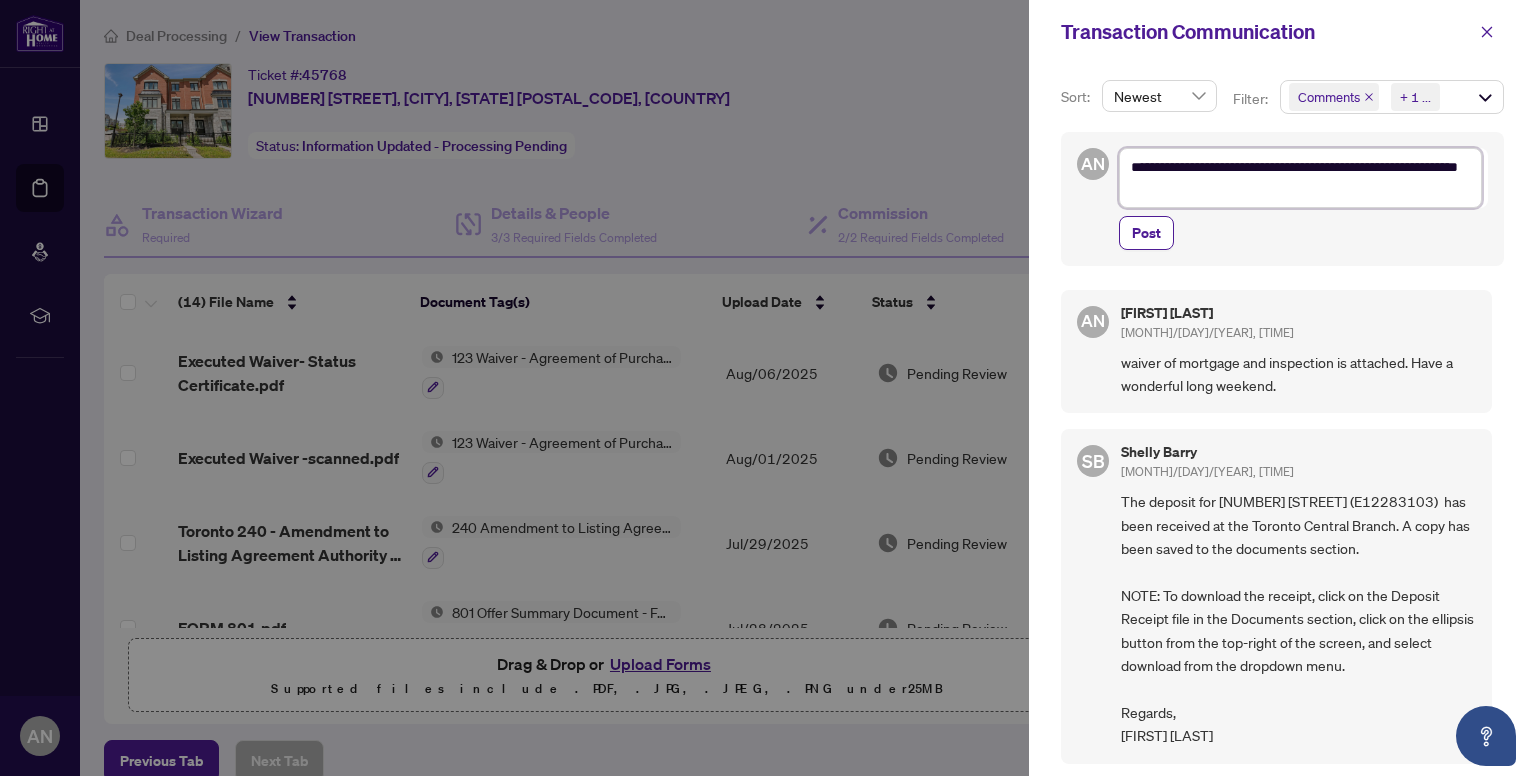 type on "**********" 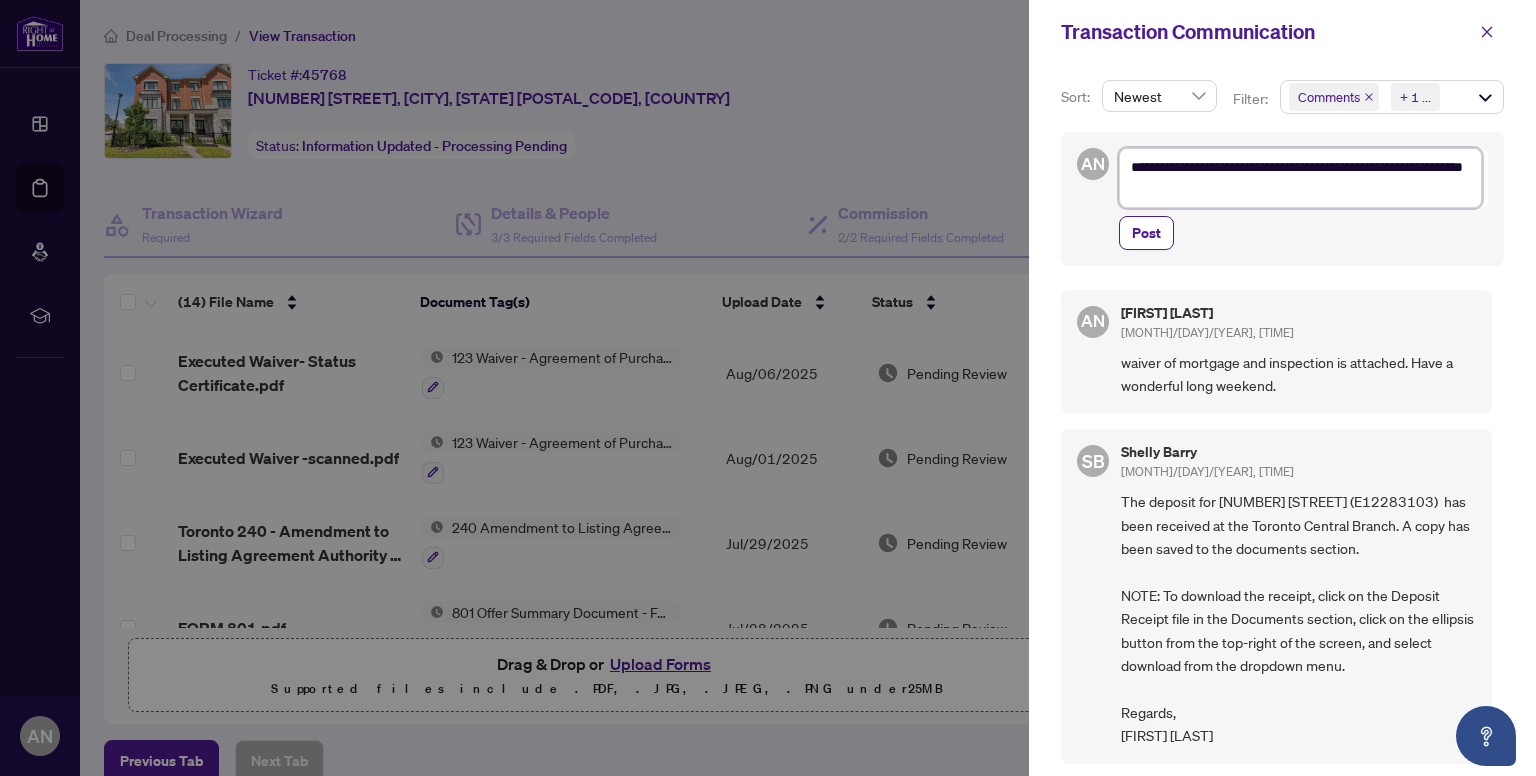 type on "**********" 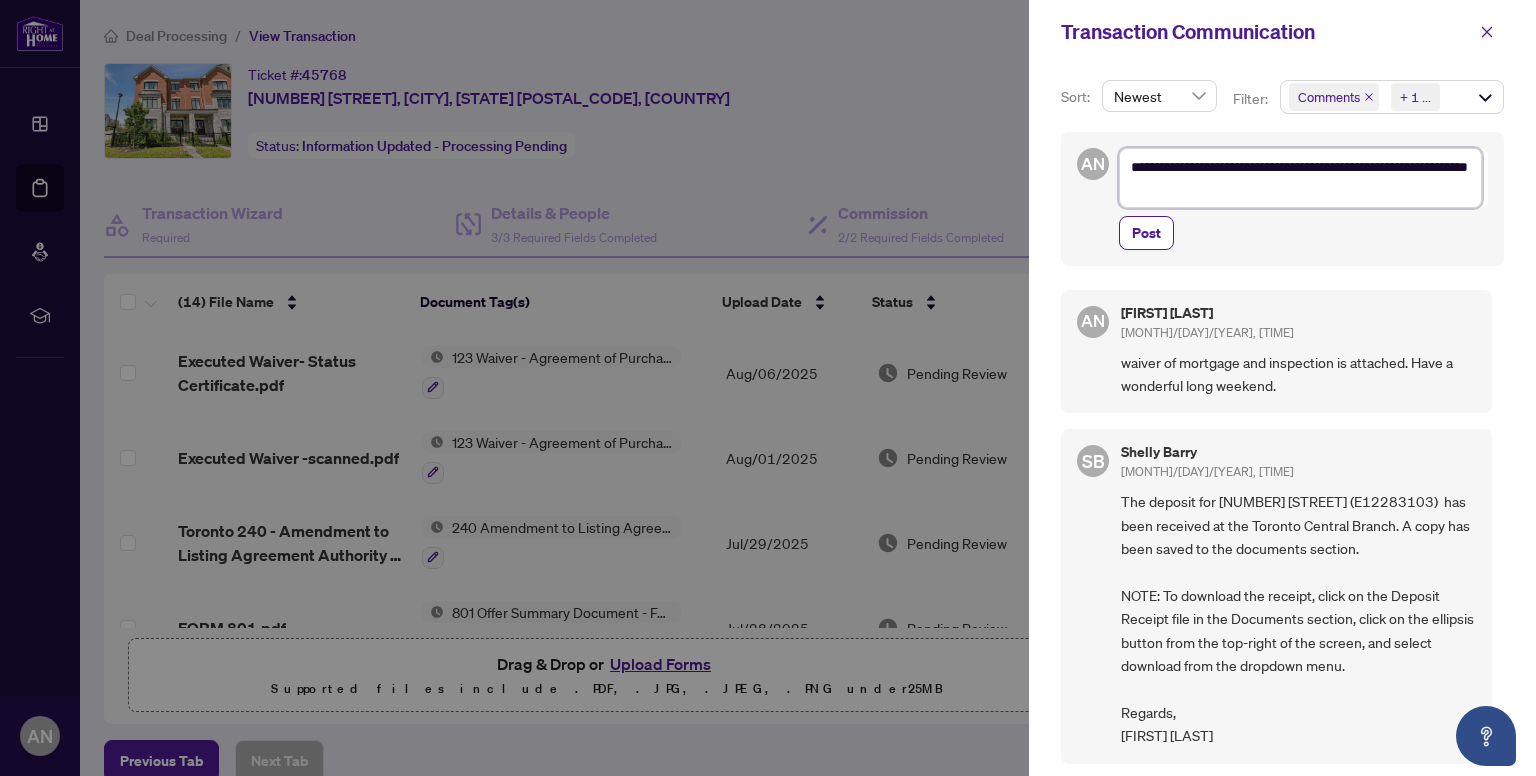 type on "**********" 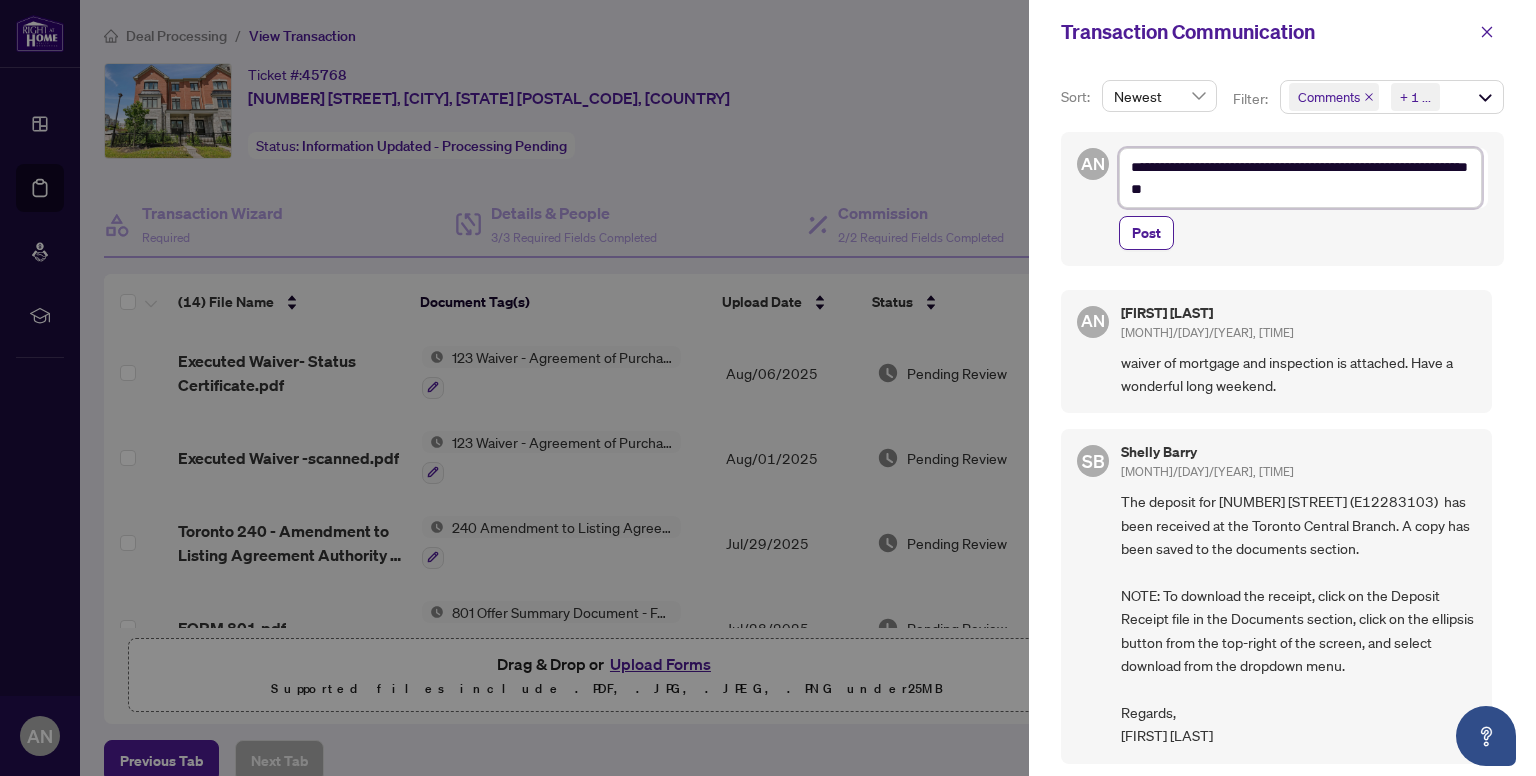 type on "**********" 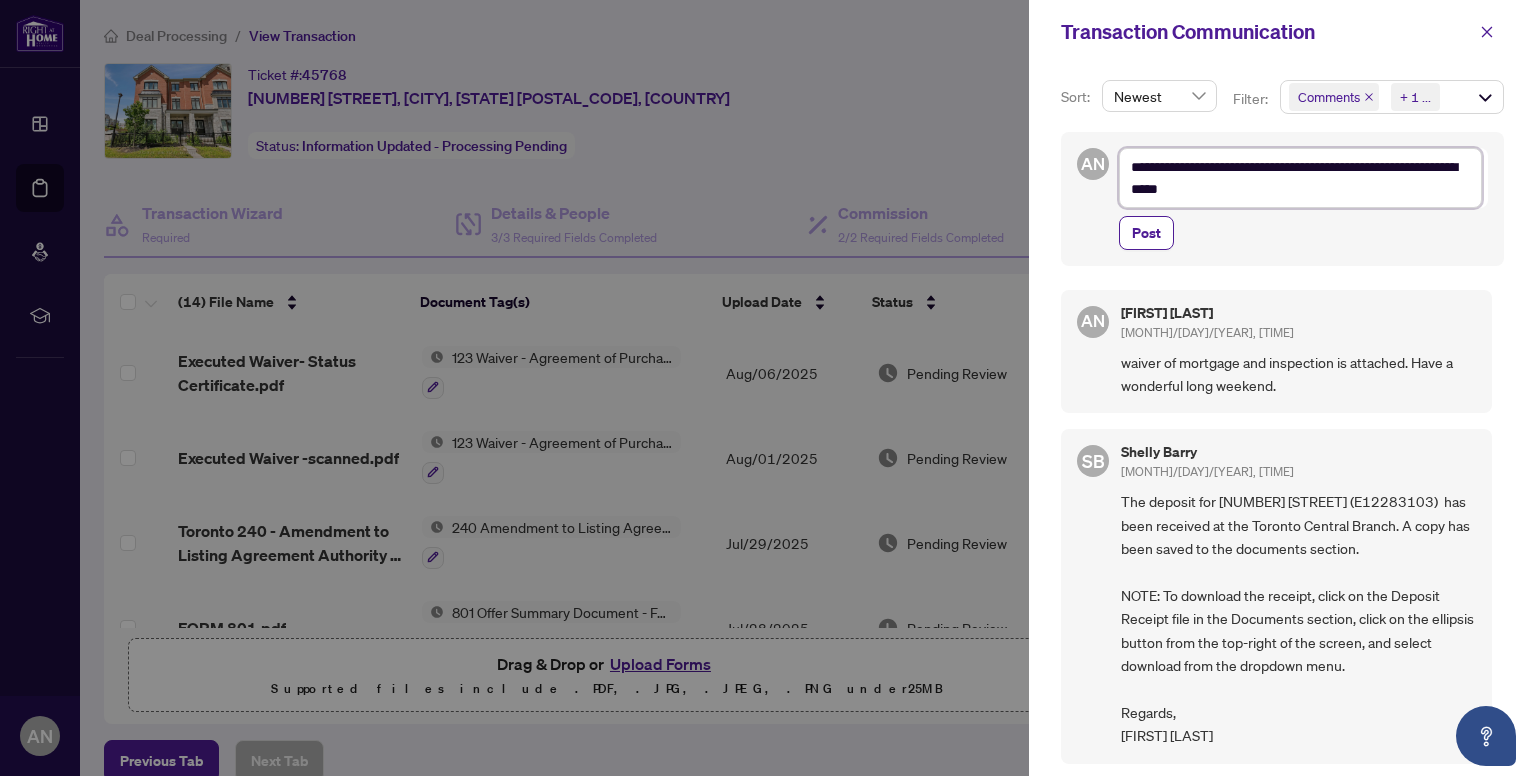 type on "**********" 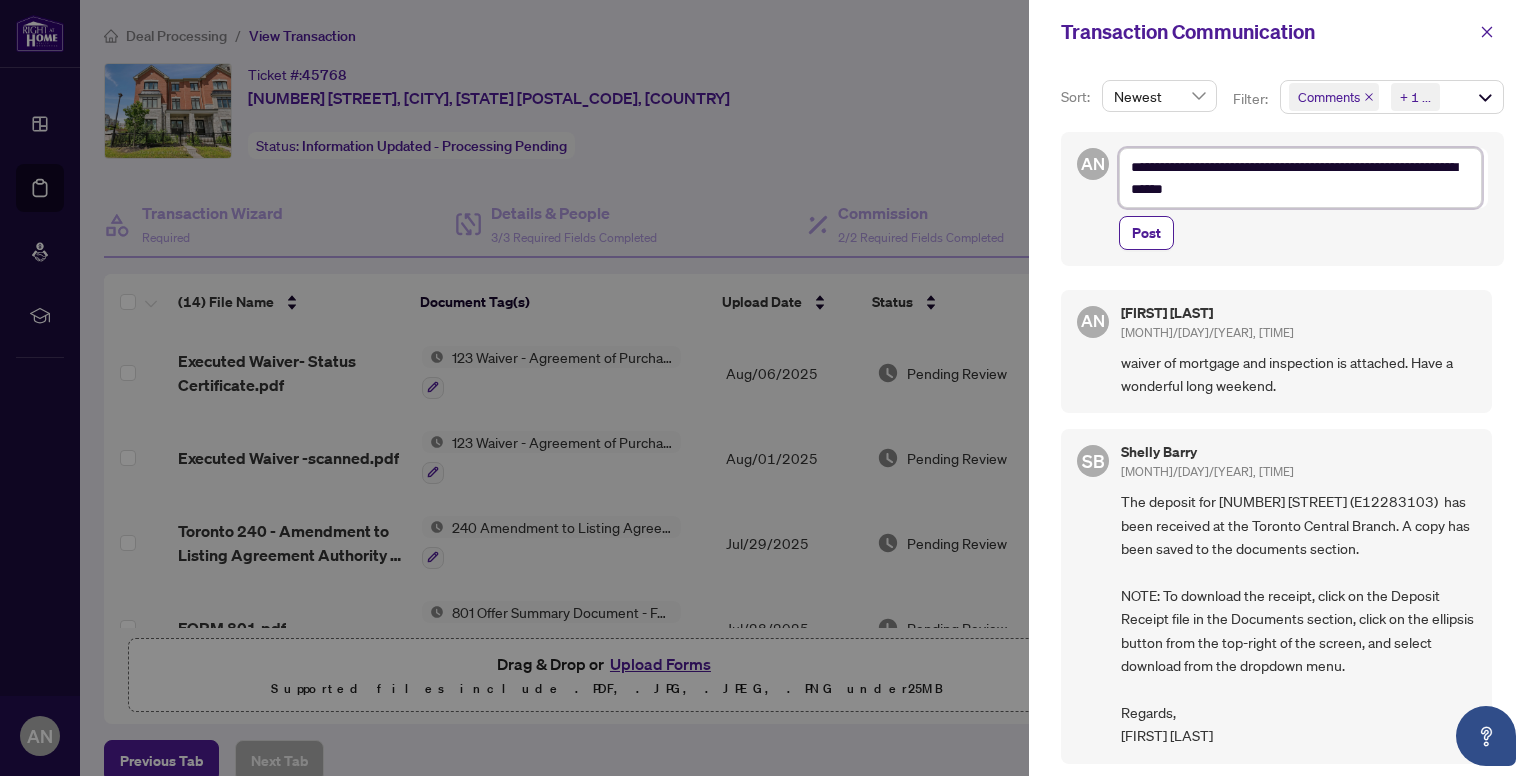 type on "**********" 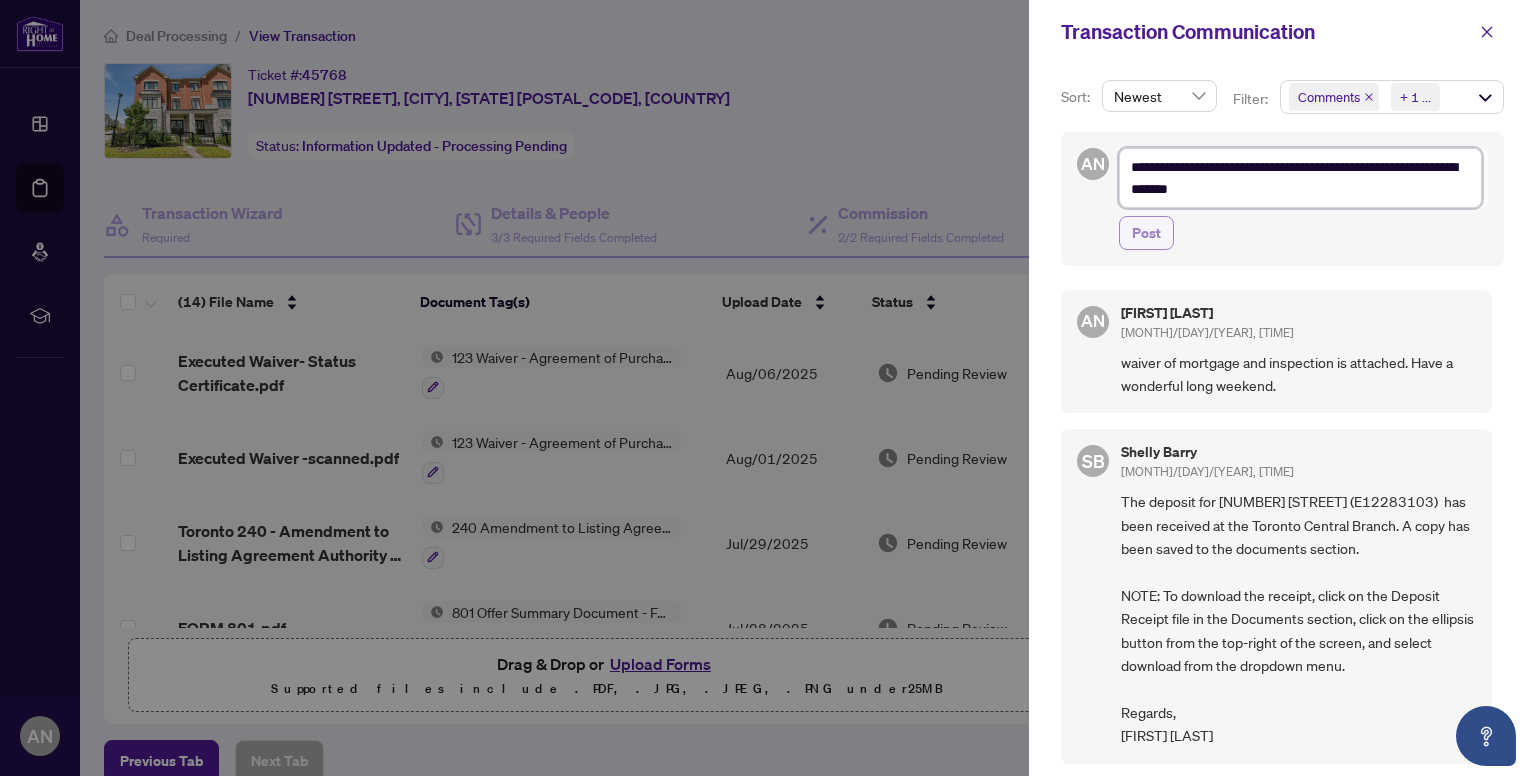 type on "**********" 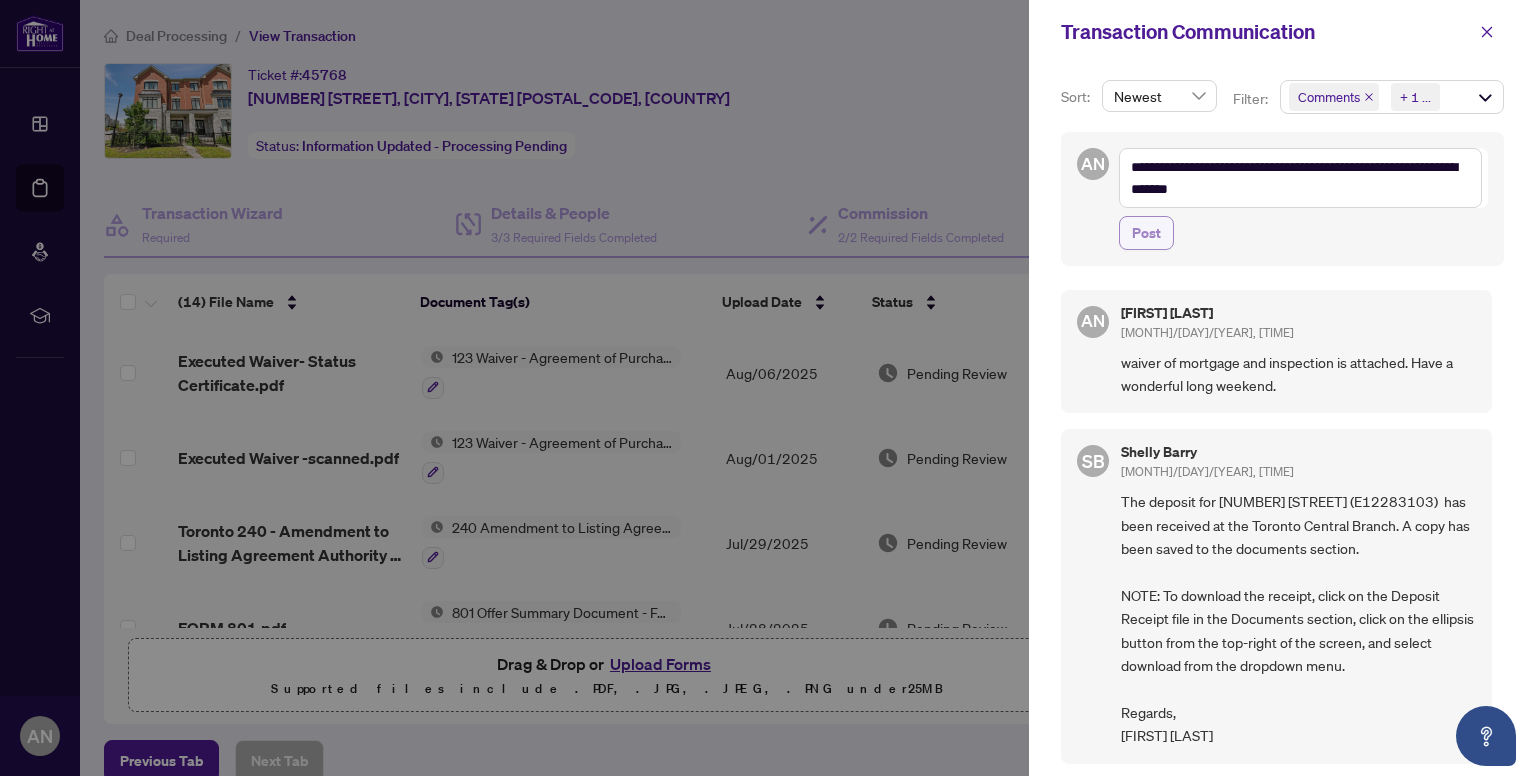 click on "Post" at bounding box center [1146, 233] 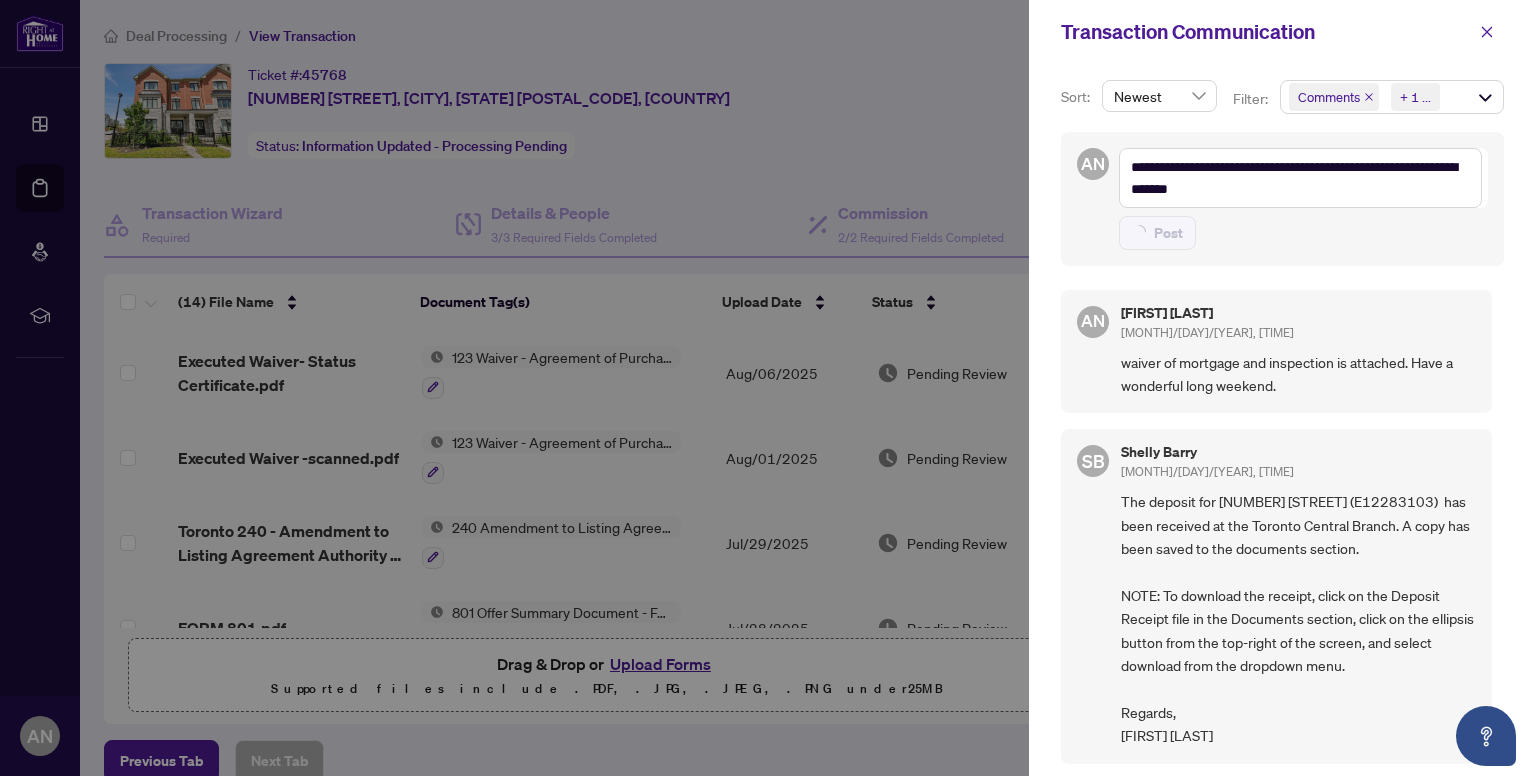 type 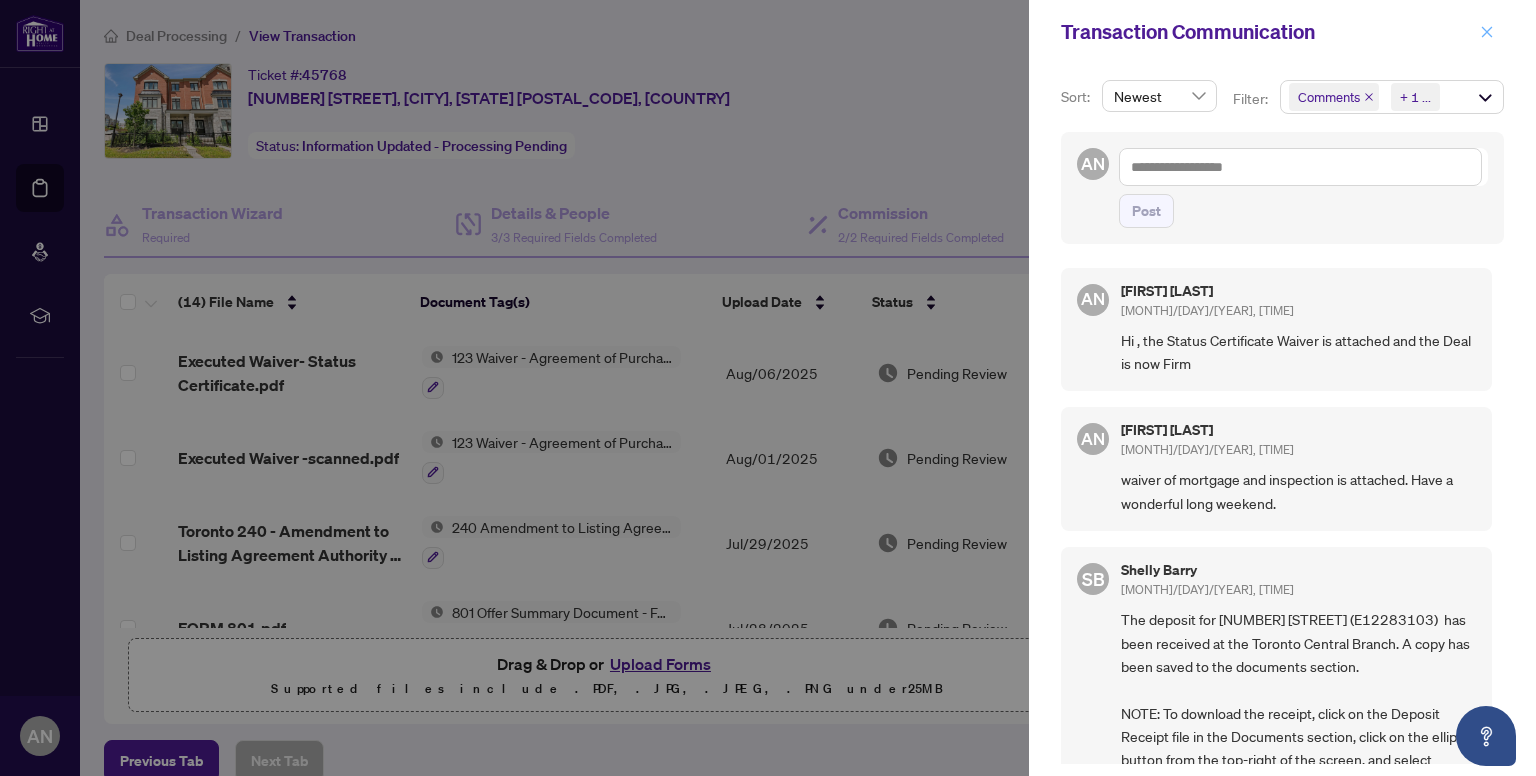 click 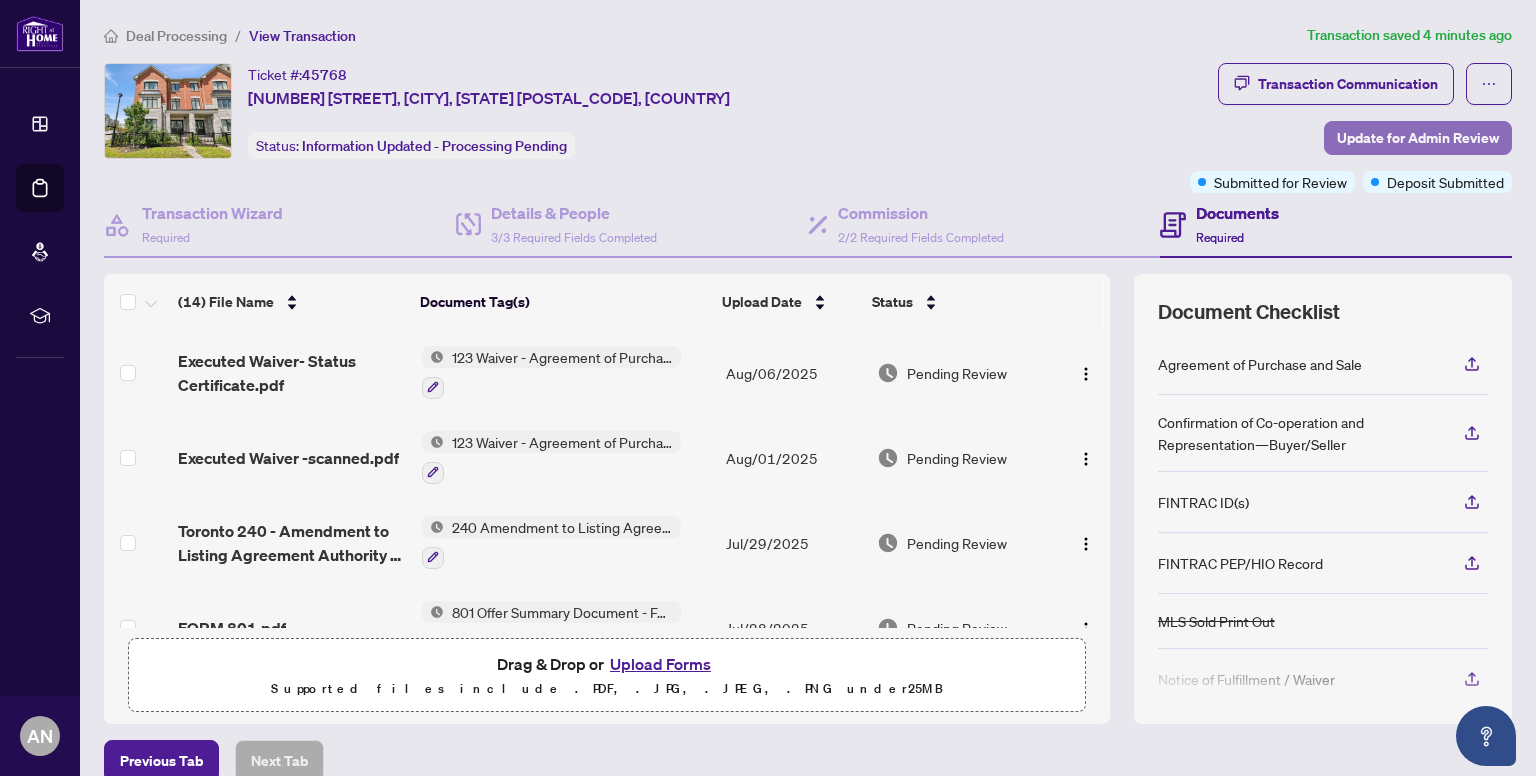 click on "Update for Admin Review" at bounding box center (1418, 138) 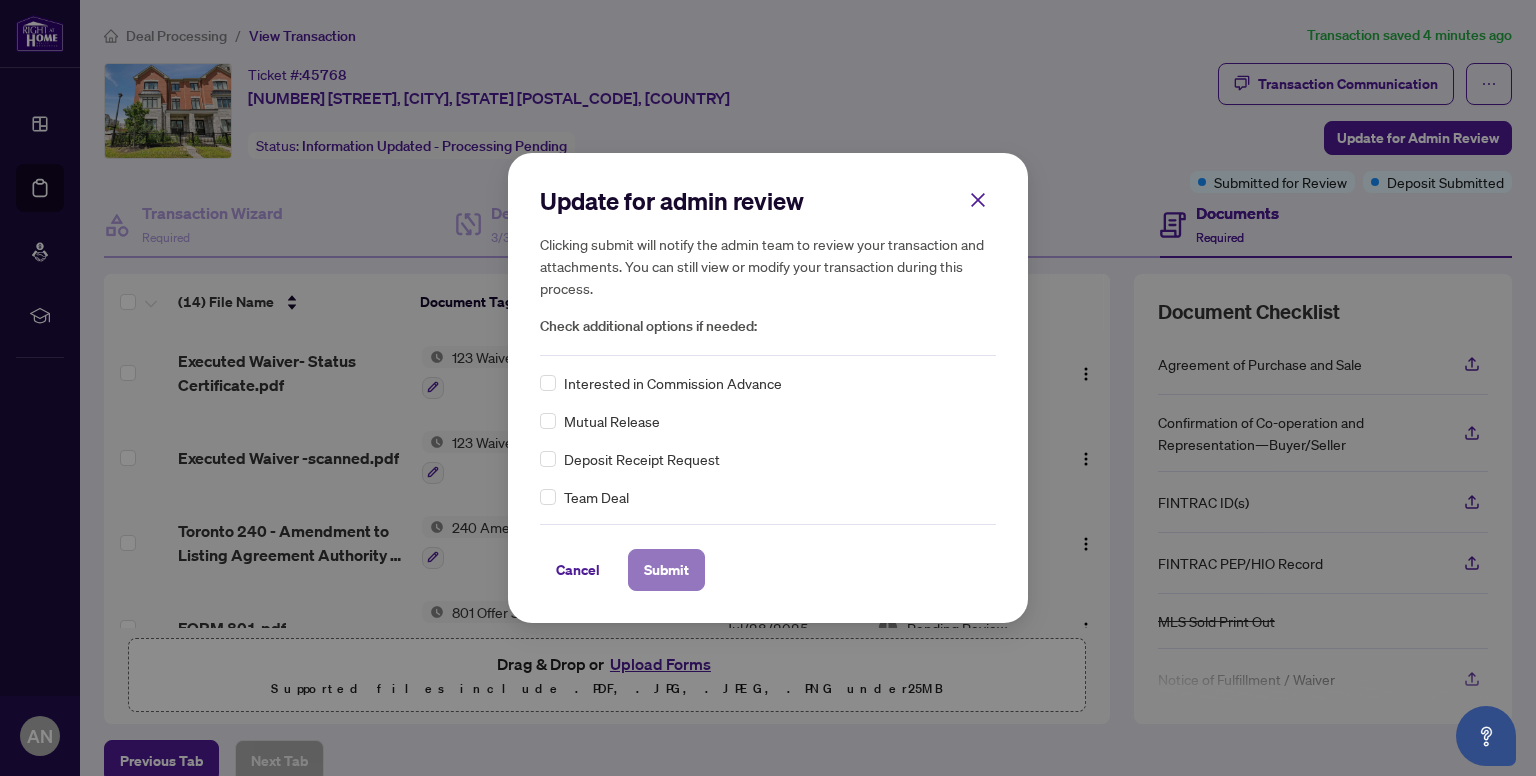 click on "Submit" at bounding box center [666, 570] 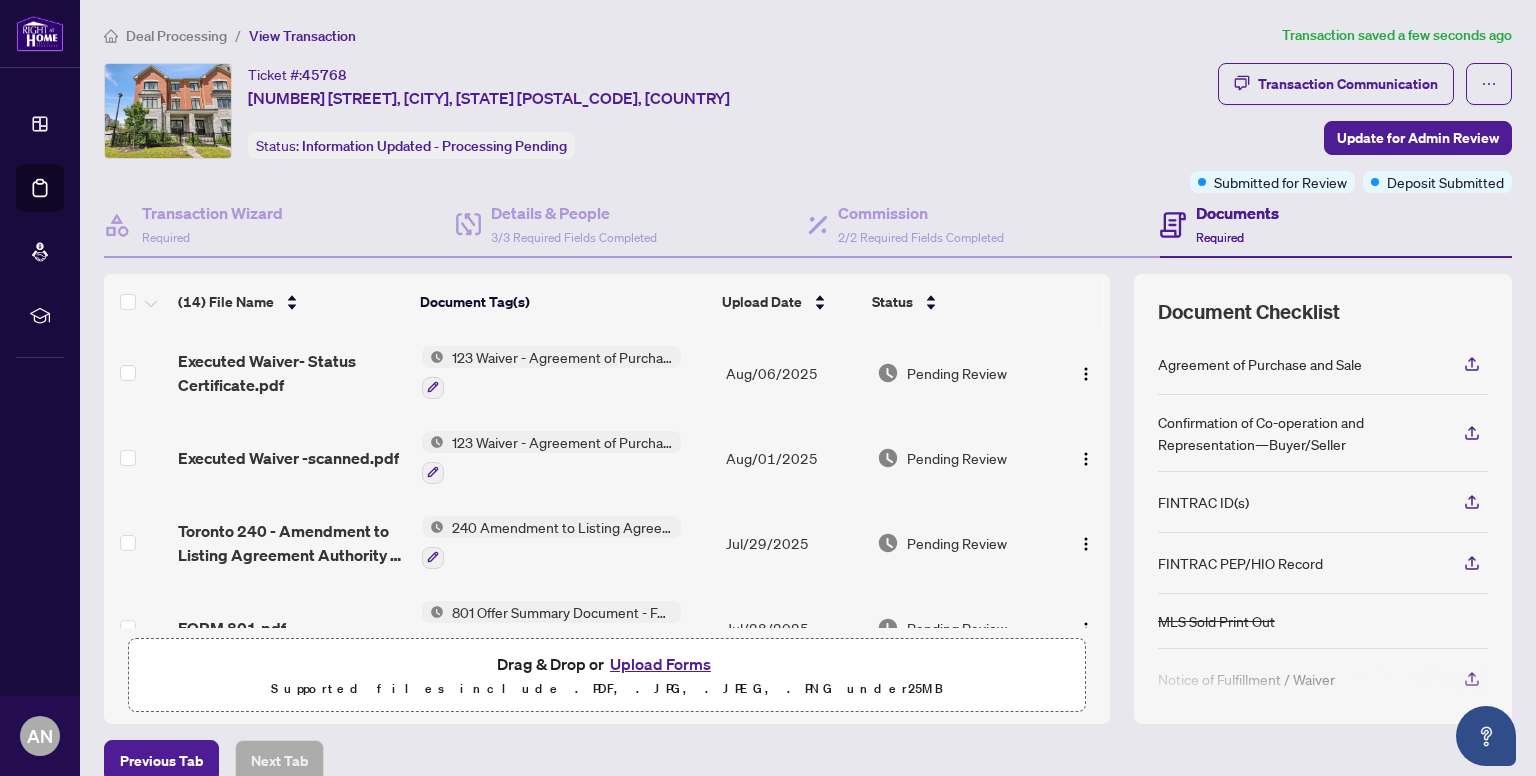 click on "Dashboard Deal Processing Mortgage Referrals rLearning AN [FIRST] [LAST] [EMAIL] AN [FIRST] [LAST]   Deal Processing / View Transaction Transaction saved   a few seconds ago Ticket #:  45768 [NUMBER] [STREET], [CITY], [STATE] [POSTAL_CODE], [COUNTRY] Status:   Information Updated - Processing Pending Transaction Communication Update for Admin Review Submitted for Review Deposit Submitted Transaction Wizard Required Details & People 3/3 Required Fields Completed Commission 2/2 Required Fields Completed Documents Required (14) File Name Document Tag(s) Upload Date Status             Executed Waiver- Status Certificate.pdf 123 Waiver - Agreement of Purchase and Sale [MONTH]/[DAY]/[YEAR] Pending Review Executed Waiver -scanned.pdf 123 Waiver - Agreement of Purchase and Sale [MONTH]/[DAY]/[YEAR] Pending Review Toronto 240 - Amendment to Listing Agreement  Authority to Offer for Sale  Price Change_Extensio 1.pdf 240 Amendment to Listing Agreement - Authority to Offer for Sale
Price Change/Extension/Amendment(s)     25" at bounding box center (768, 388) 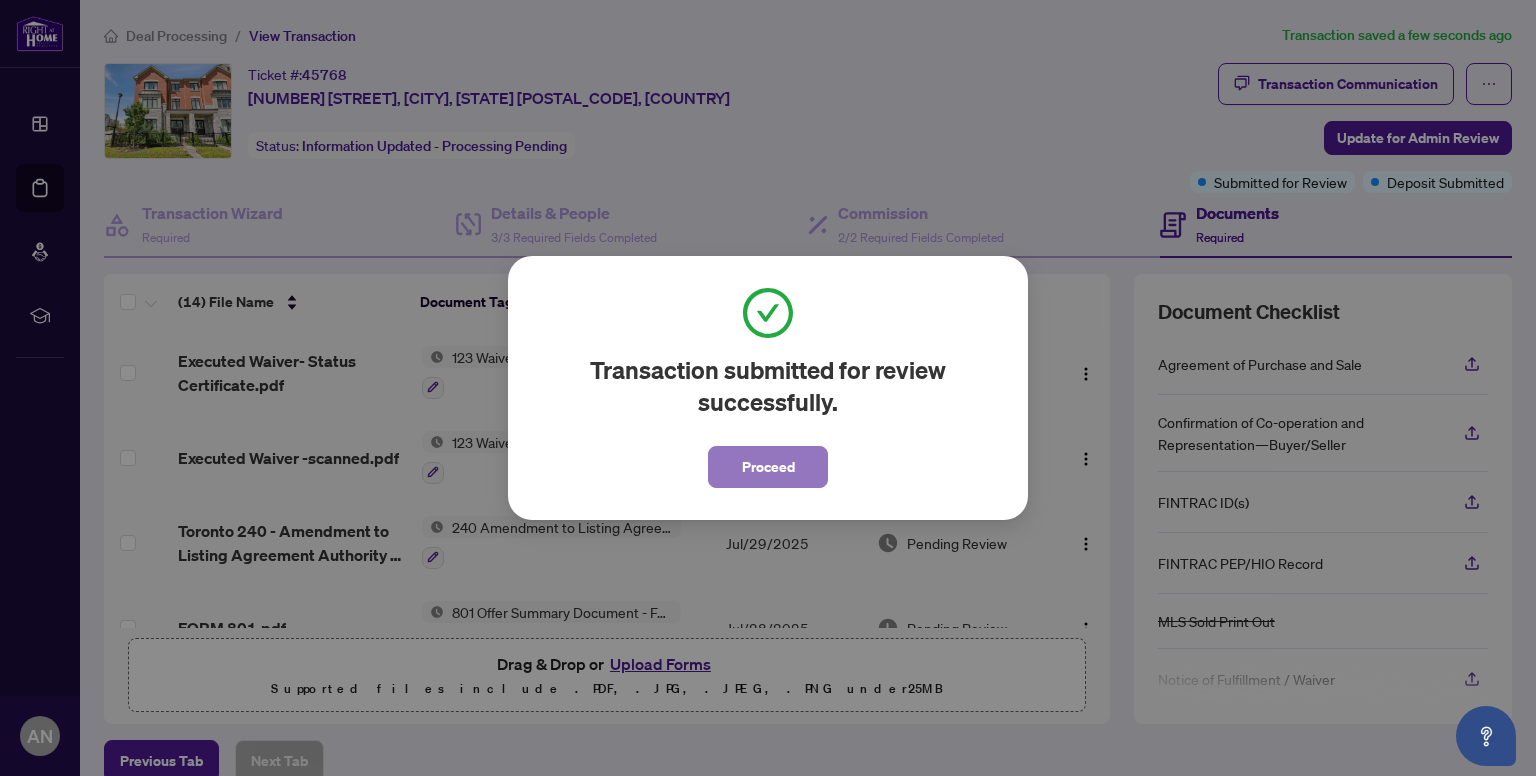 click on "Proceed" at bounding box center [768, 467] 